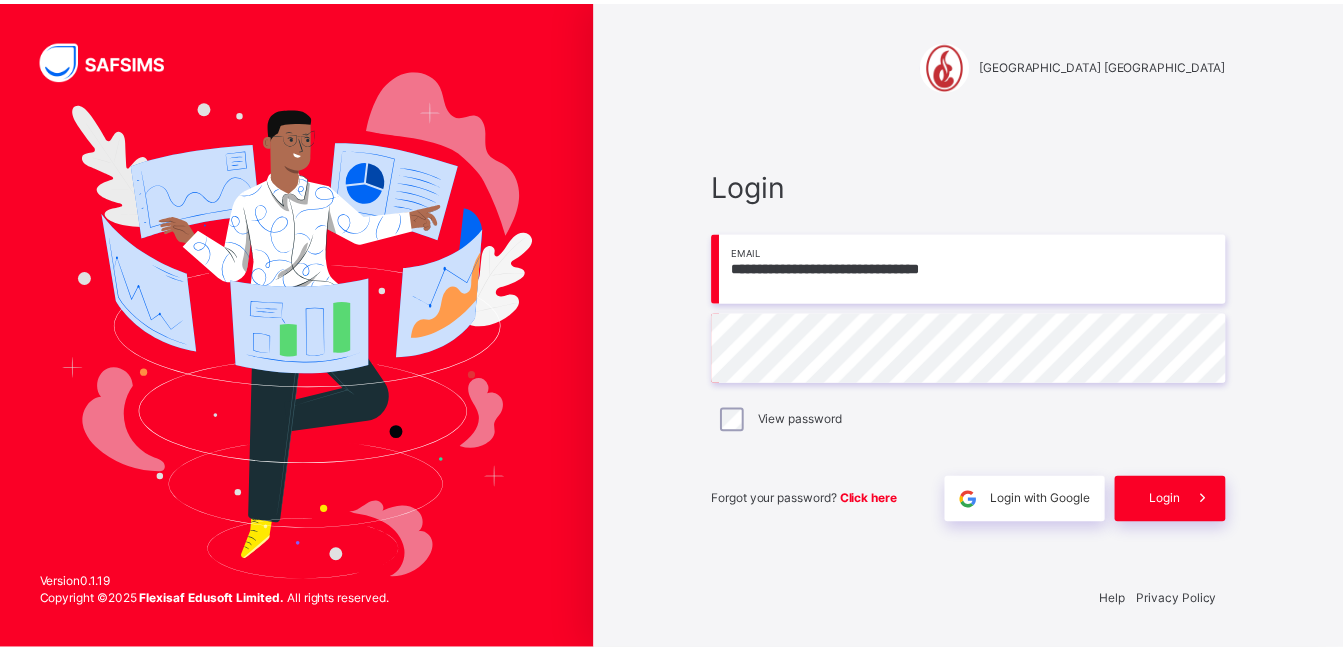 scroll, scrollTop: 0, scrollLeft: 0, axis: both 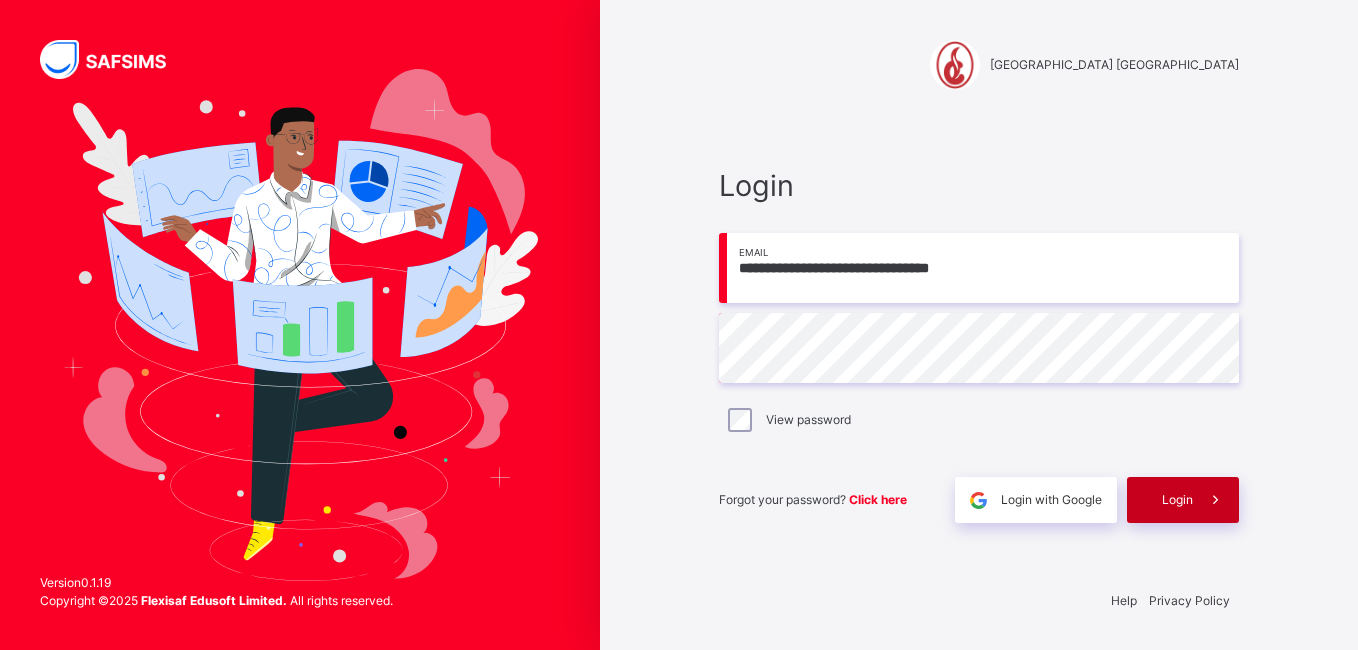 click on "Login" at bounding box center [1177, 500] 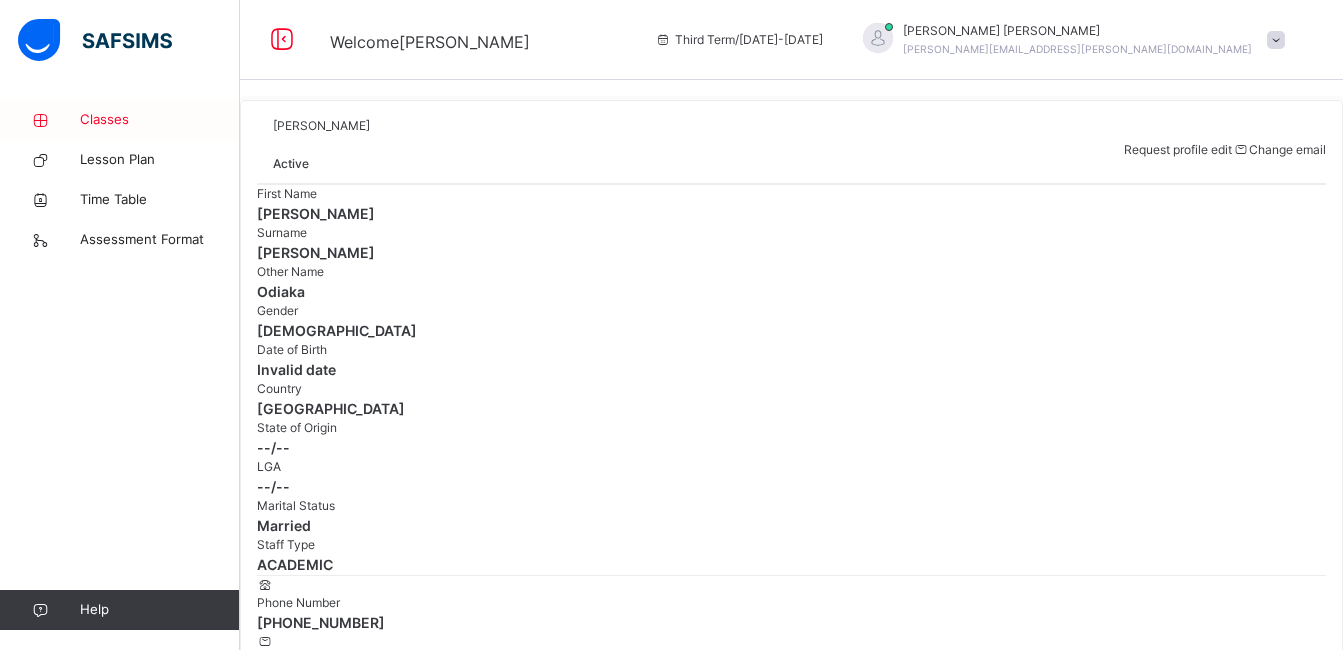 click on "Classes" at bounding box center (160, 120) 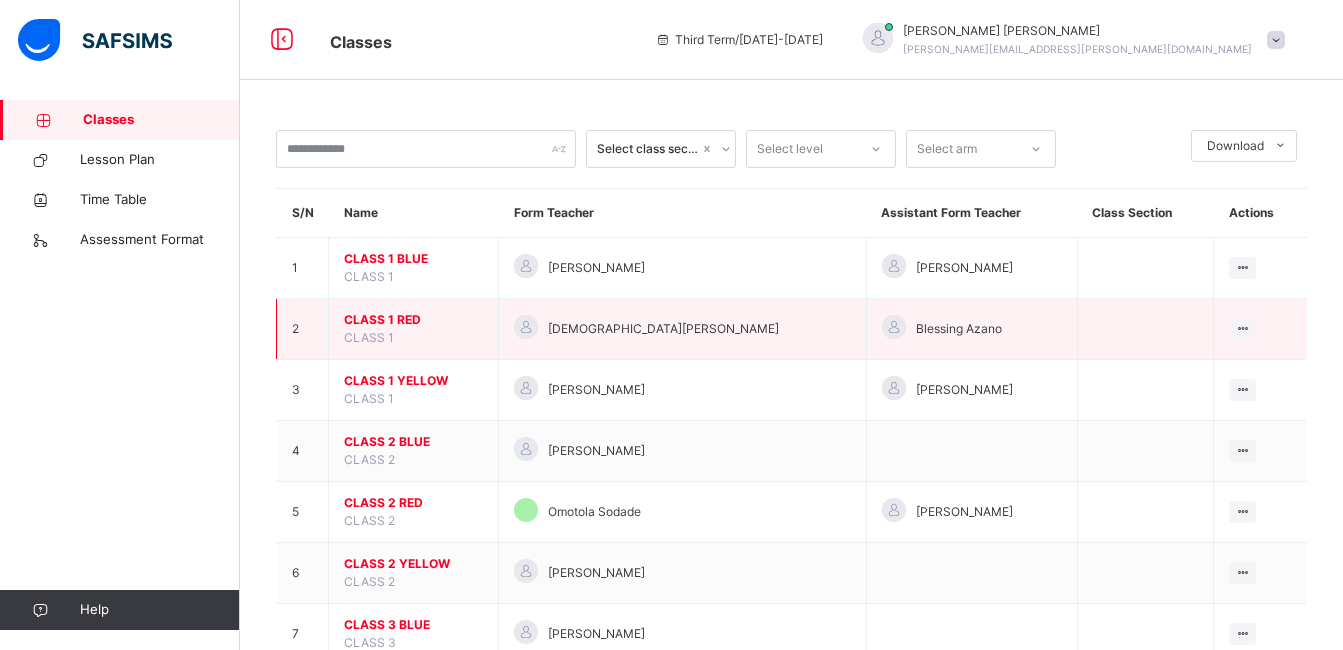 click on "CLASS 1   RED" at bounding box center (413, 320) 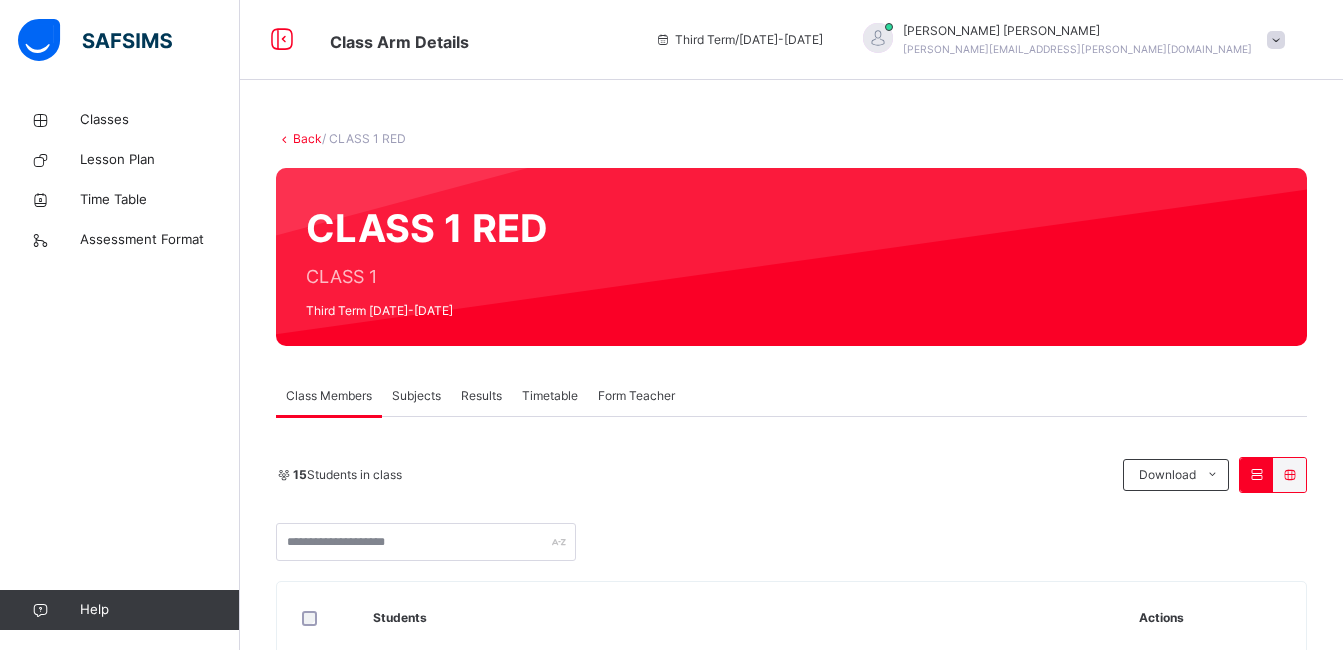 click on "Subjects" at bounding box center [416, 396] 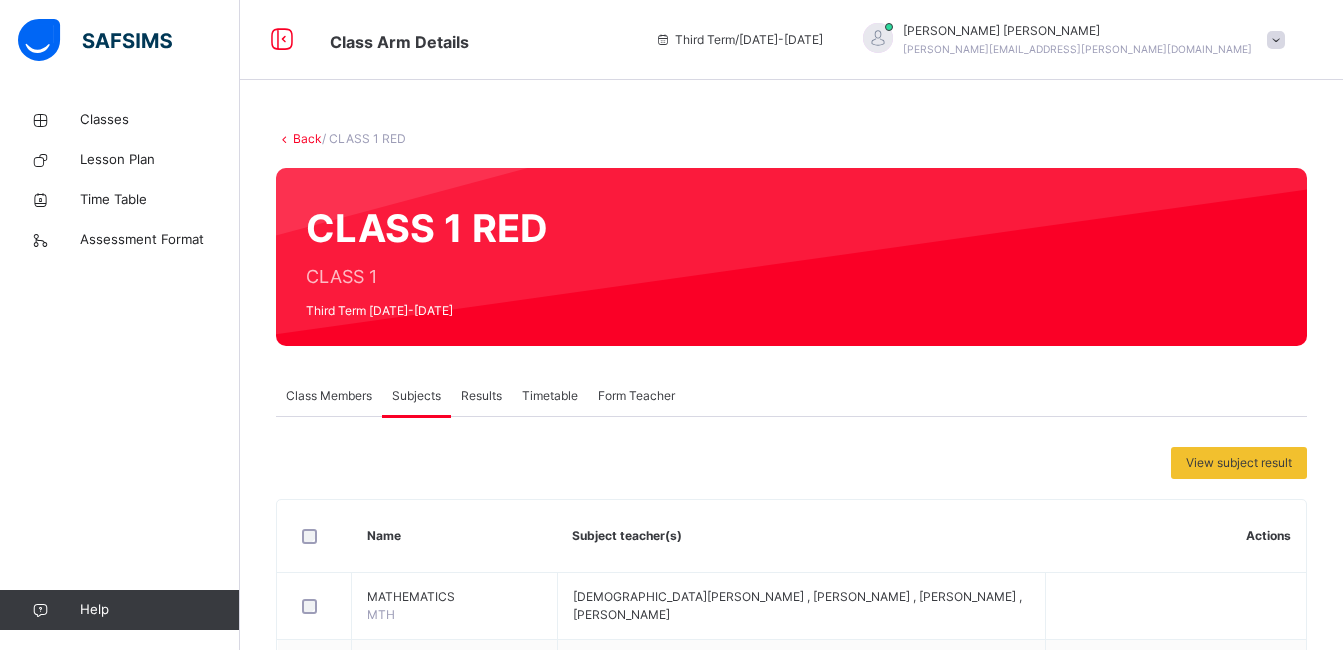 click on "Subjects" at bounding box center (416, 396) 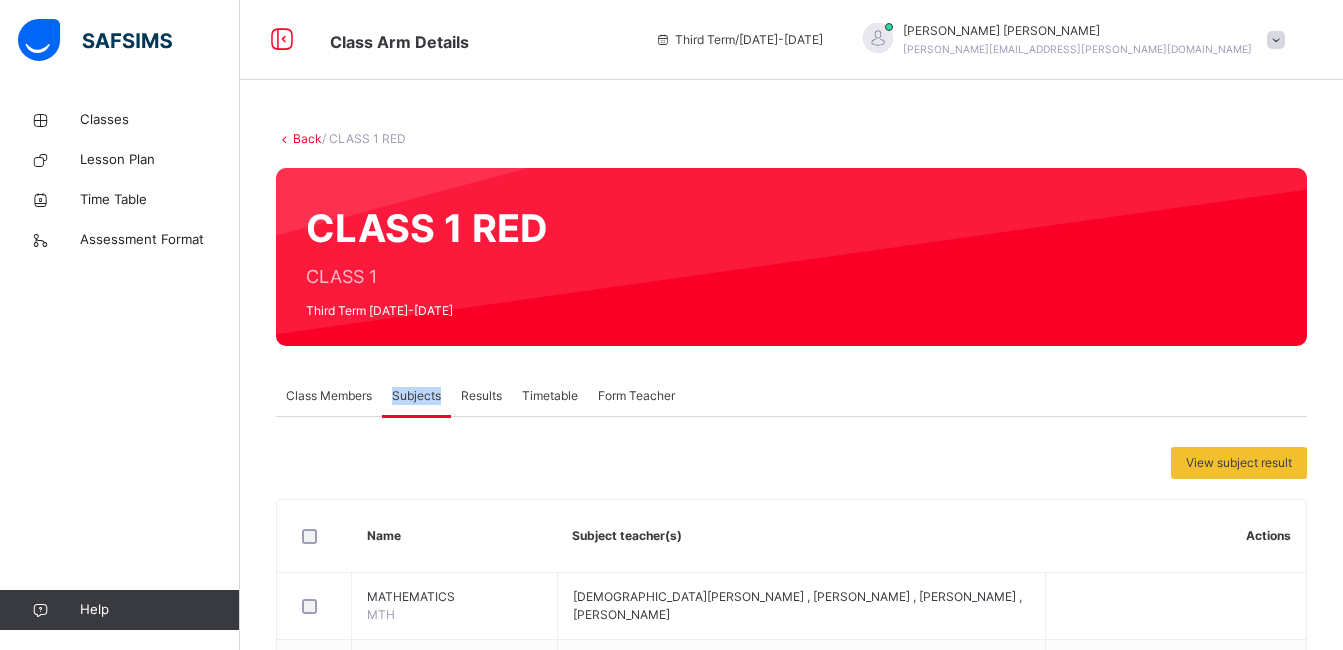 click on "Subjects" at bounding box center [416, 396] 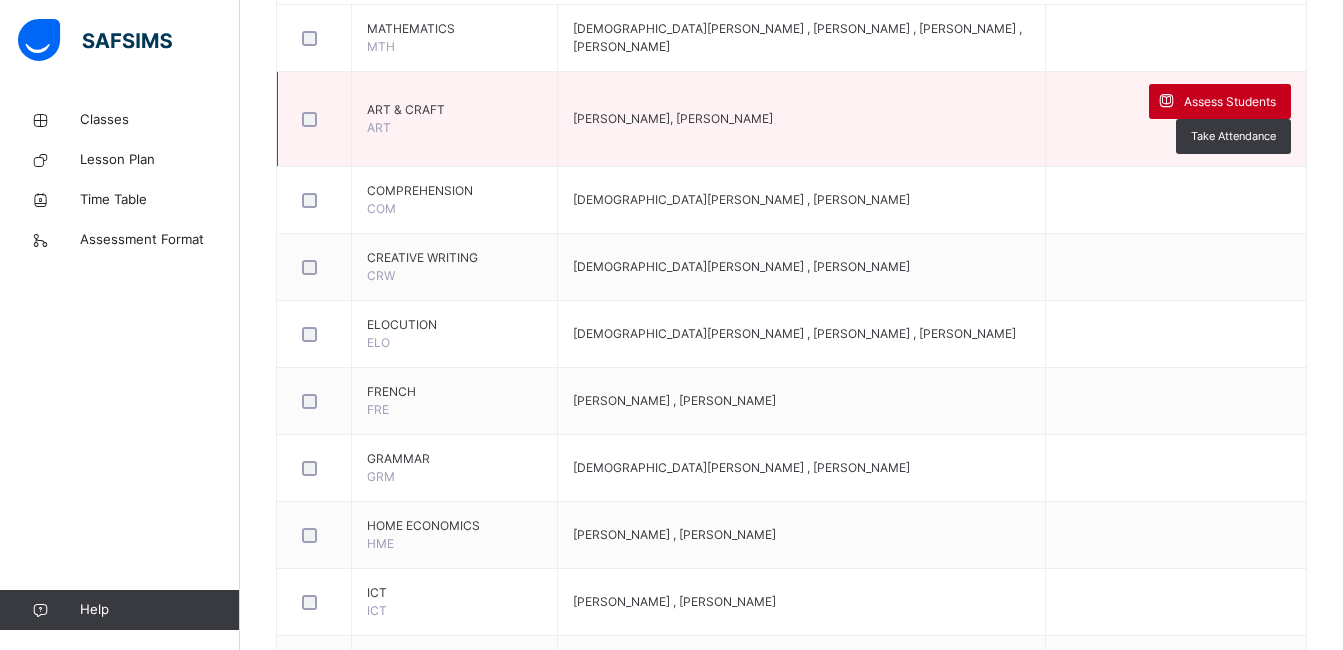 click at bounding box center [1166, 101] 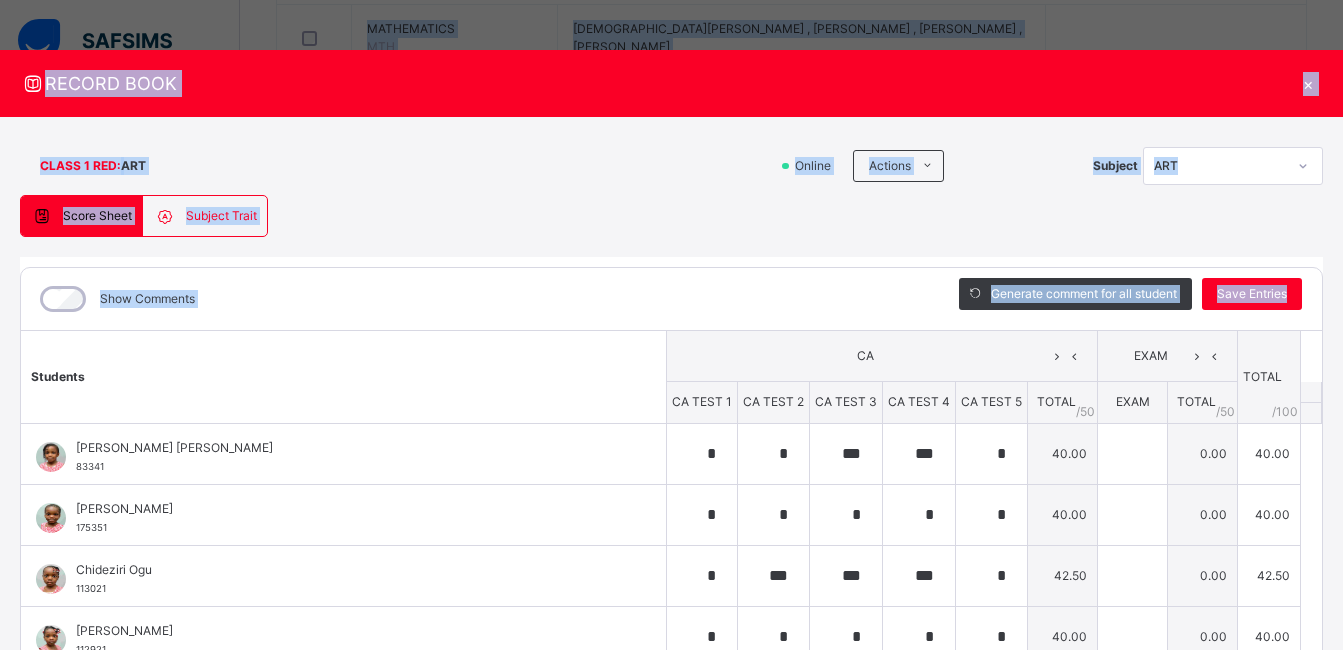 drag, startPoint x: 1332, startPoint y: 350, endPoint x: 1345, endPoint y: 396, distance: 47.801674 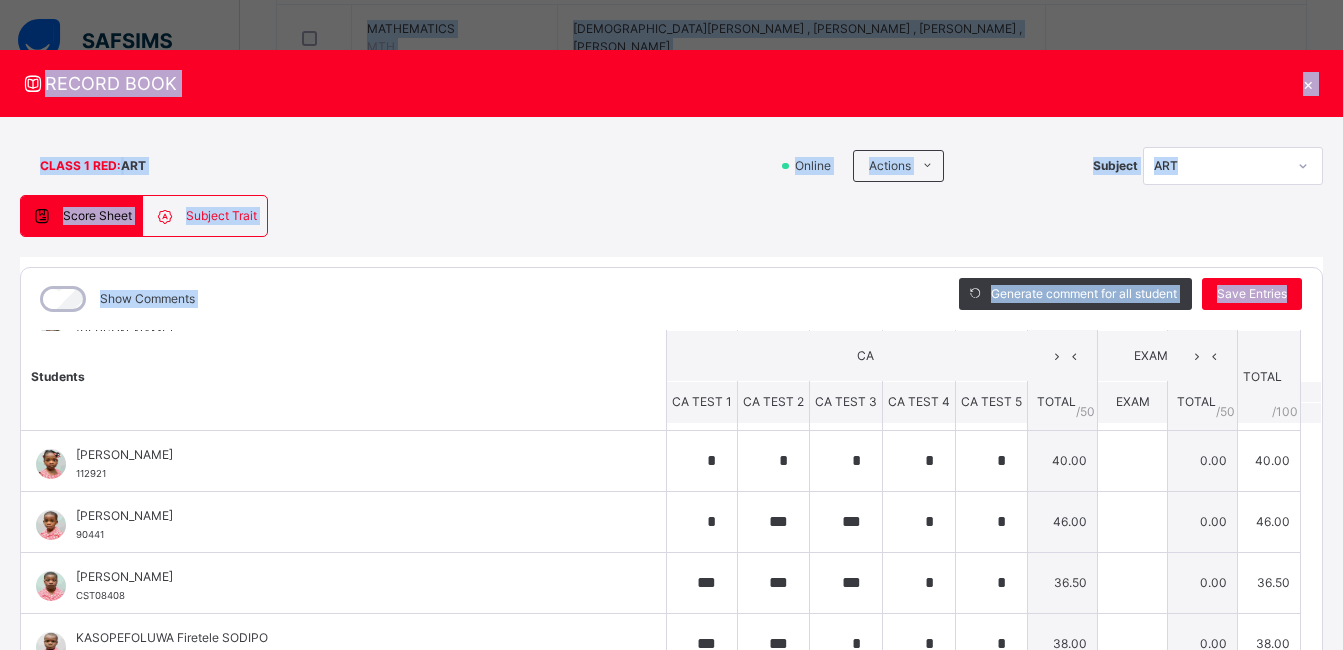 scroll, scrollTop: 198, scrollLeft: 0, axis: vertical 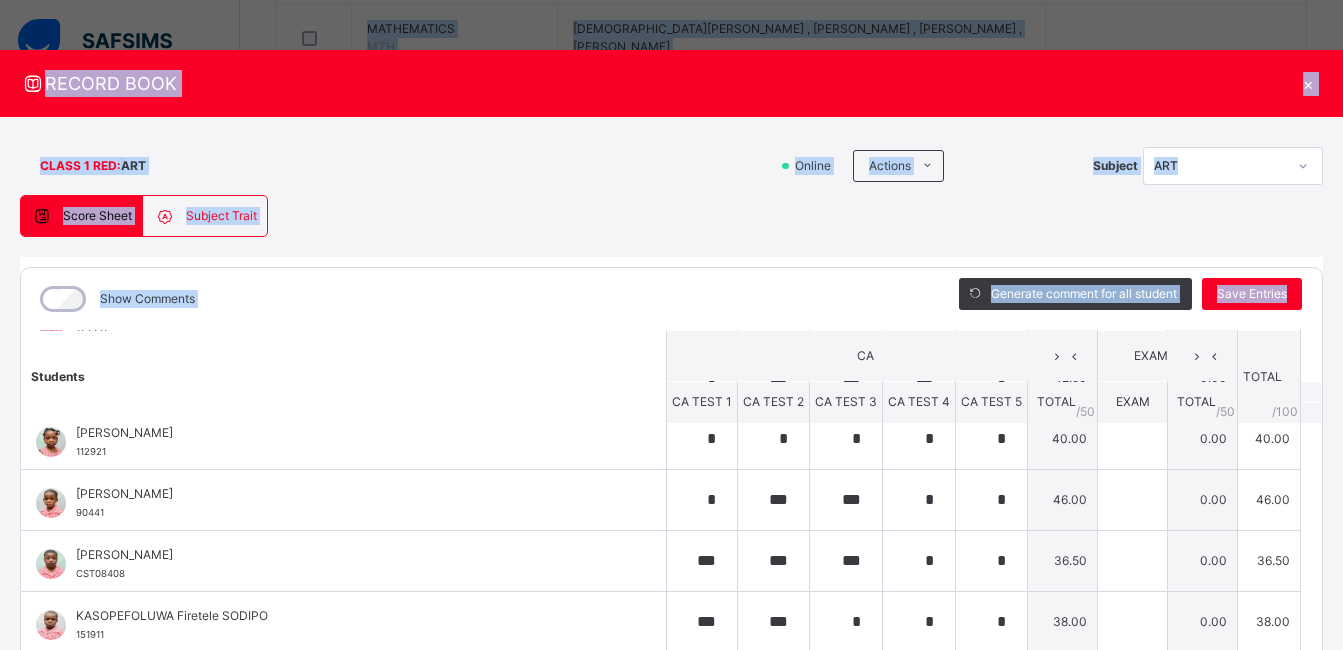 click on "Show Comments" at bounding box center (475, 299) 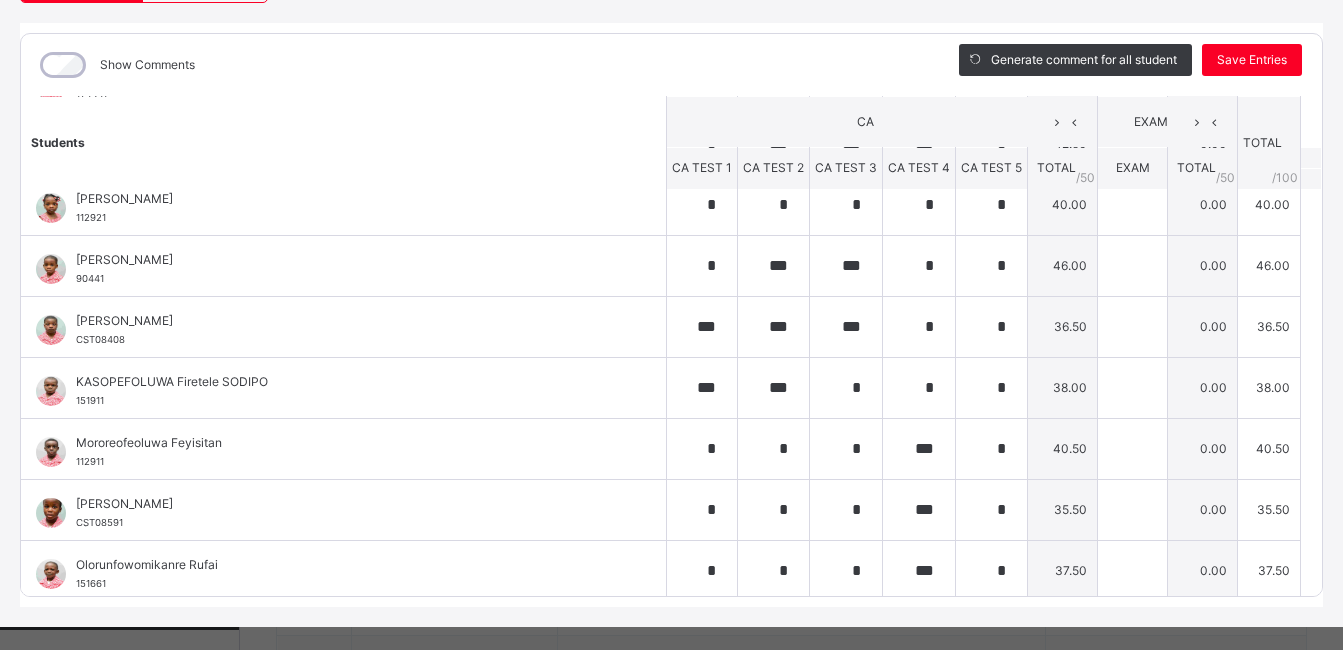 scroll, scrollTop: 236, scrollLeft: 0, axis: vertical 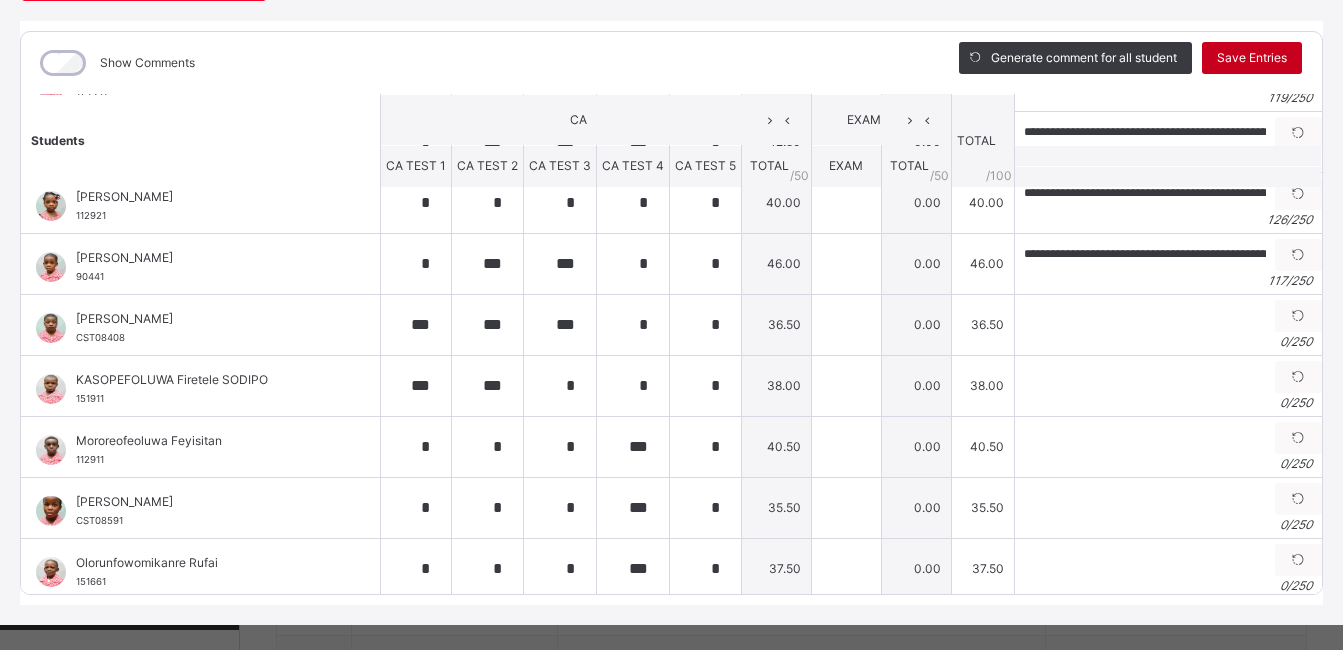 click on "Save Entries" at bounding box center (1252, 58) 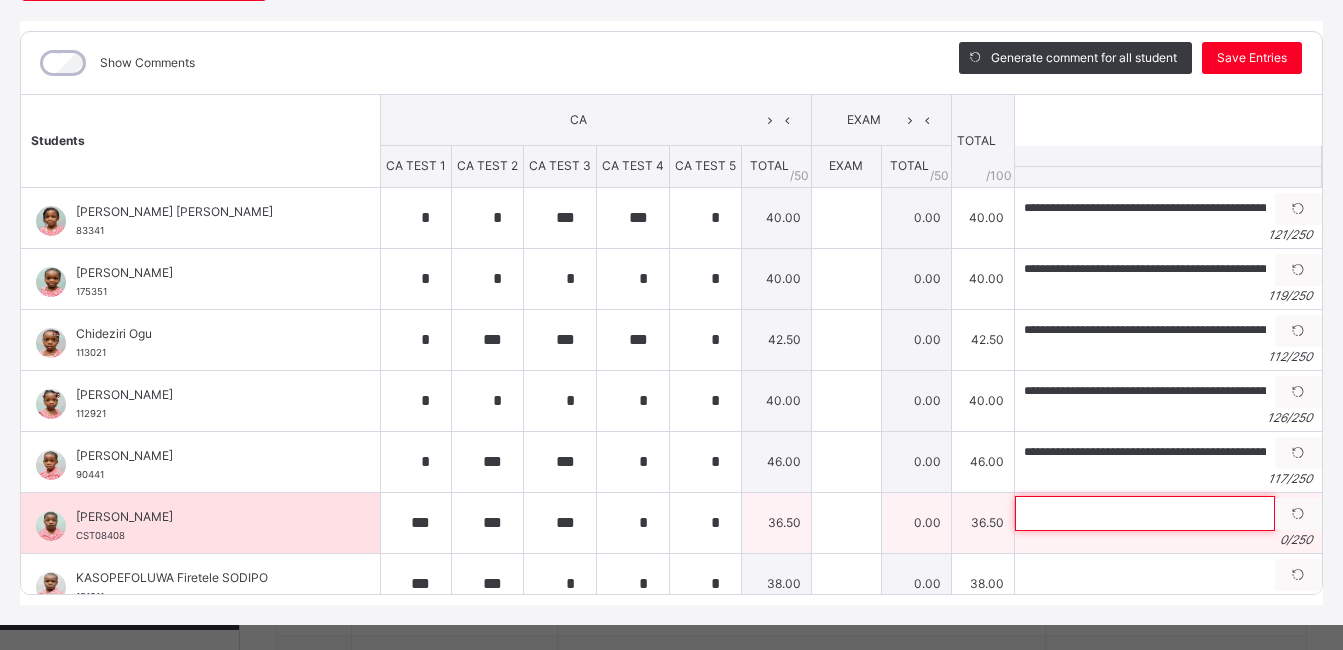 click at bounding box center [1145, 513] 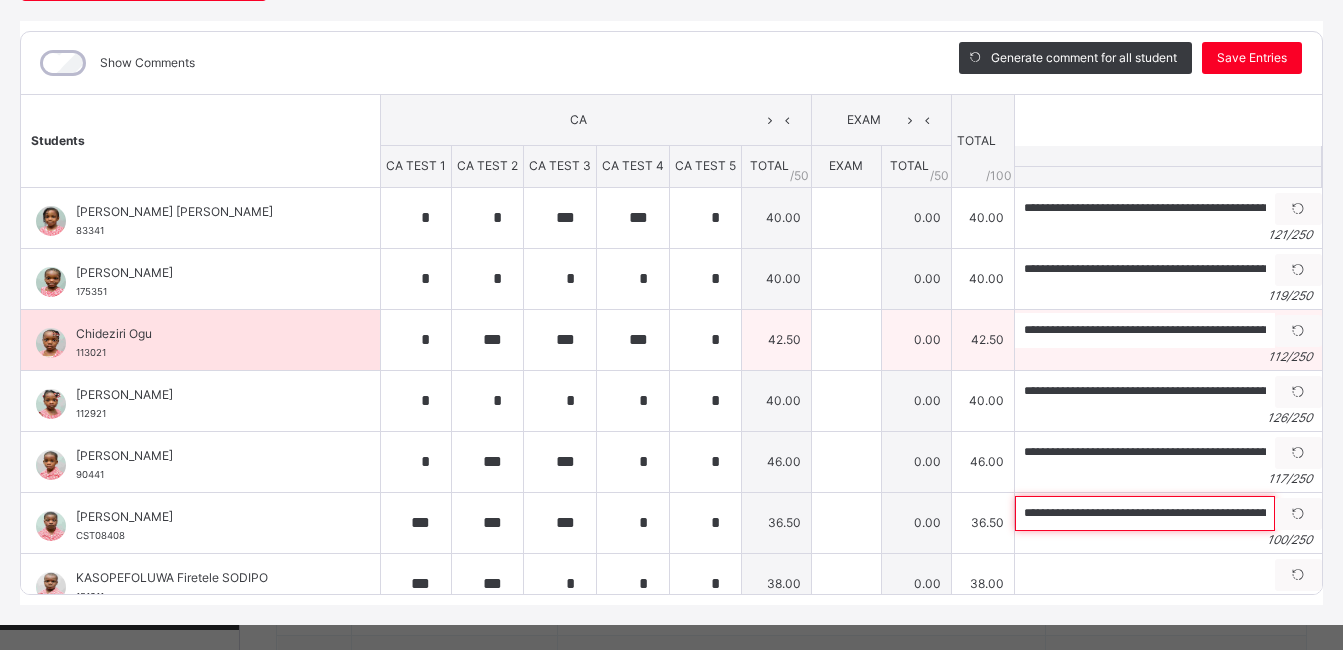 scroll, scrollTop: 0, scrollLeft: 340, axis: horizontal 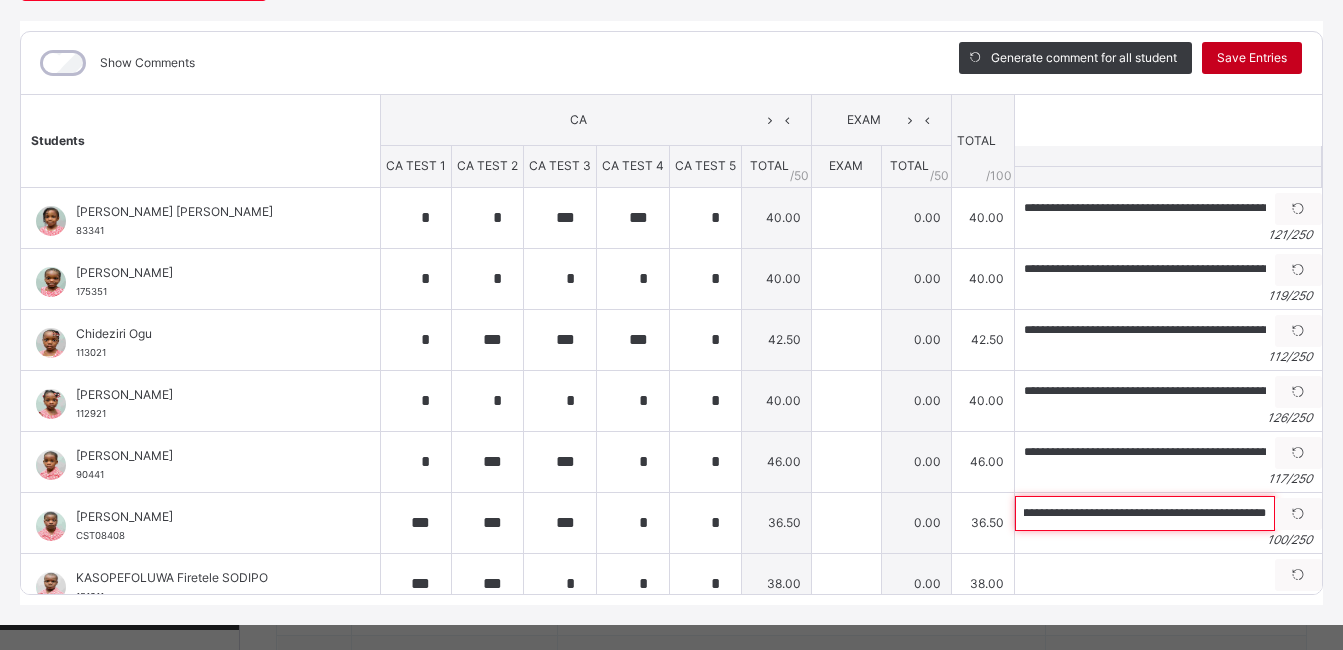 type on "**********" 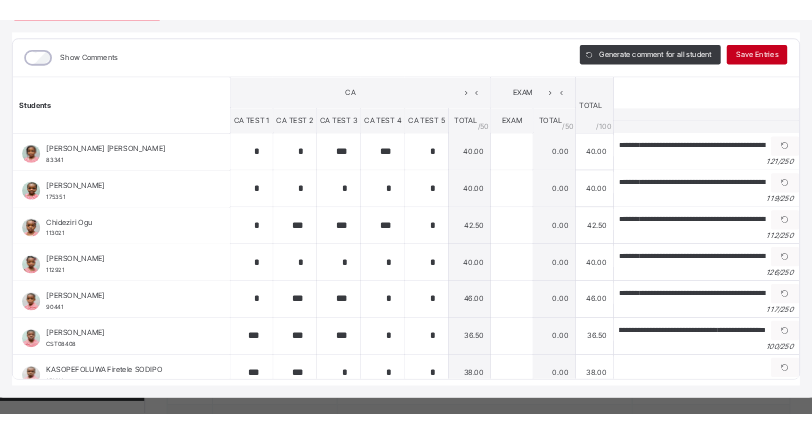 scroll, scrollTop: 0, scrollLeft: 0, axis: both 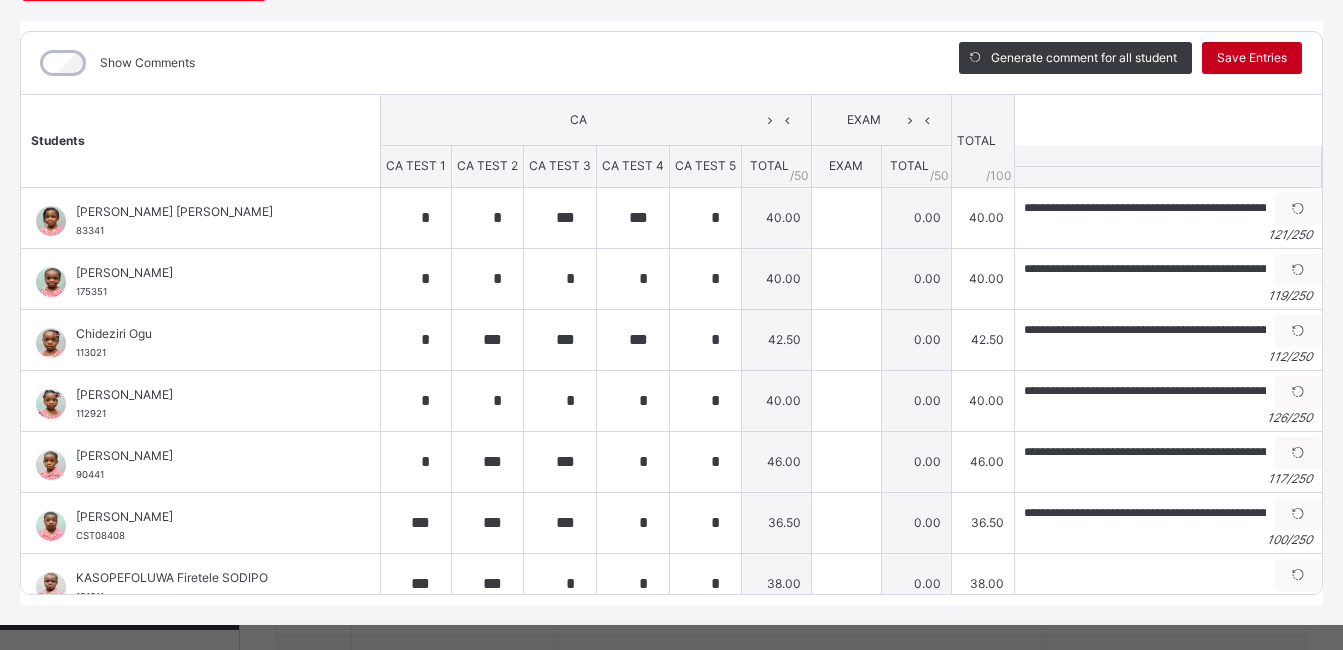 click on "Save Entries" at bounding box center (1252, 58) 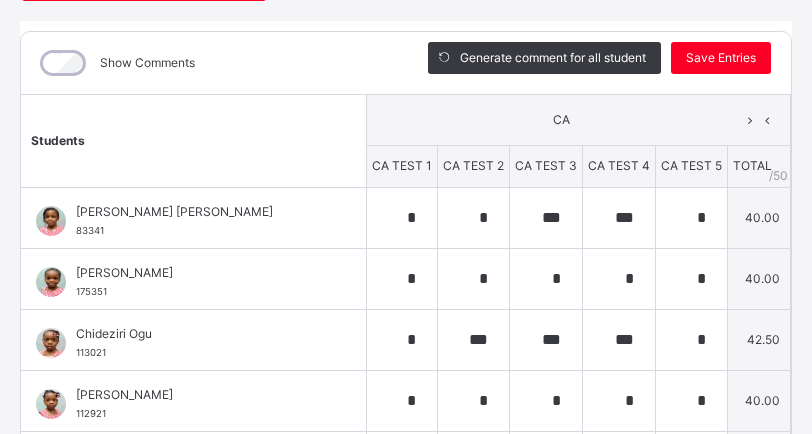 scroll, scrollTop: 236, scrollLeft: 25, axis: both 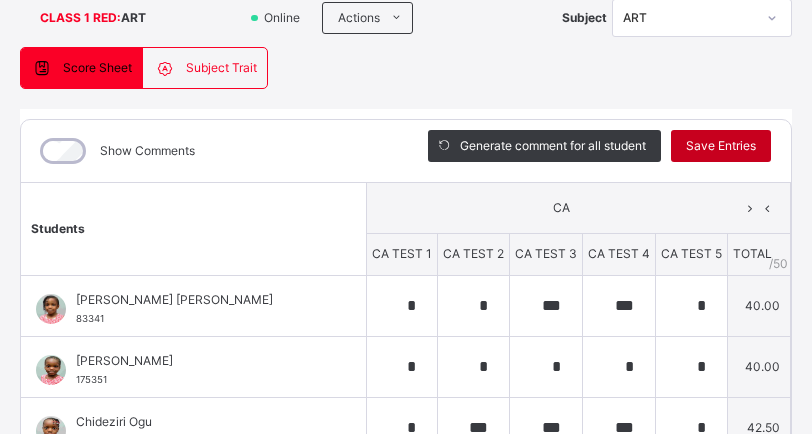 click on "Save Entries" at bounding box center [721, 146] 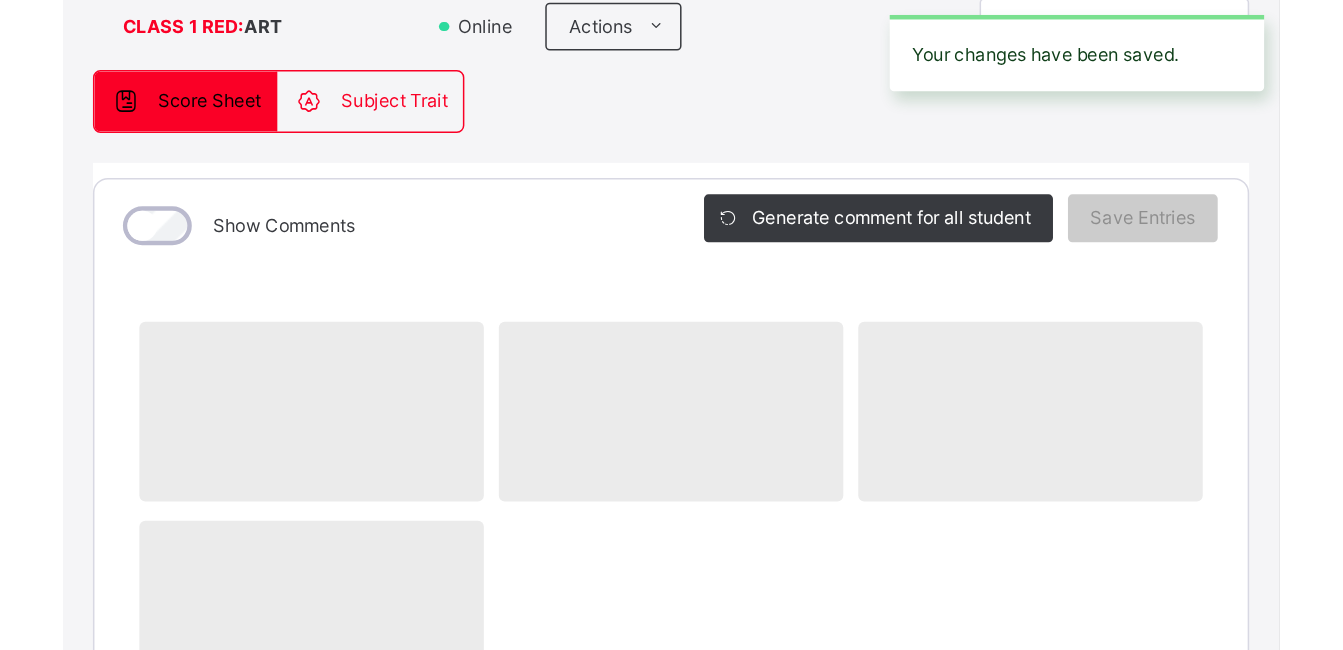 scroll, scrollTop: 148, scrollLeft: 0, axis: vertical 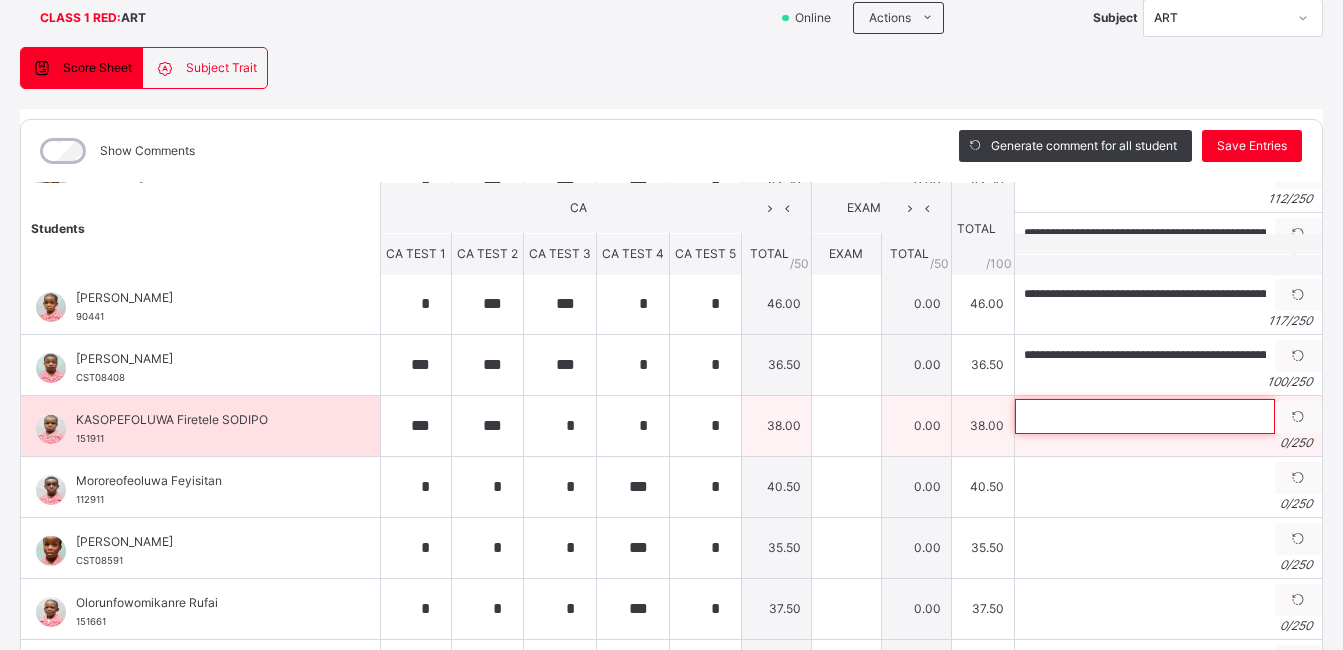 click at bounding box center (1145, 416) 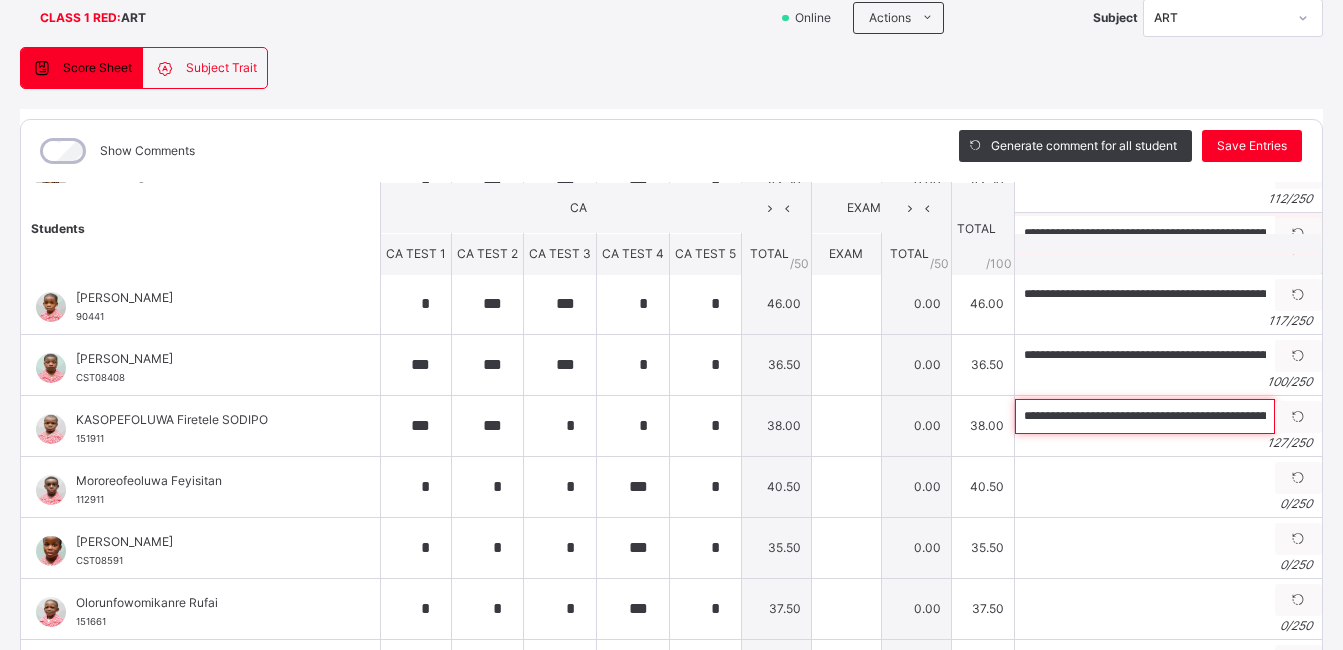 scroll, scrollTop: 0, scrollLeft: 492, axis: horizontal 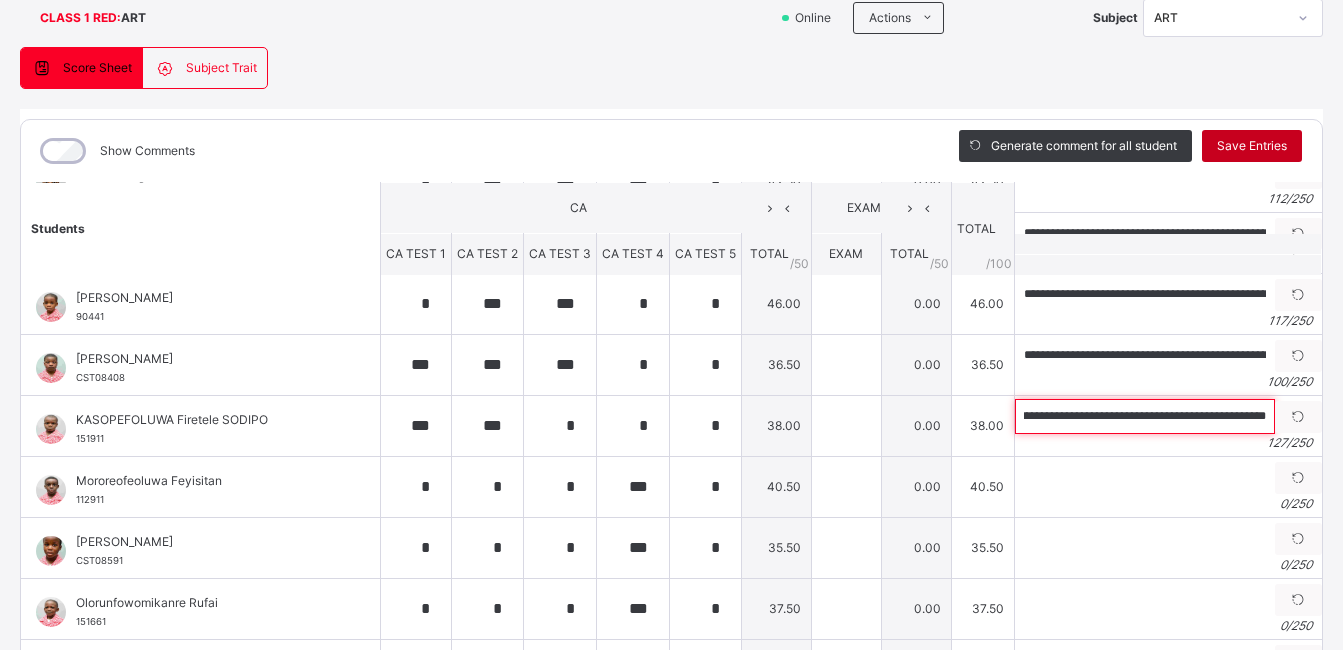 type on "**********" 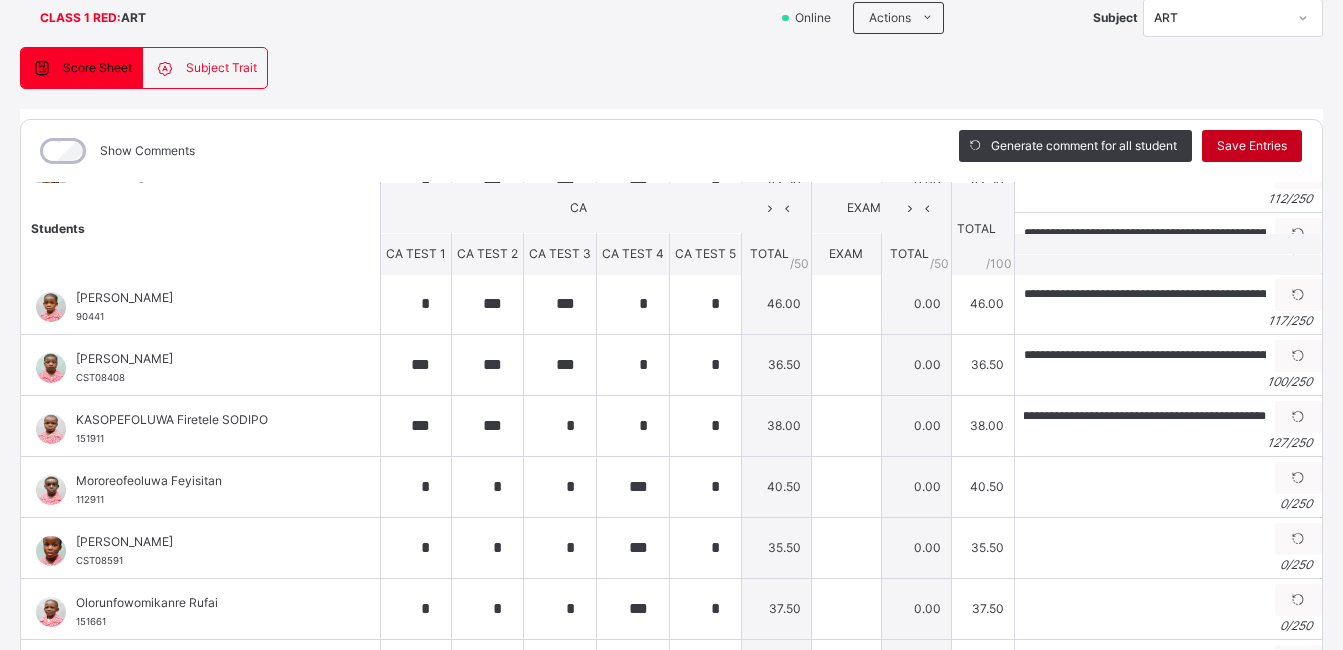 click on "Save Entries" at bounding box center (1252, 146) 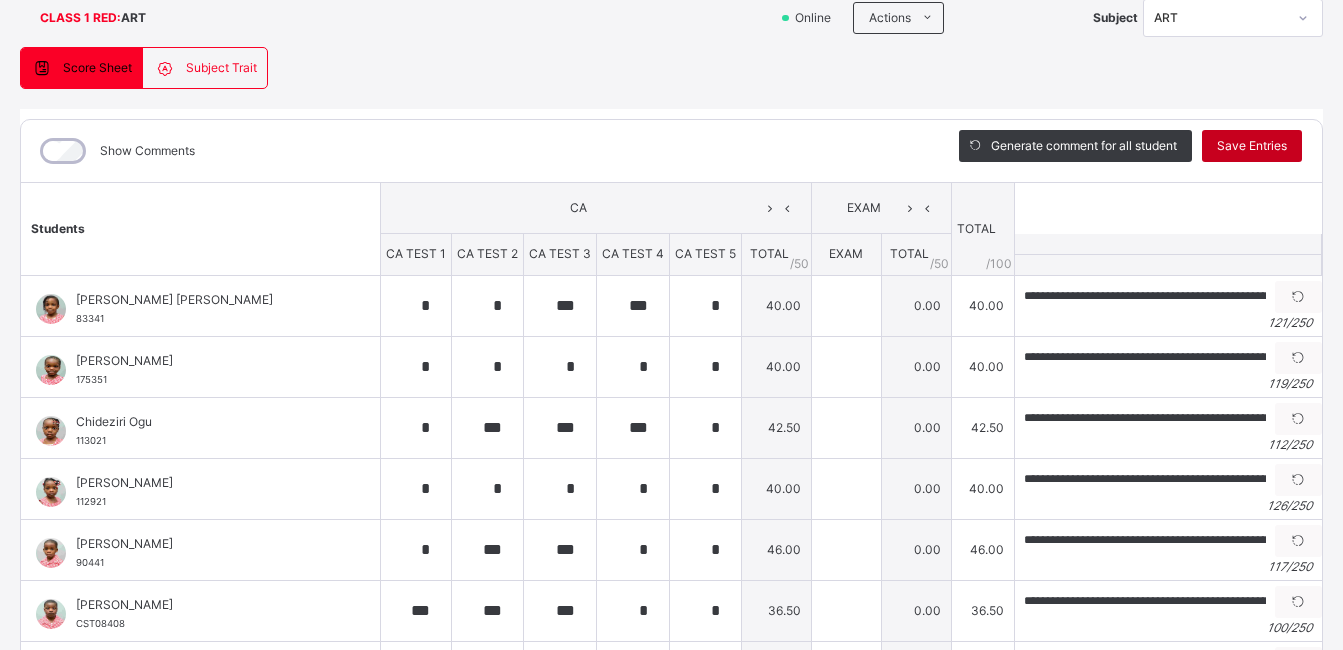 click on "Save Entries" at bounding box center (1252, 146) 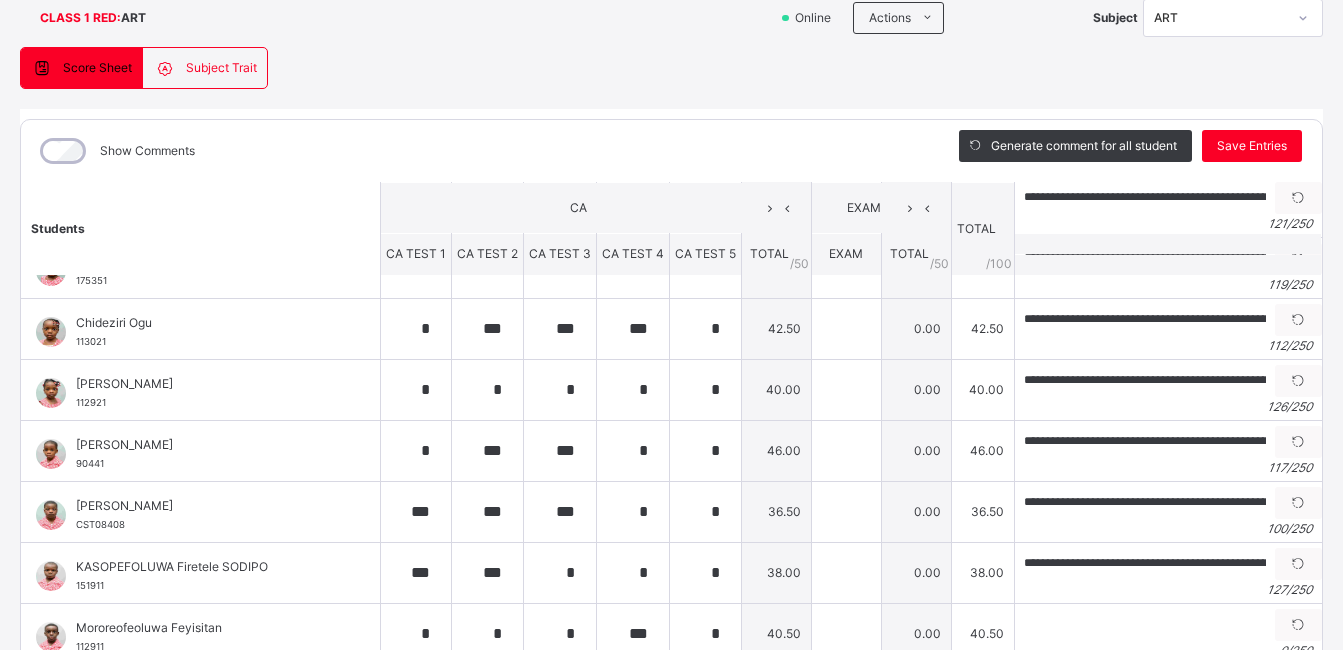 scroll, scrollTop: 87, scrollLeft: 0, axis: vertical 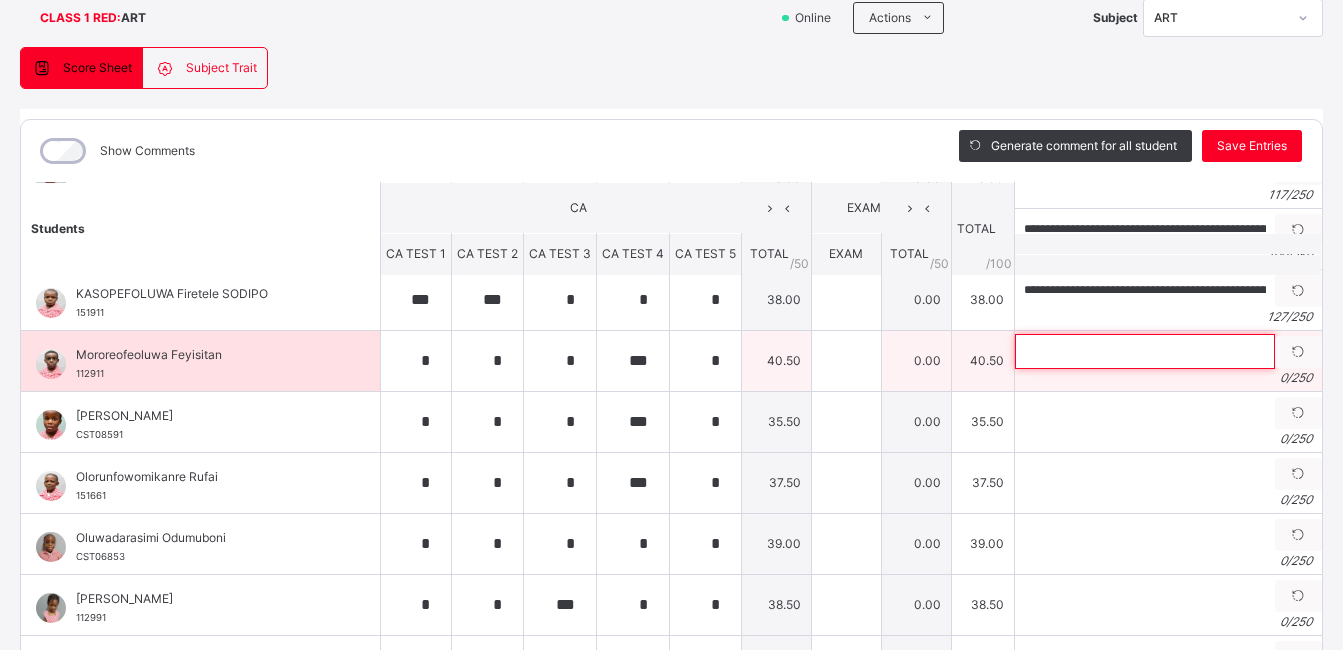 click at bounding box center (1145, 351) 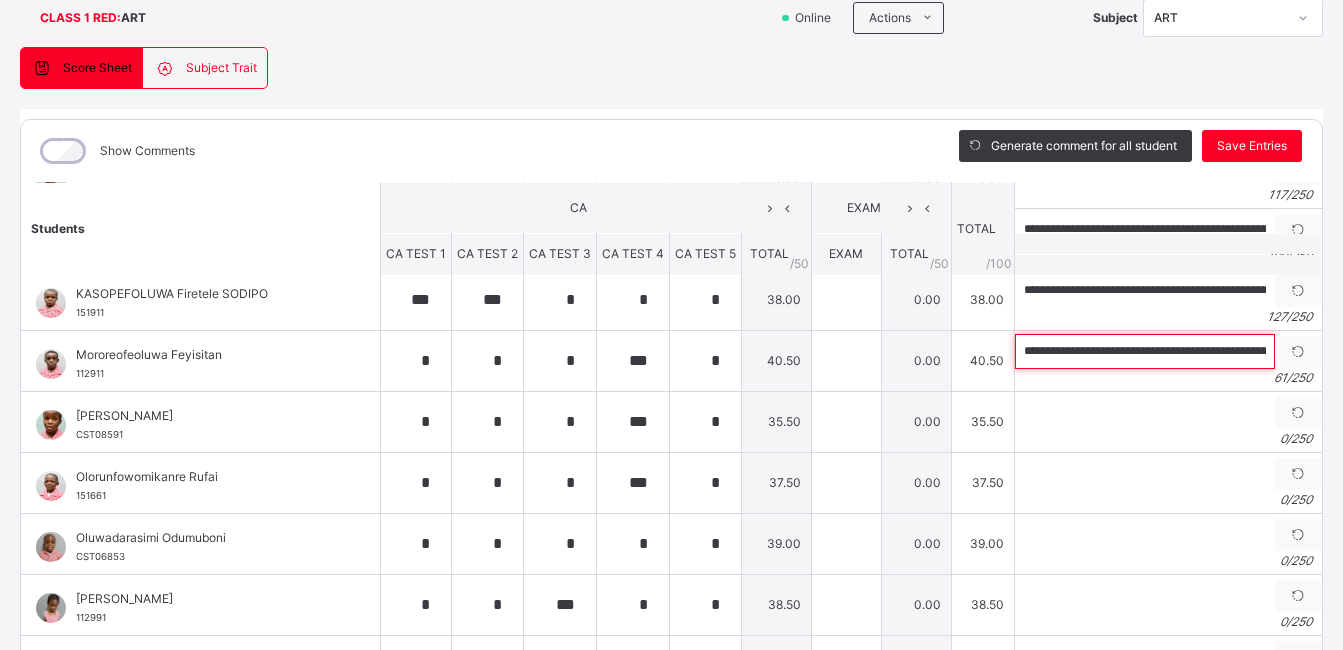 scroll, scrollTop: 0, scrollLeft: 127, axis: horizontal 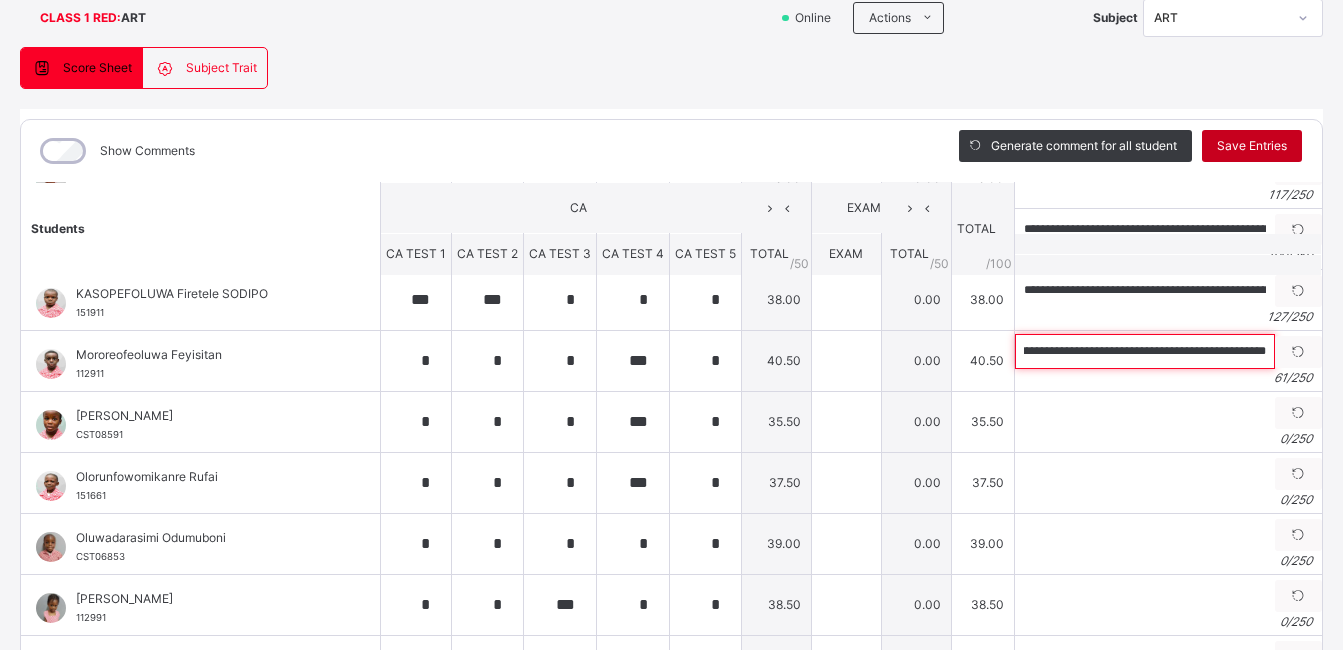 type on "**********" 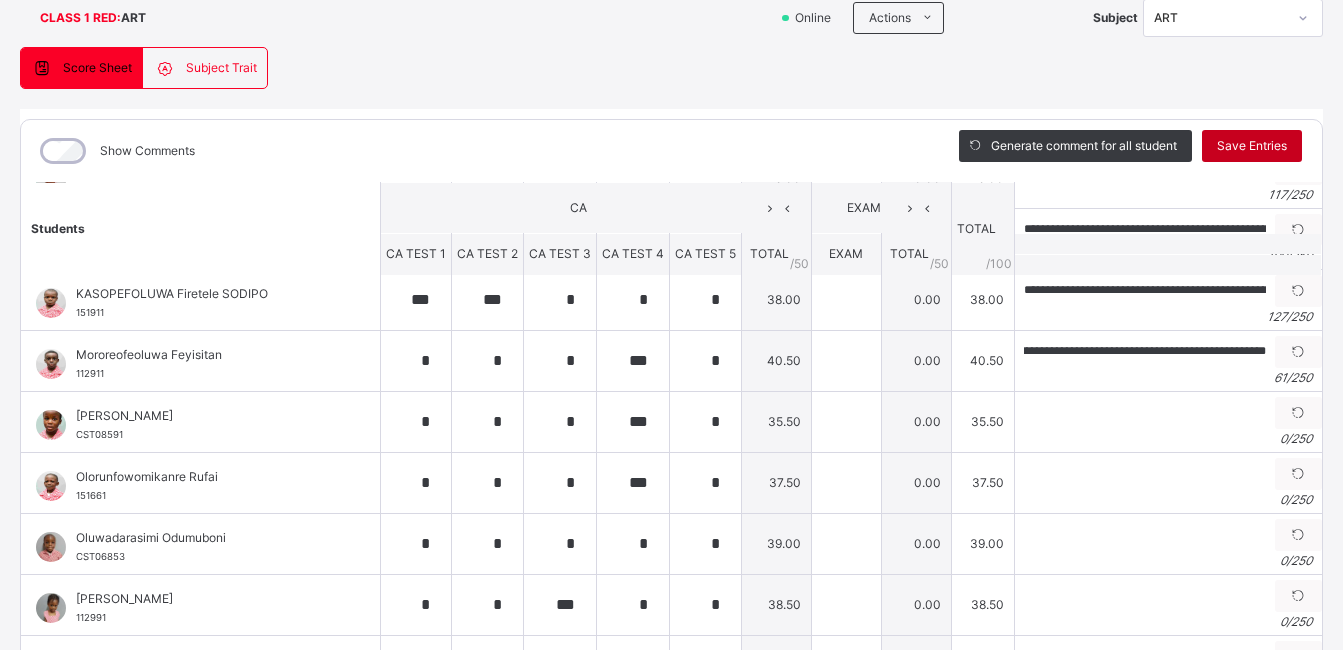 click on "Save Entries" at bounding box center (1252, 146) 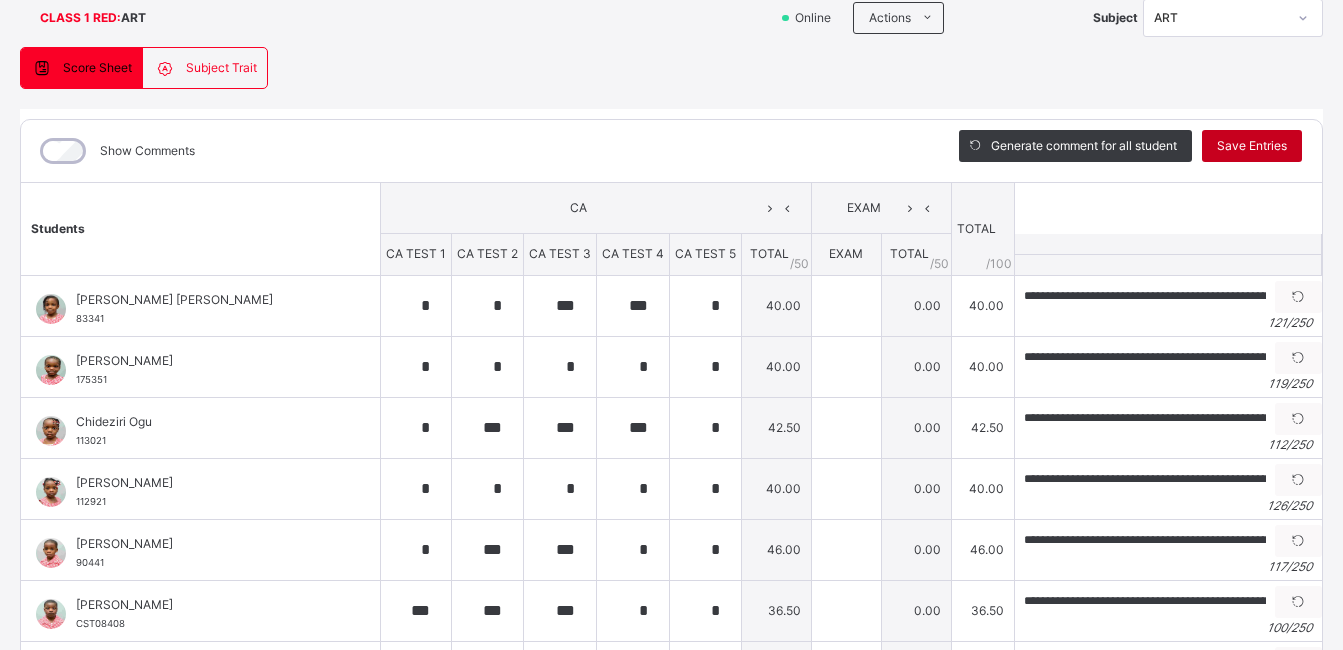 click on "Save Entries" at bounding box center [1252, 146] 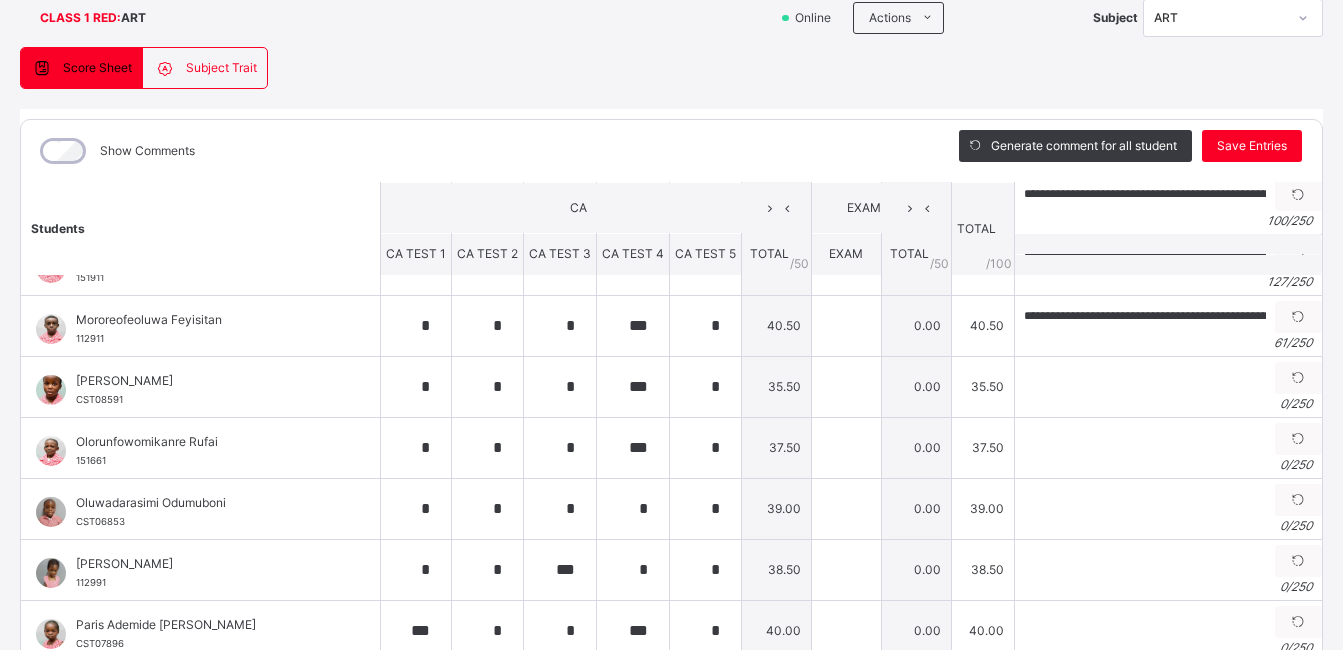 scroll, scrollTop: 421, scrollLeft: 0, axis: vertical 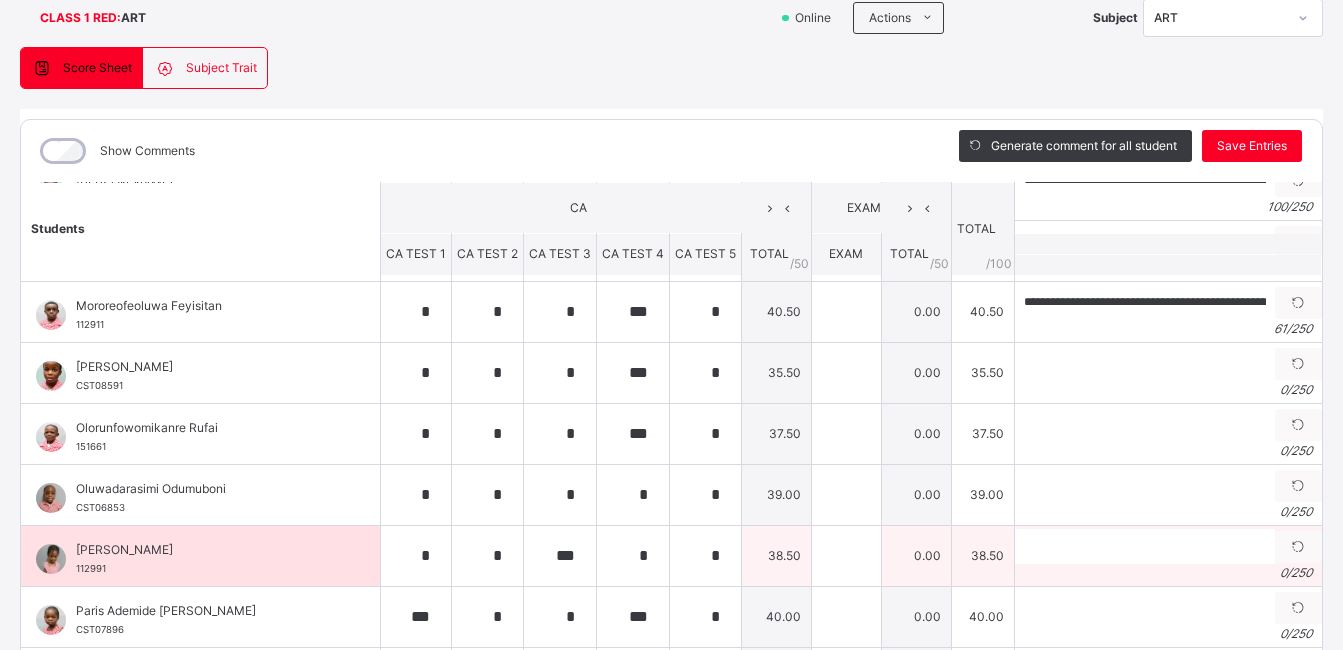 click on "Oluwaforekunmi  Akinrelere 112991" at bounding box center (200, 556) 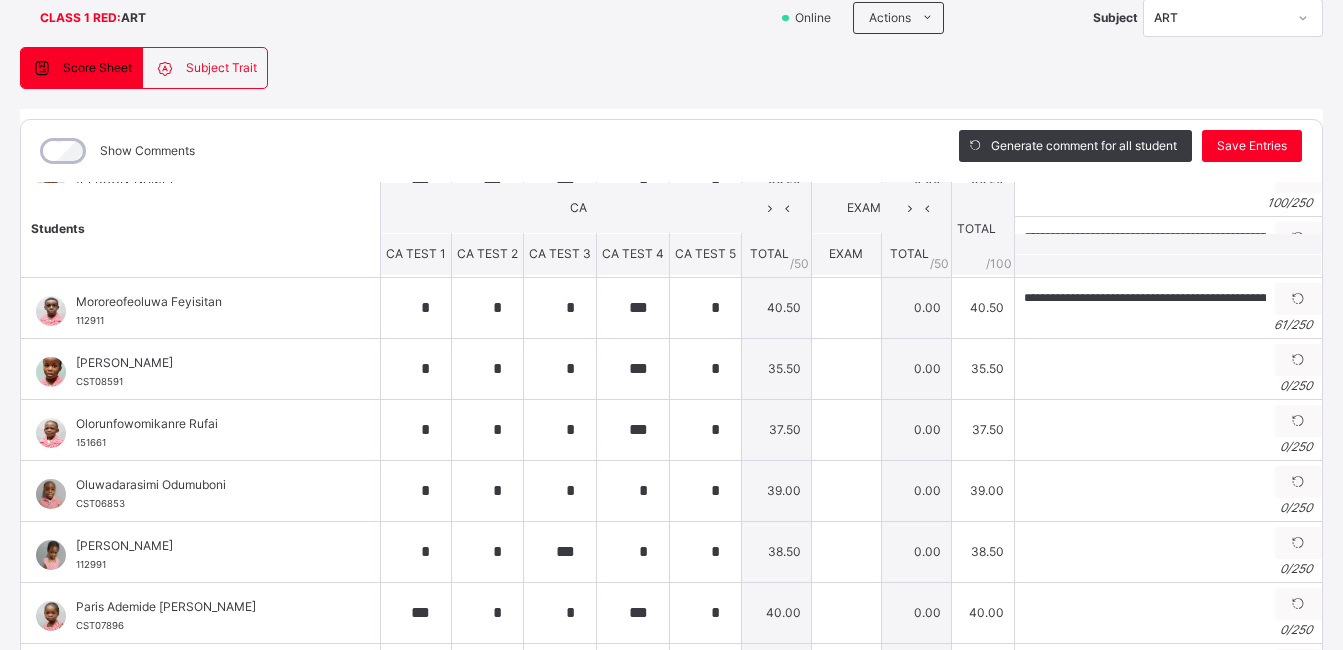scroll, scrollTop: 430, scrollLeft: 0, axis: vertical 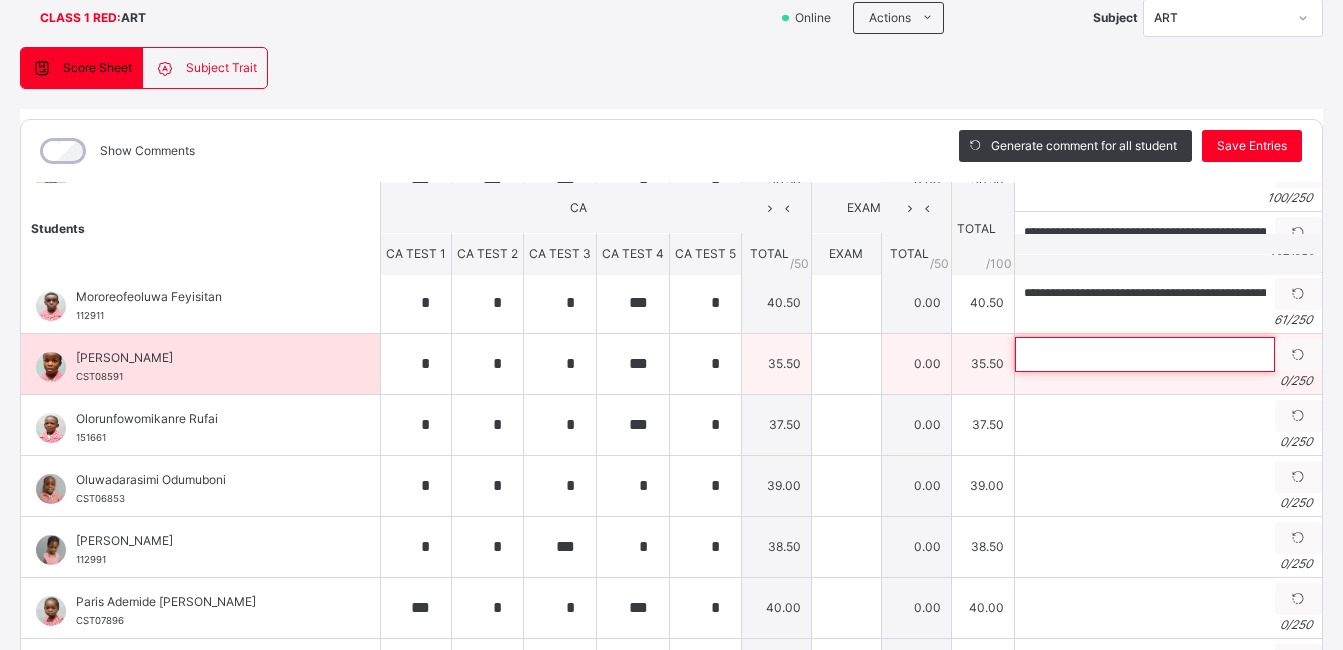 click at bounding box center [1145, 354] 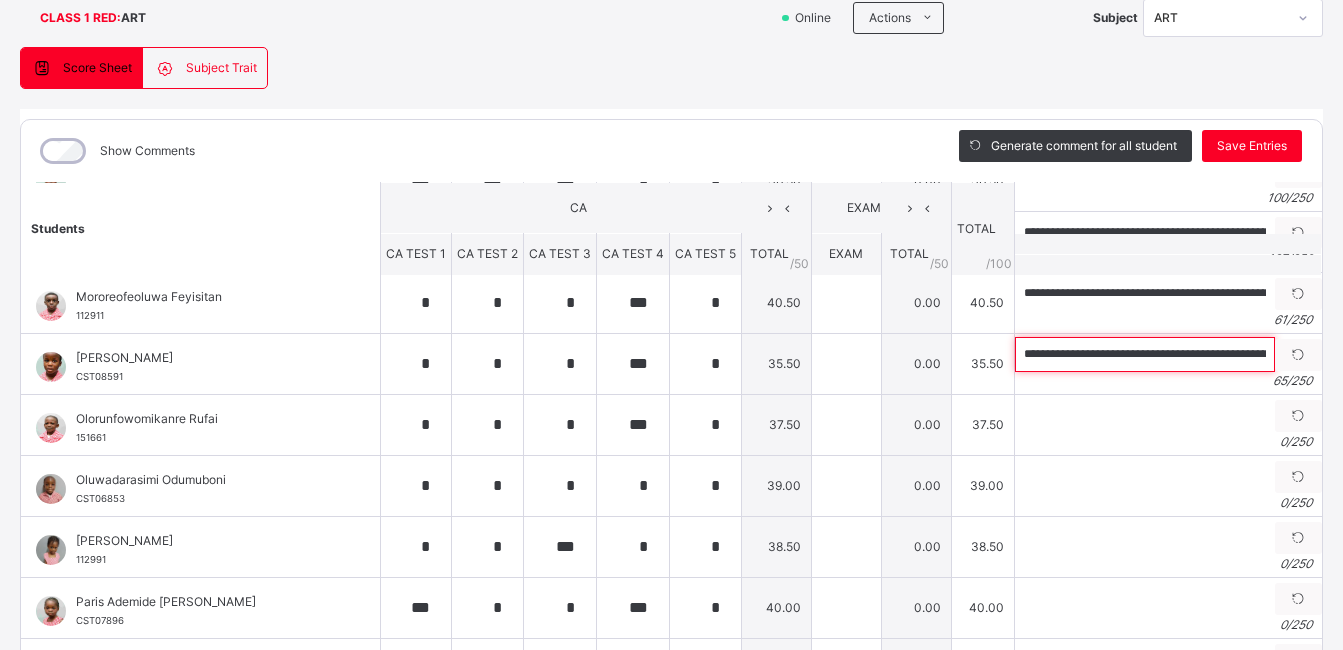 scroll, scrollTop: 0, scrollLeft: 148, axis: horizontal 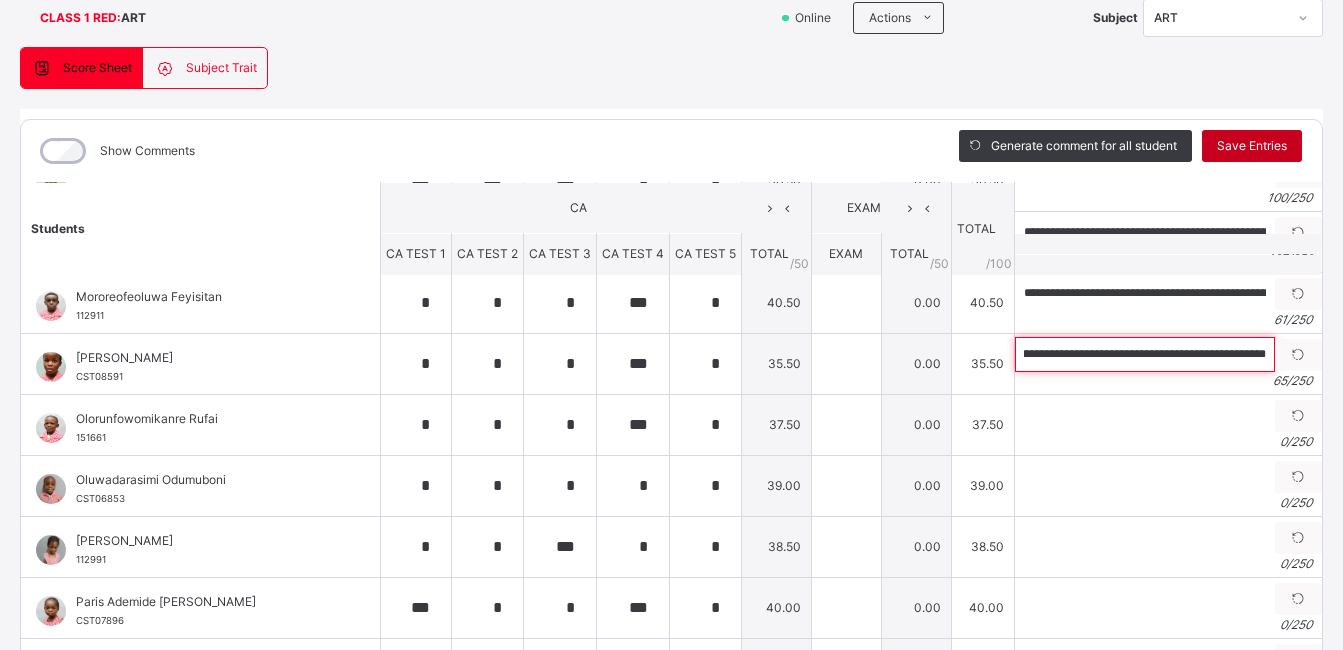 type on "**********" 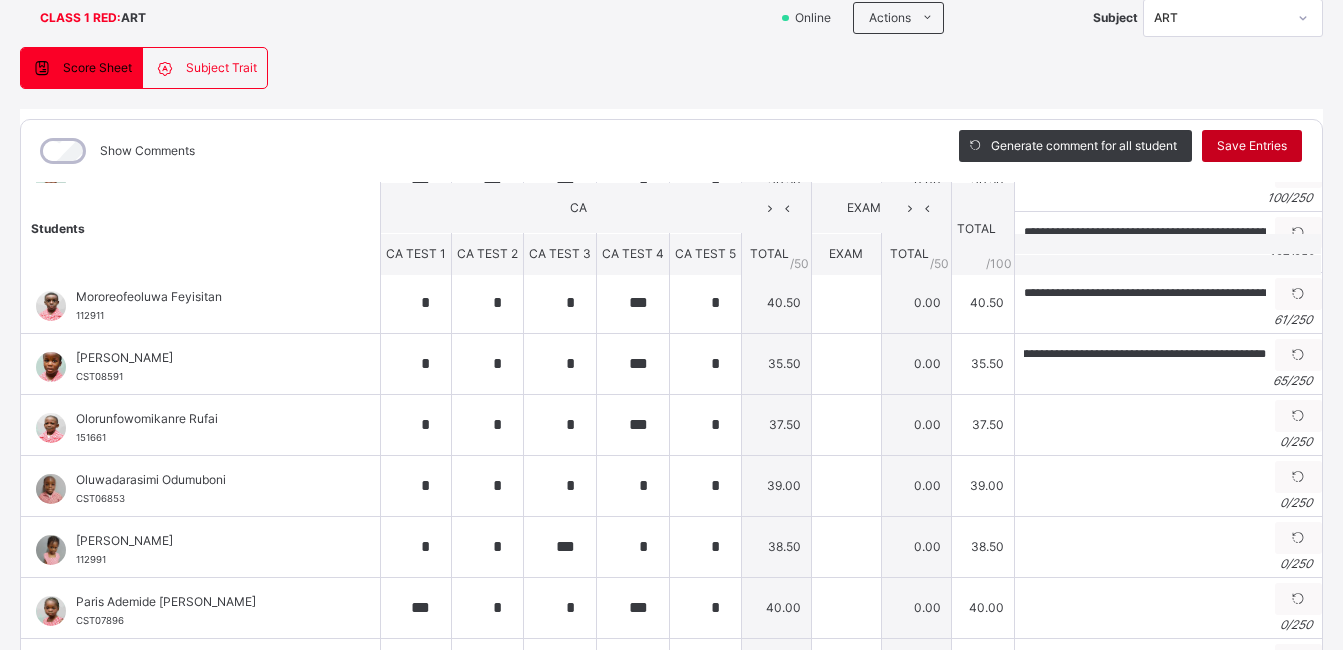 click on "Save Entries" at bounding box center [1252, 146] 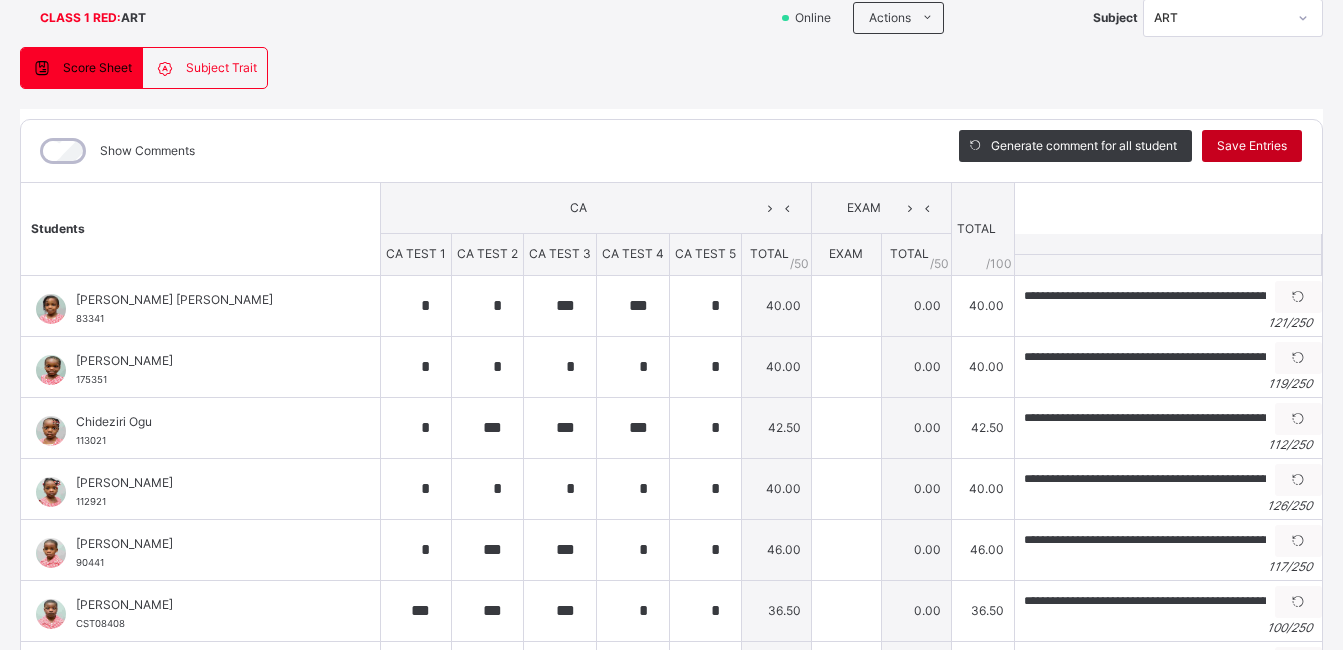 click on "Save Entries" at bounding box center (1252, 146) 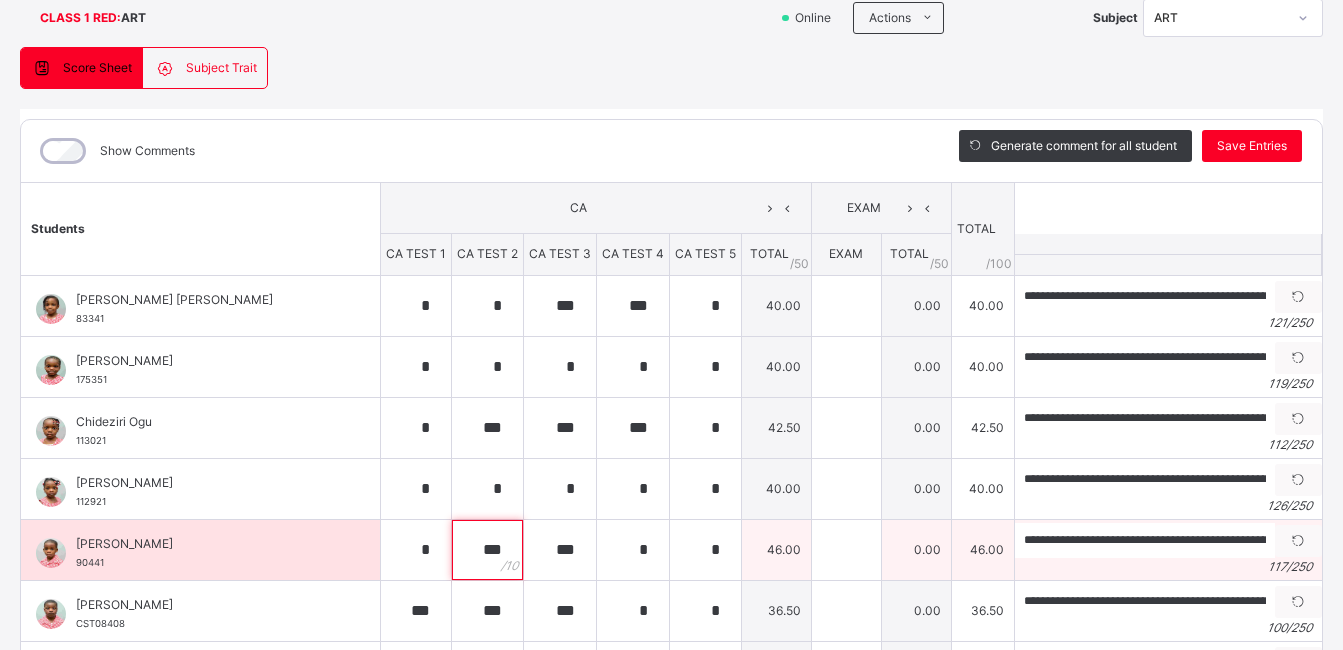 click on "***" at bounding box center (487, 550) 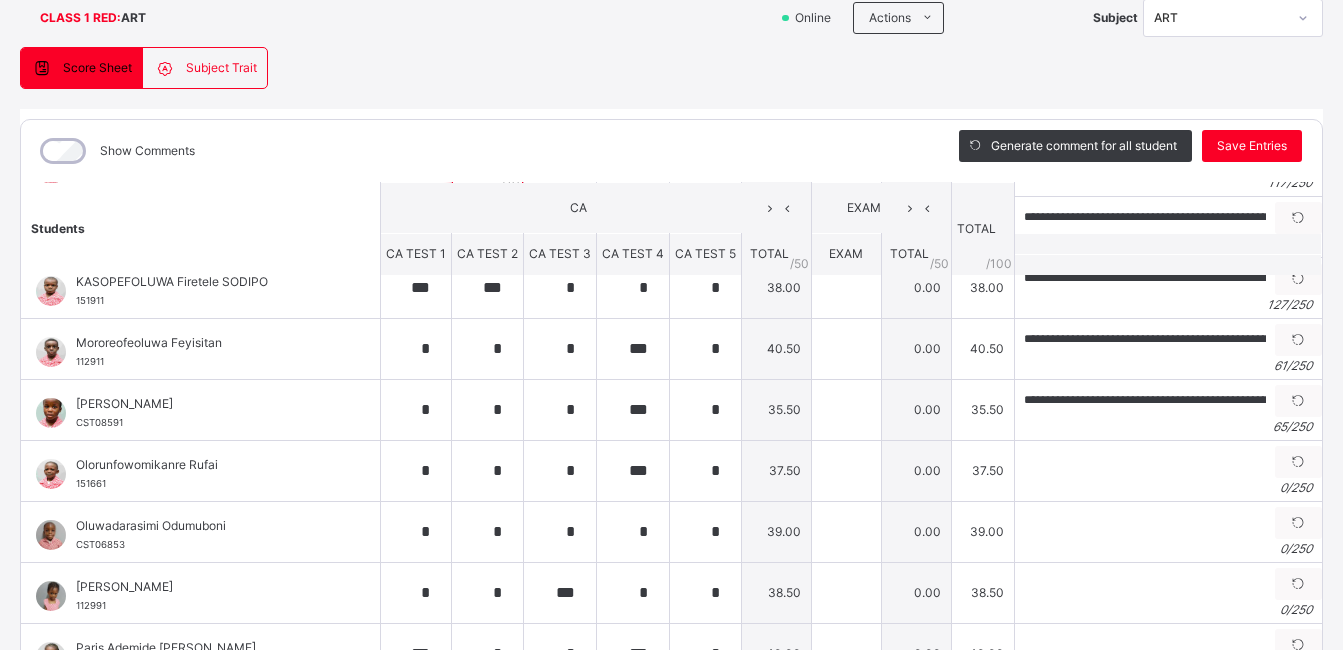scroll, scrollTop: 395, scrollLeft: 0, axis: vertical 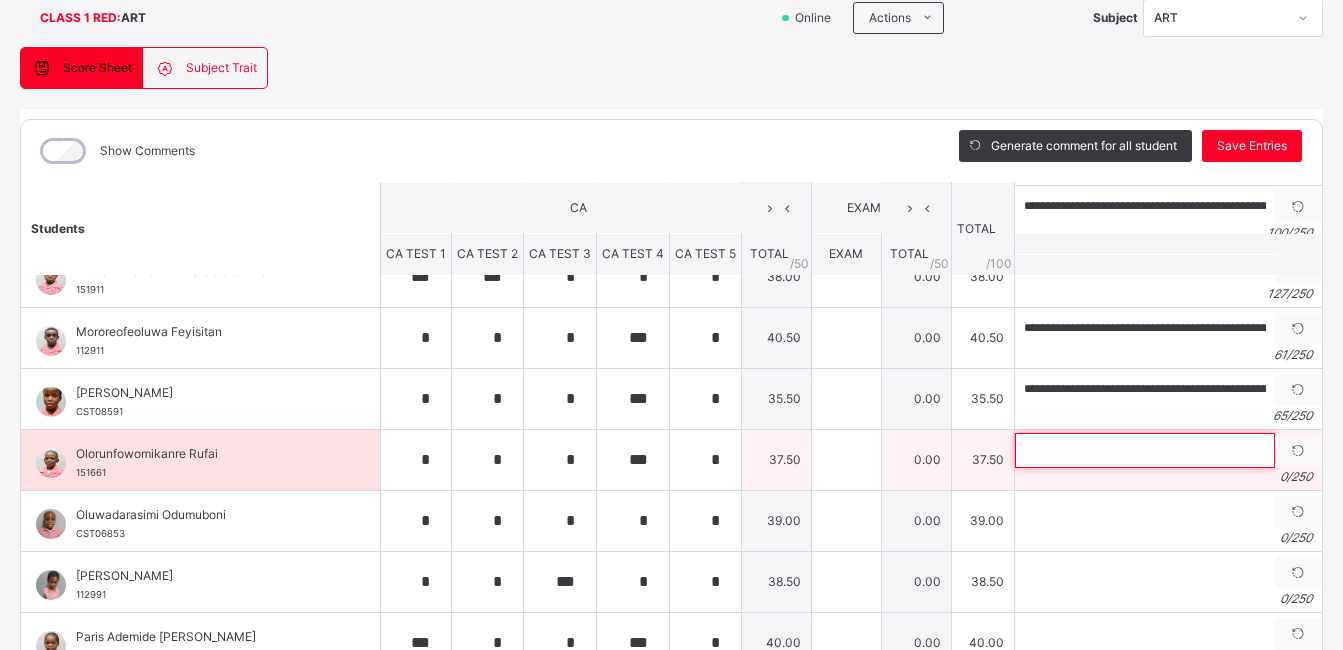 click at bounding box center [1145, 450] 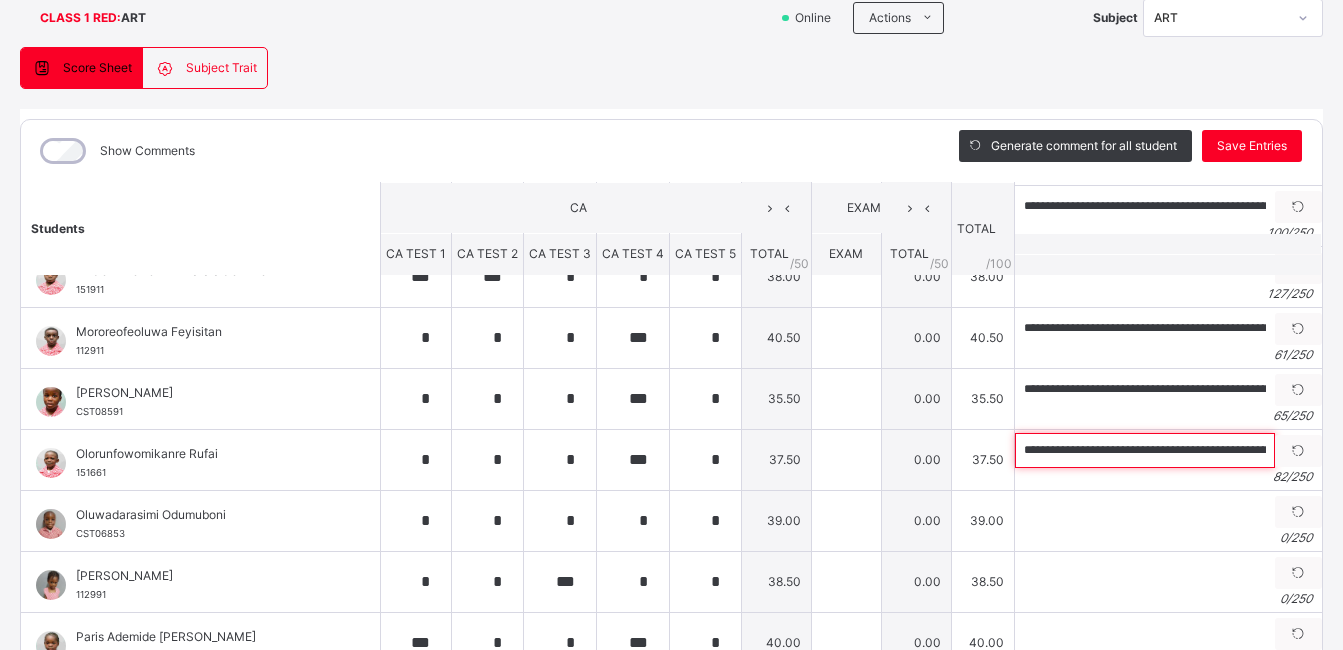 scroll, scrollTop: 0, scrollLeft: 240, axis: horizontal 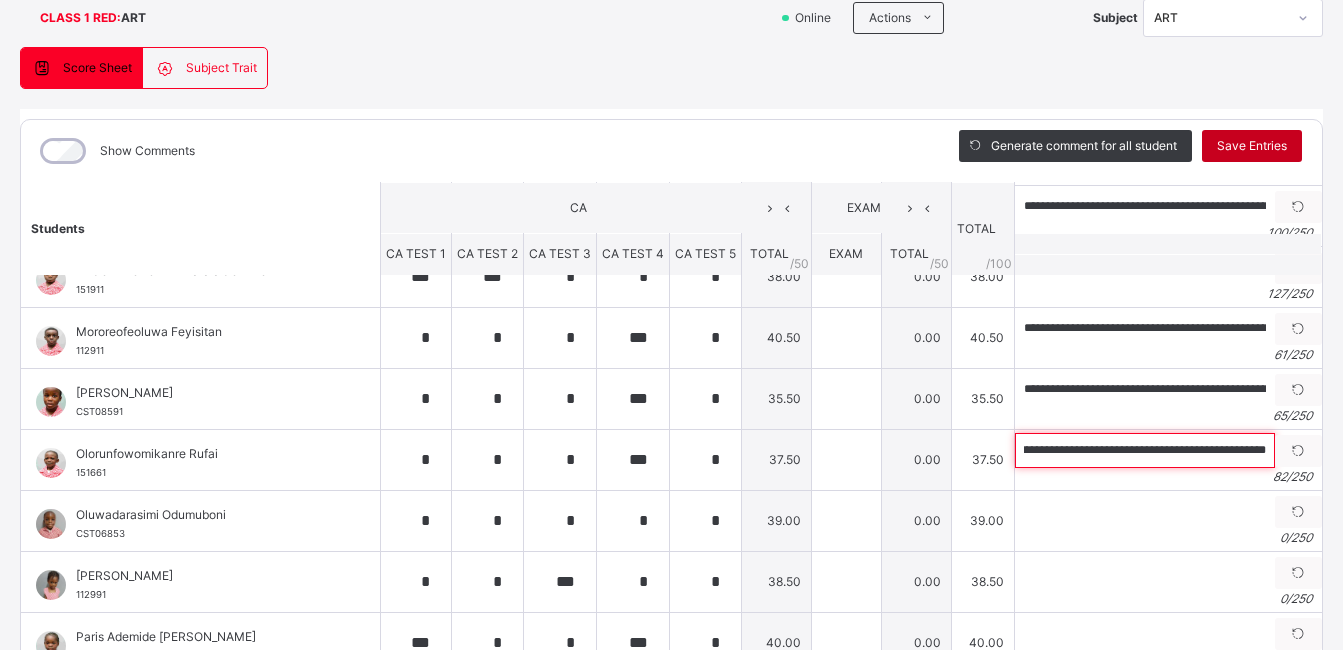 type on "**********" 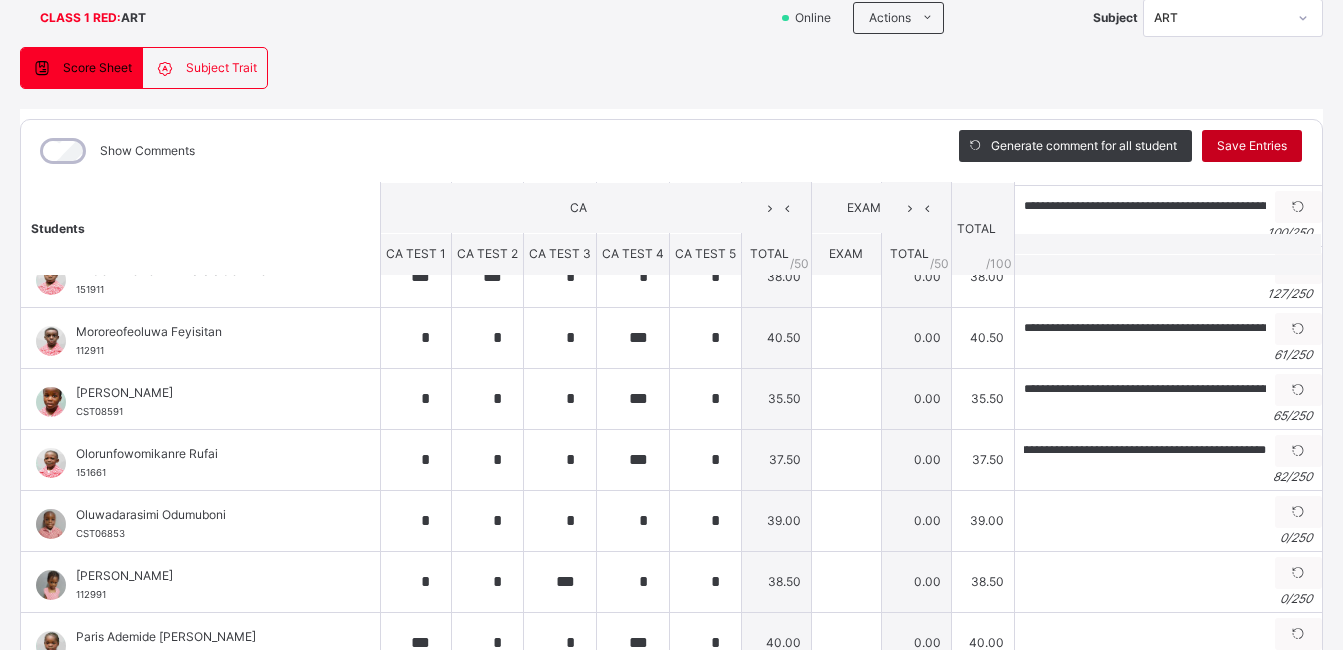 scroll, scrollTop: 0, scrollLeft: 0, axis: both 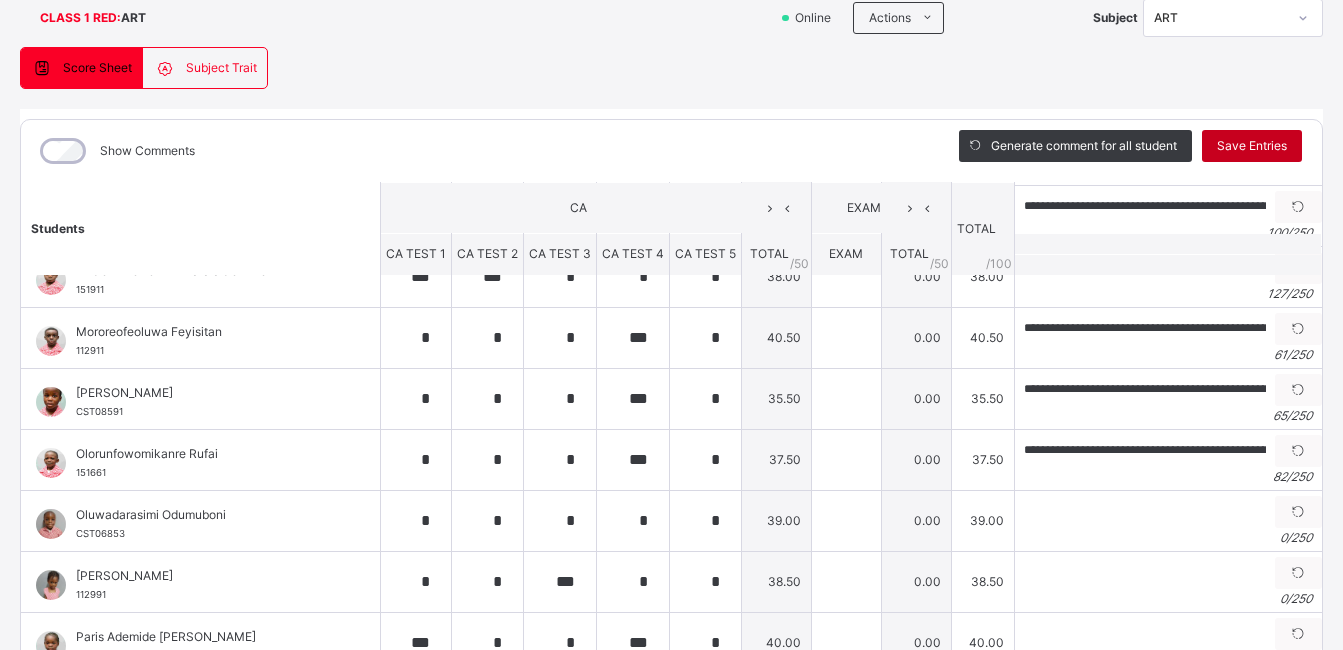 click on "Save Entries" at bounding box center (1252, 146) 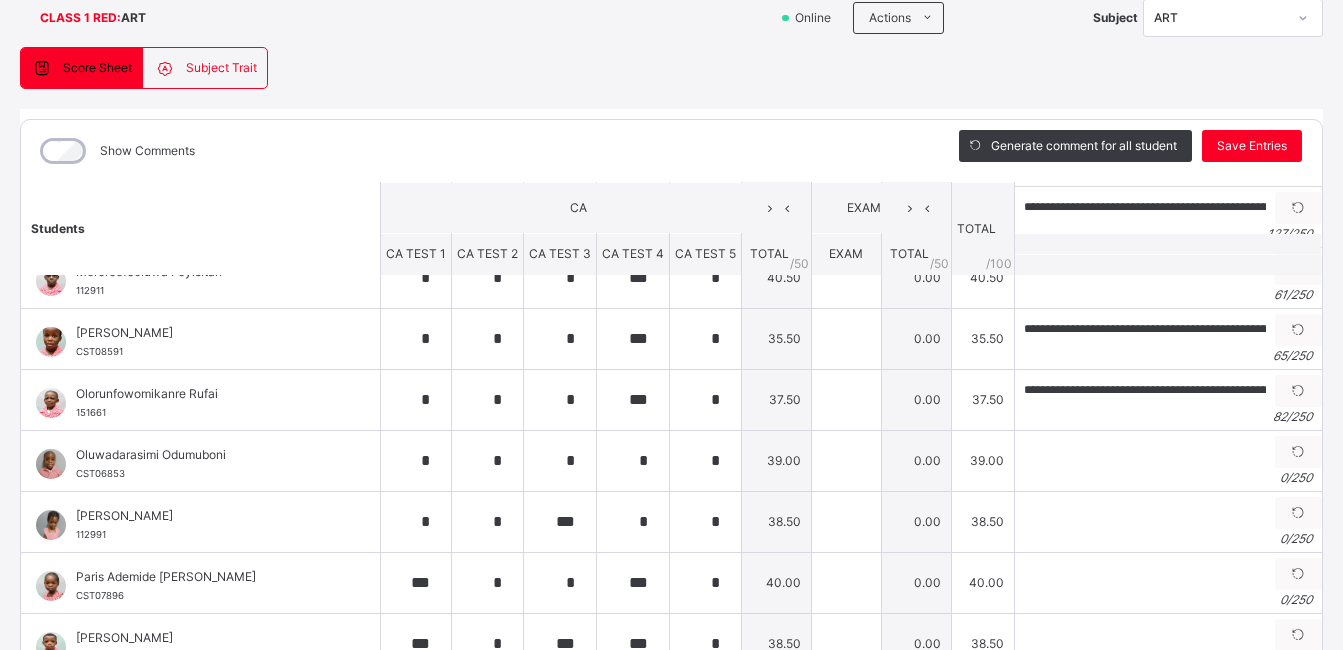 scroll, scrollTop: 490, scrollLeft: 0, axis: vertical 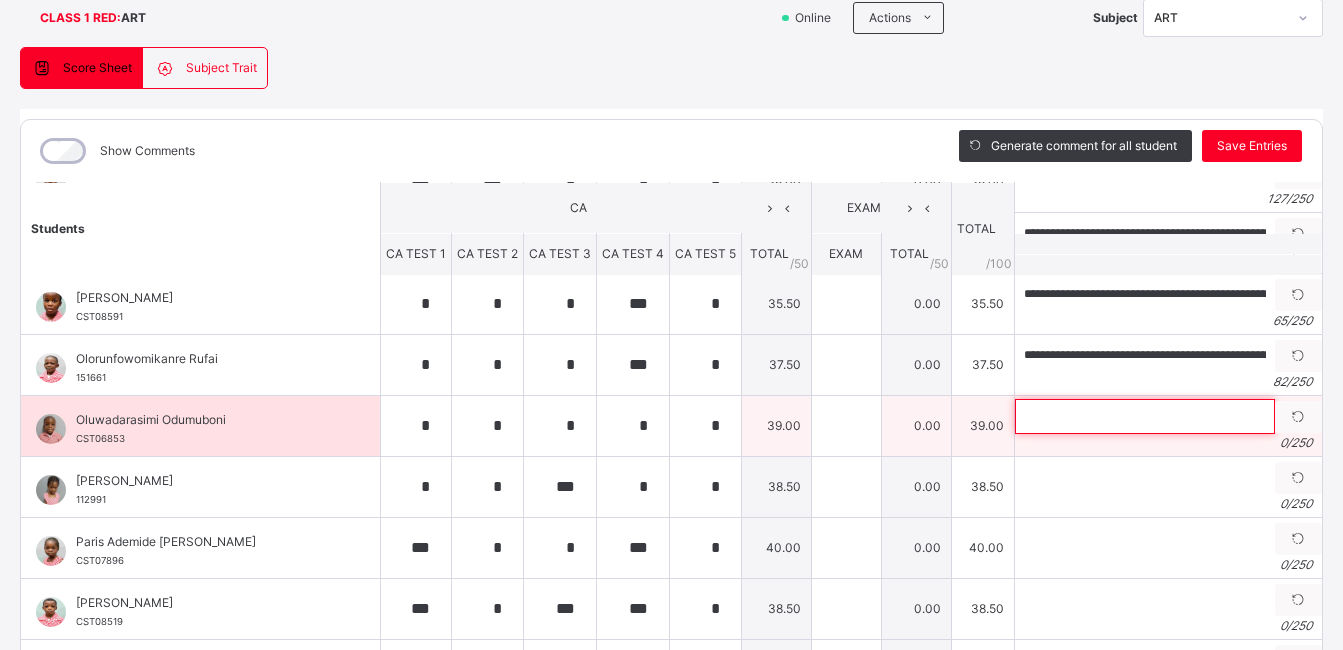 click at bounding box center (1145, 416) 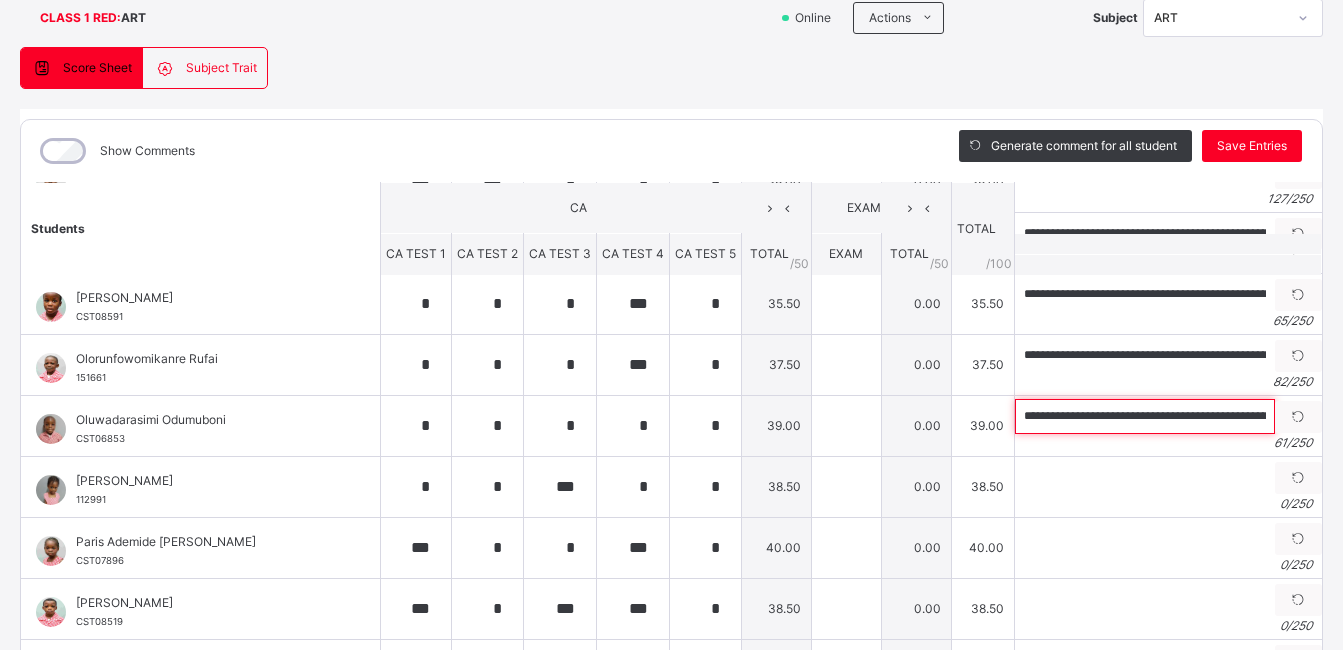 scroll, scrollTop: 0, scrollLeft: 109, axis: horizontal 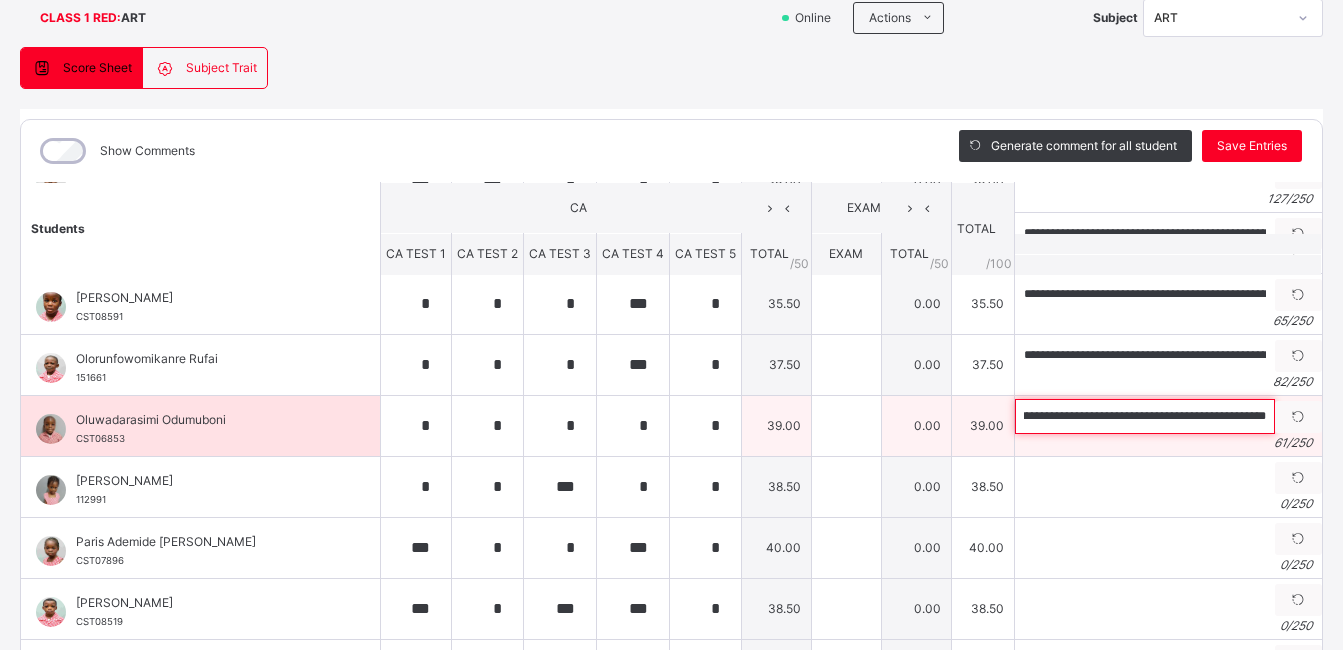 click on "**********" at bounding box center (1145, 416) 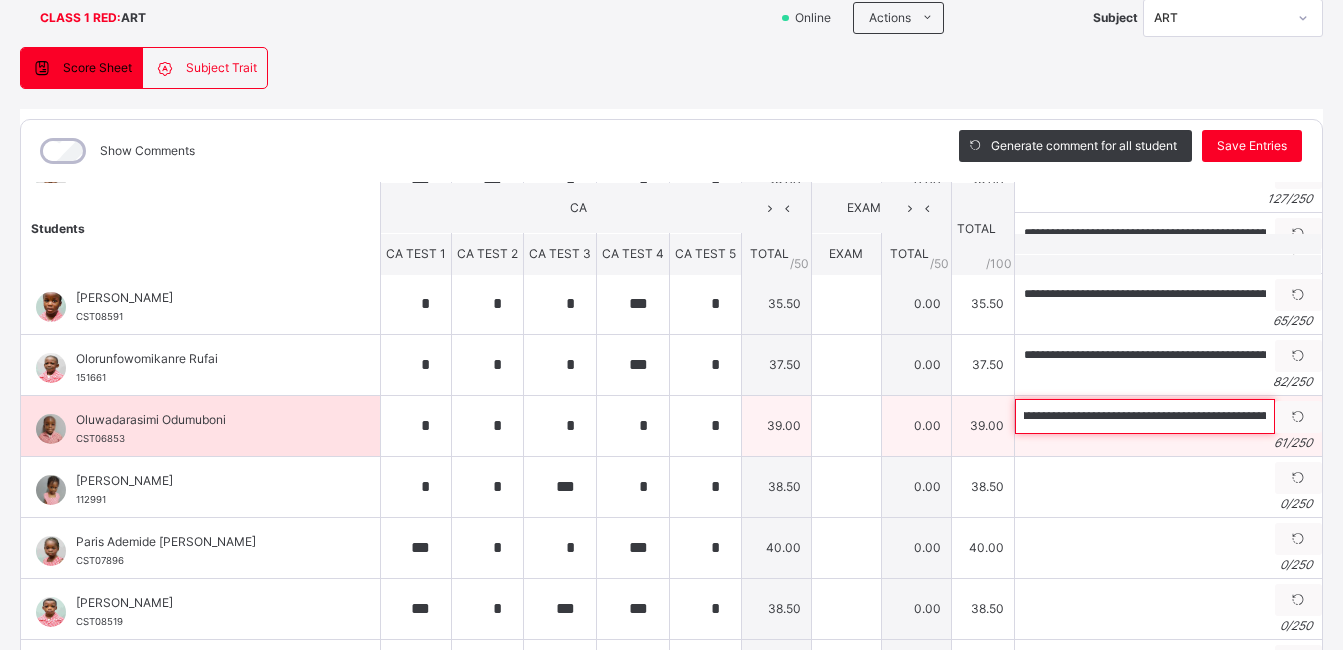 scroll, scrollTop: 0, scrollLeft: 0, axis: both 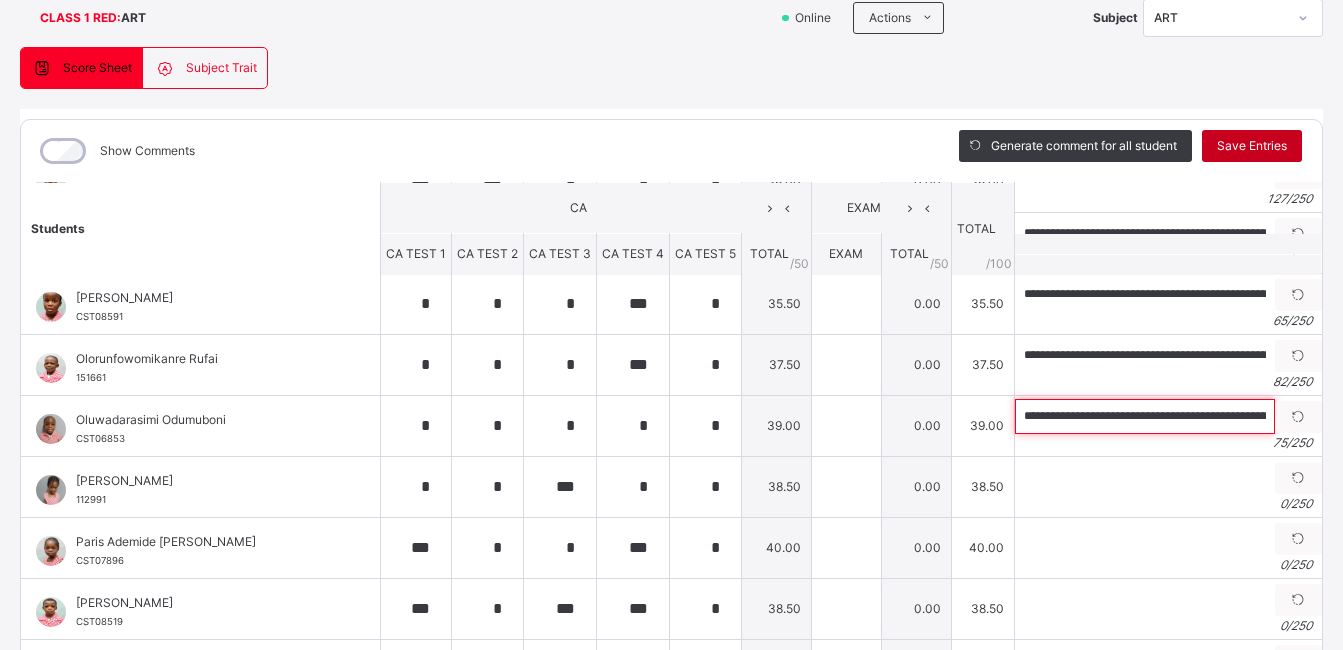 type on "**********" 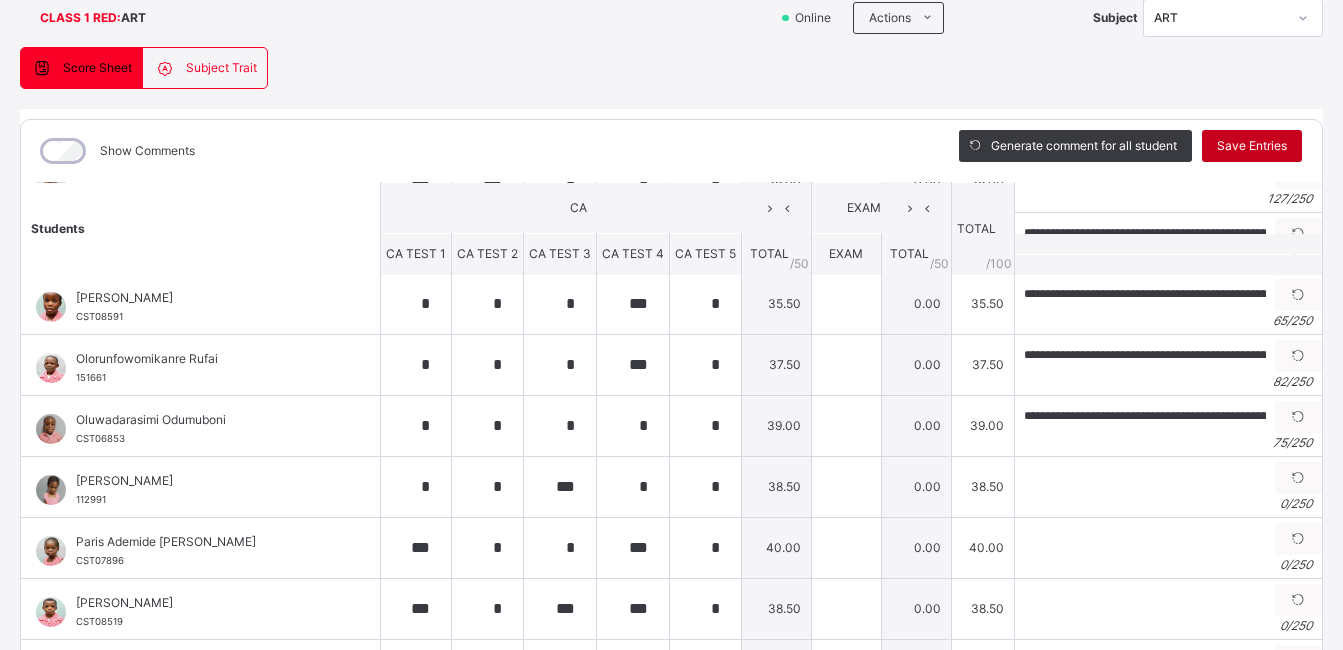 click on "Save Entries" at bounding box center [1252, 146] 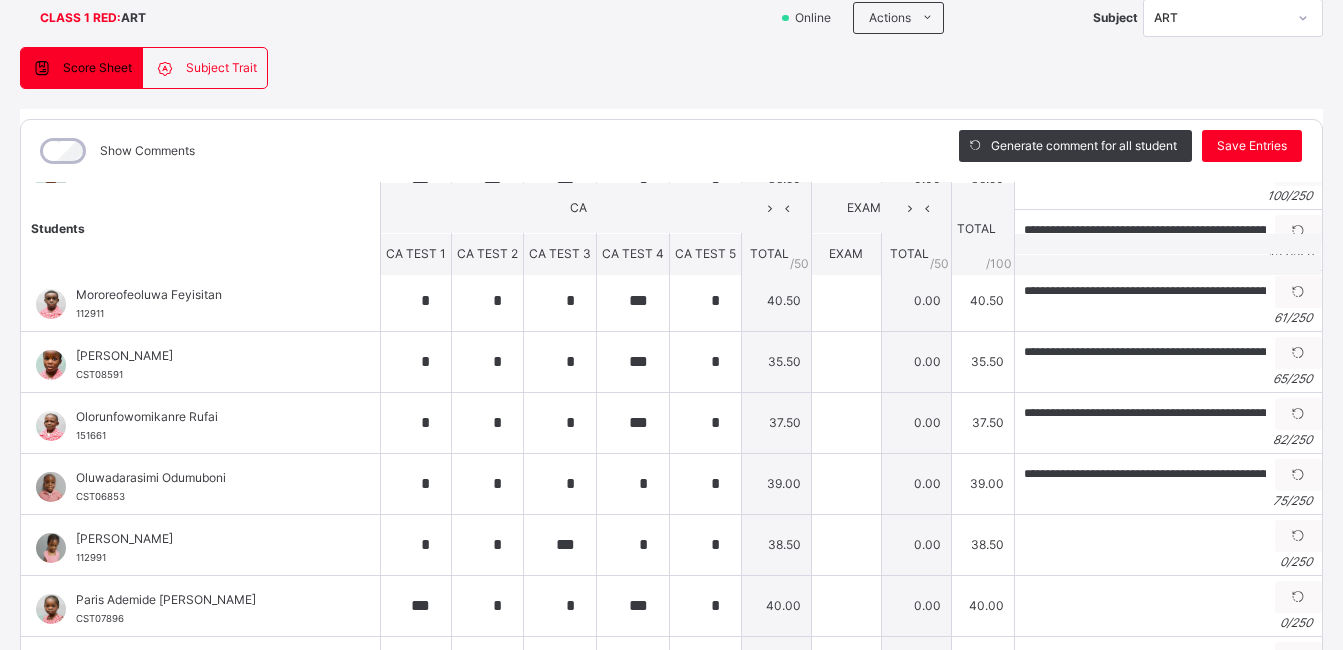 scroll, scrollTop: 487, scrollLeft: 0, axis: vertical 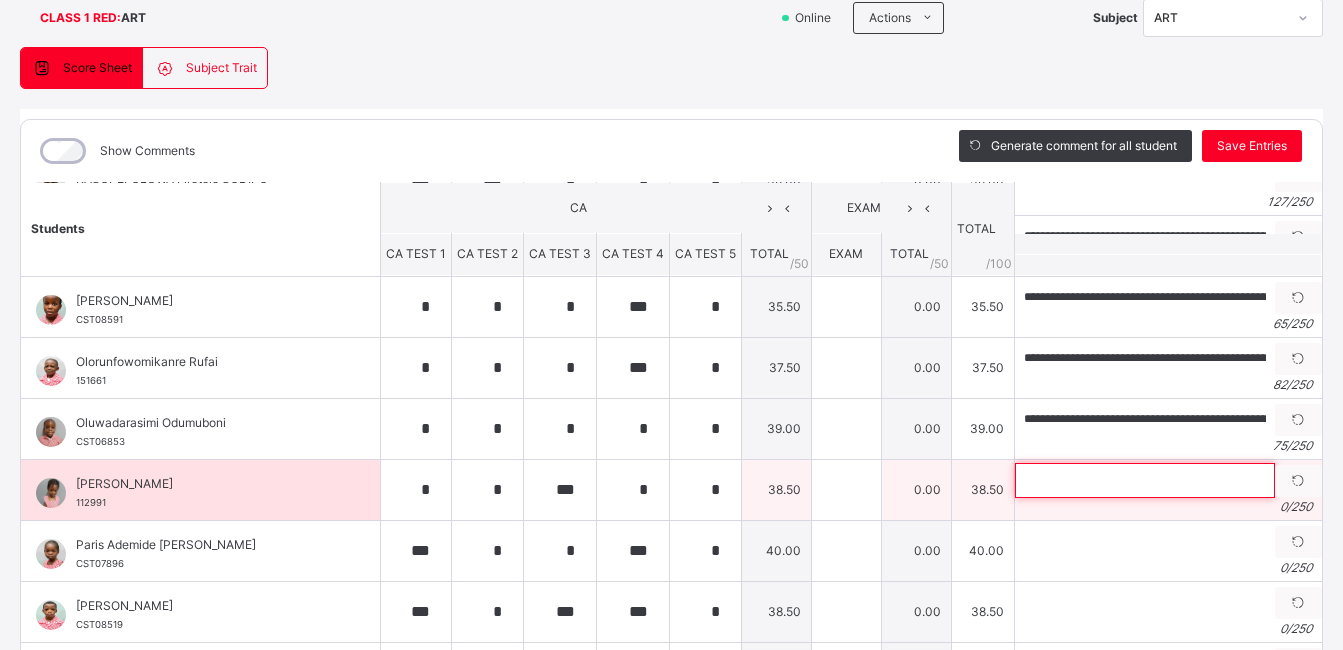 click at bounding box center (1145, 480) 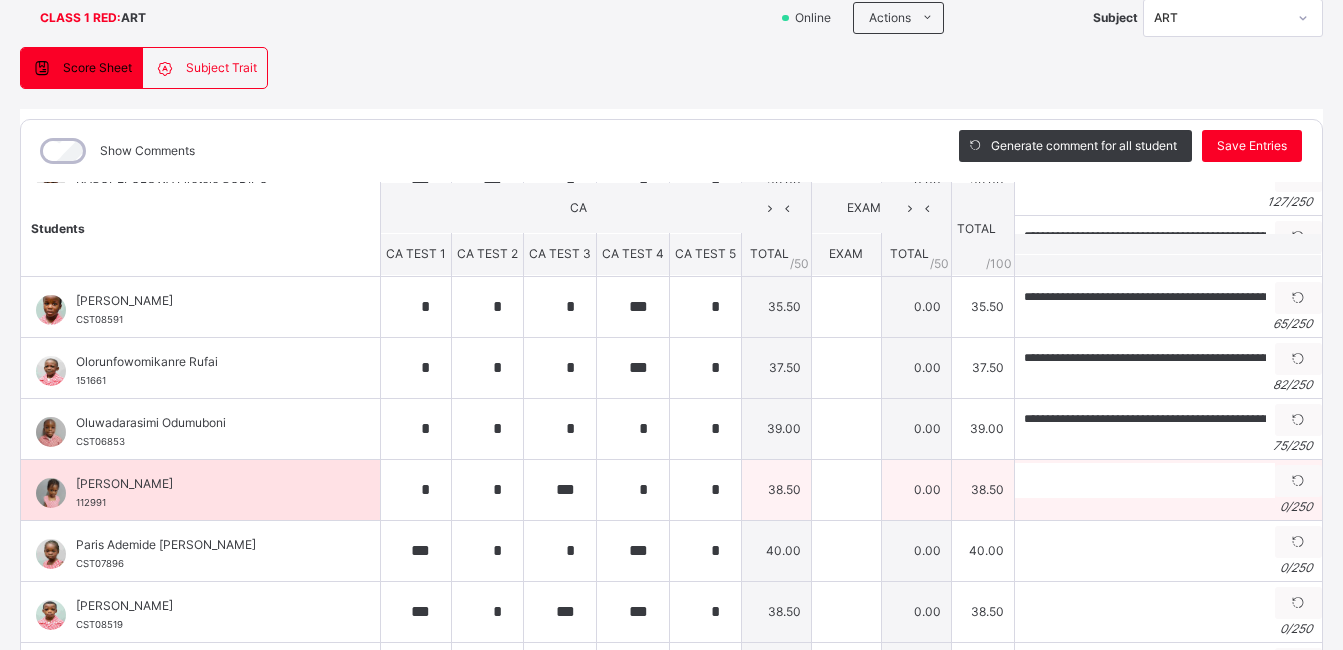 click on "0 / 250" at bounding box center (1168, 507) 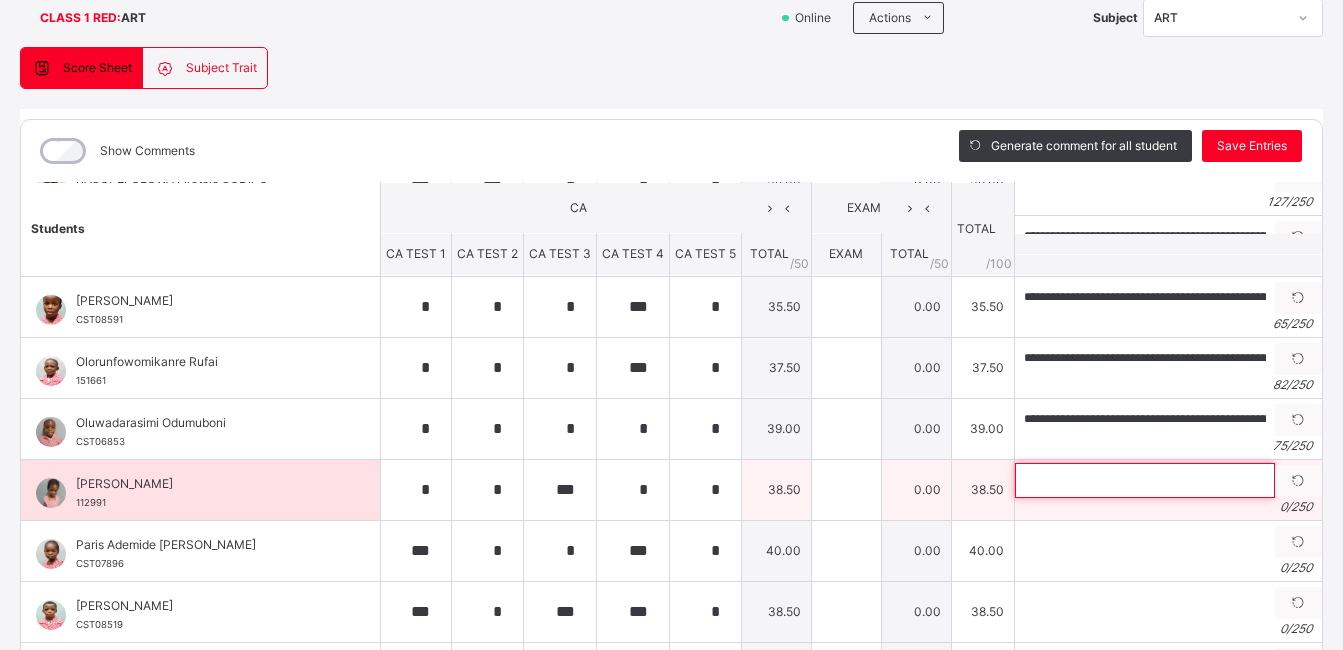 click at bounding box center [1145, 480] 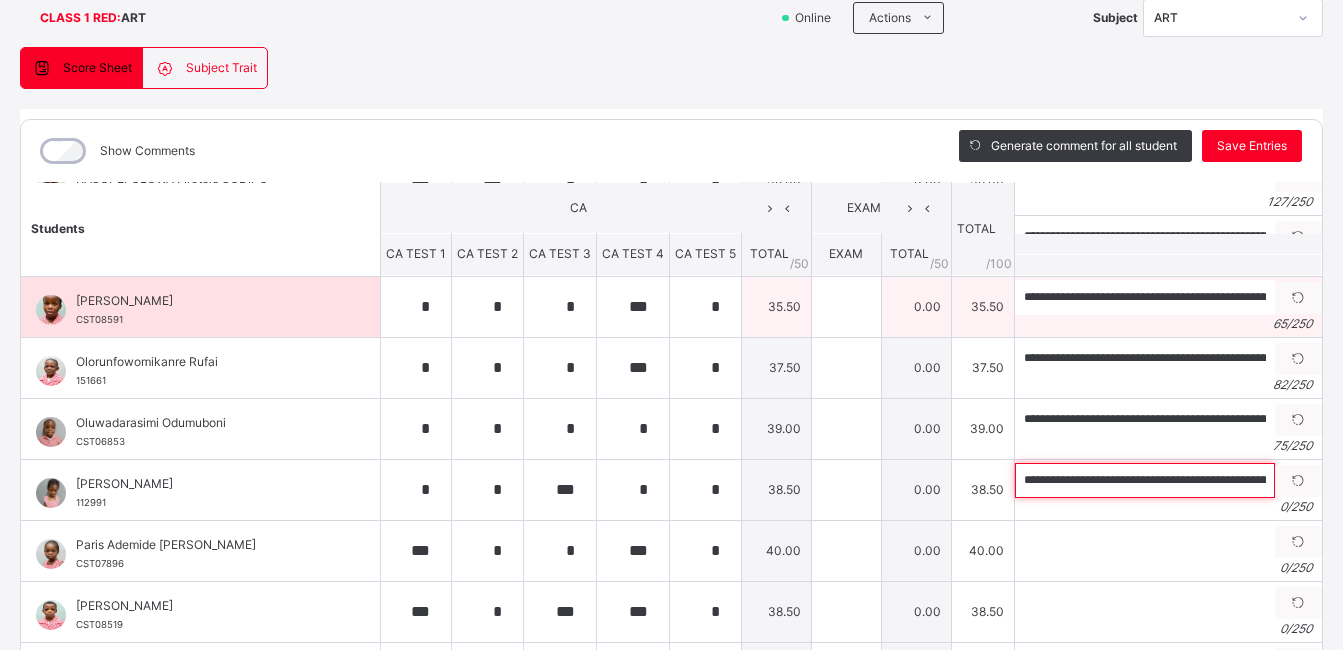 scroll, scrollTop: 0, scrollLeft: 192, axis: horizontal 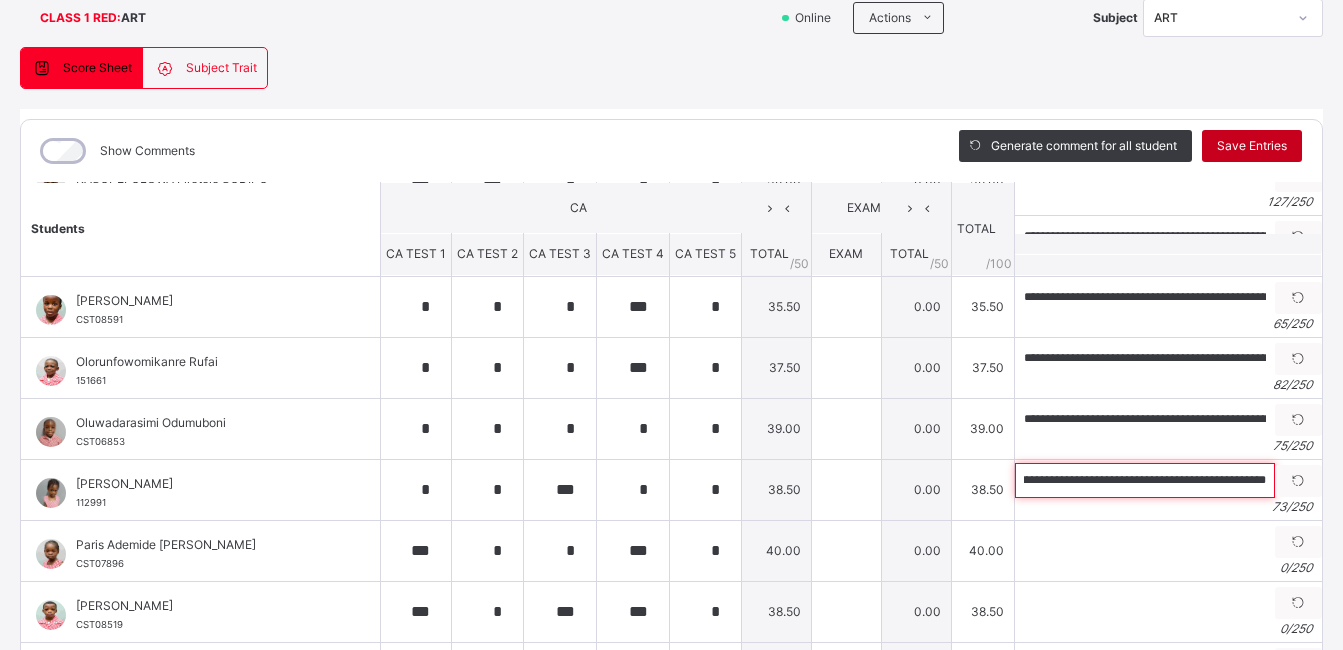 type on "**********" 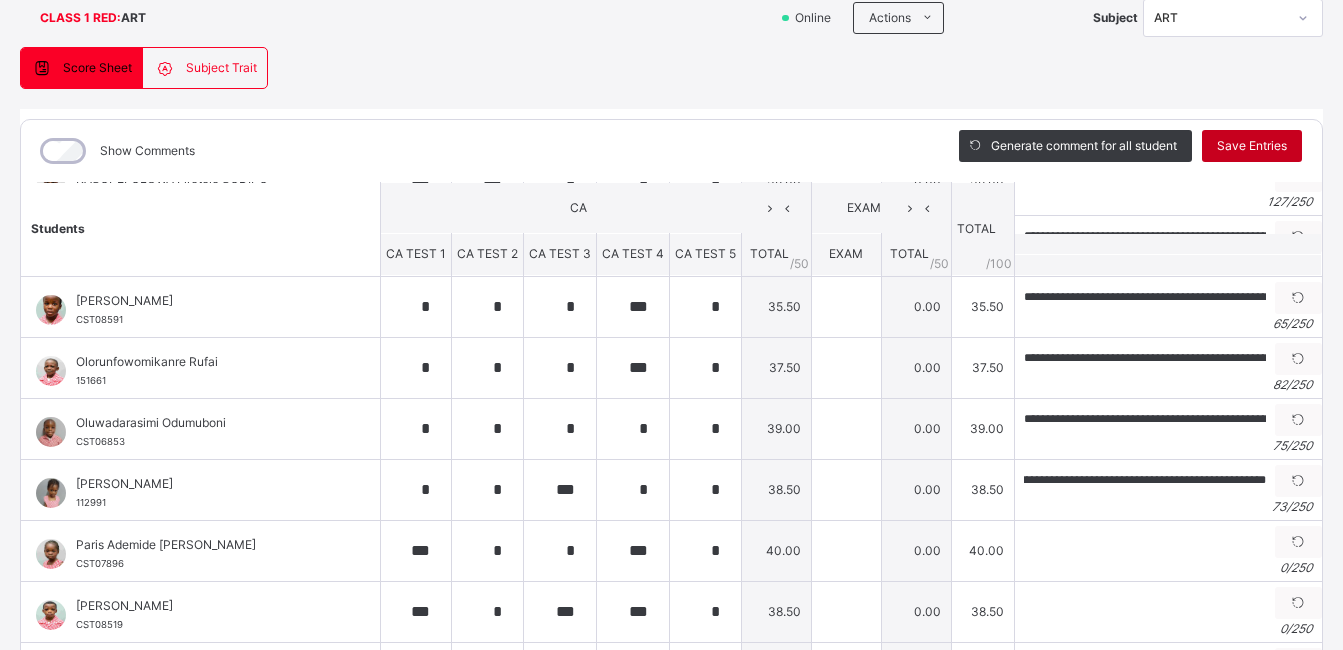 scroll, scrollTop: 0, scrollLeft: 0, axis: both 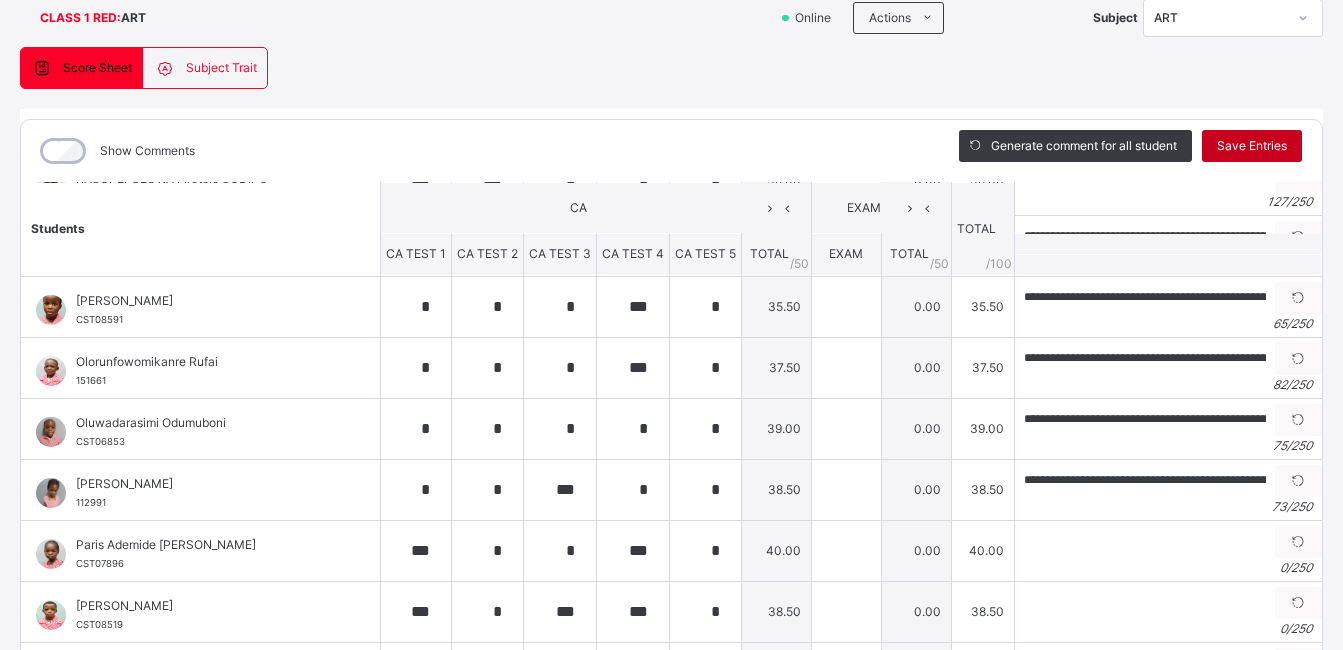 click on "Save Entries" at bounding box center [1252, 146] 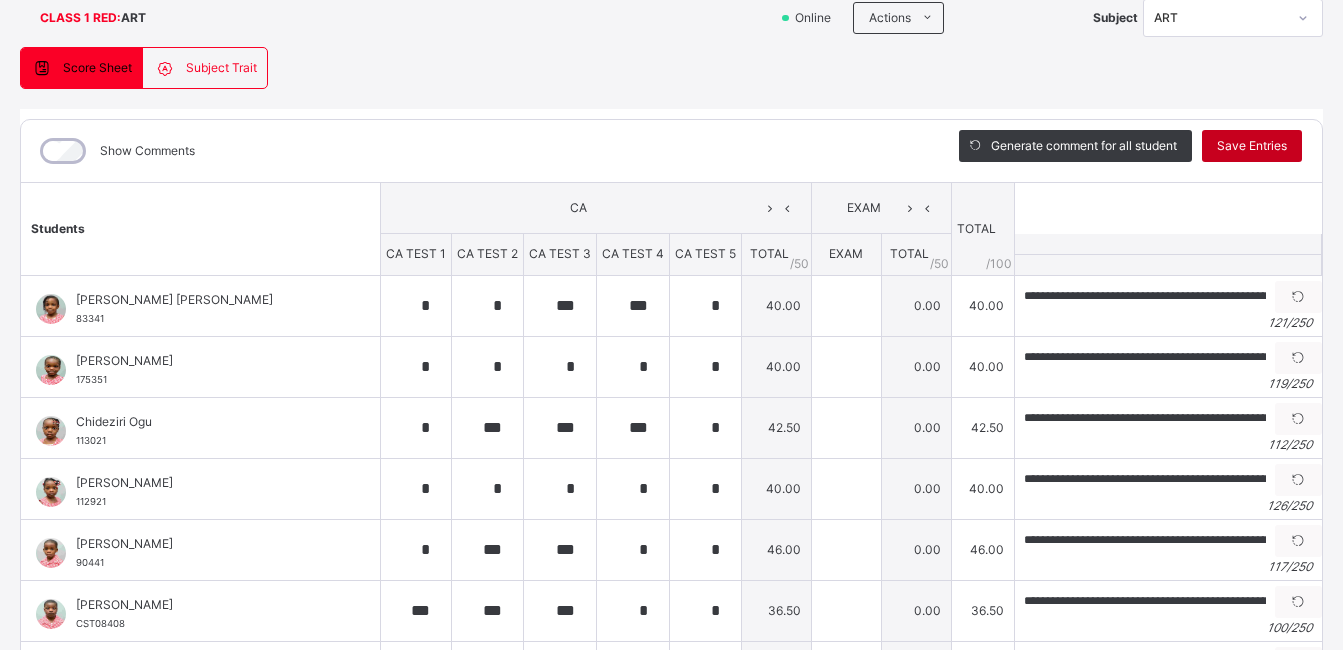 click on "Save Entries" at bounding box center [1252, 146] 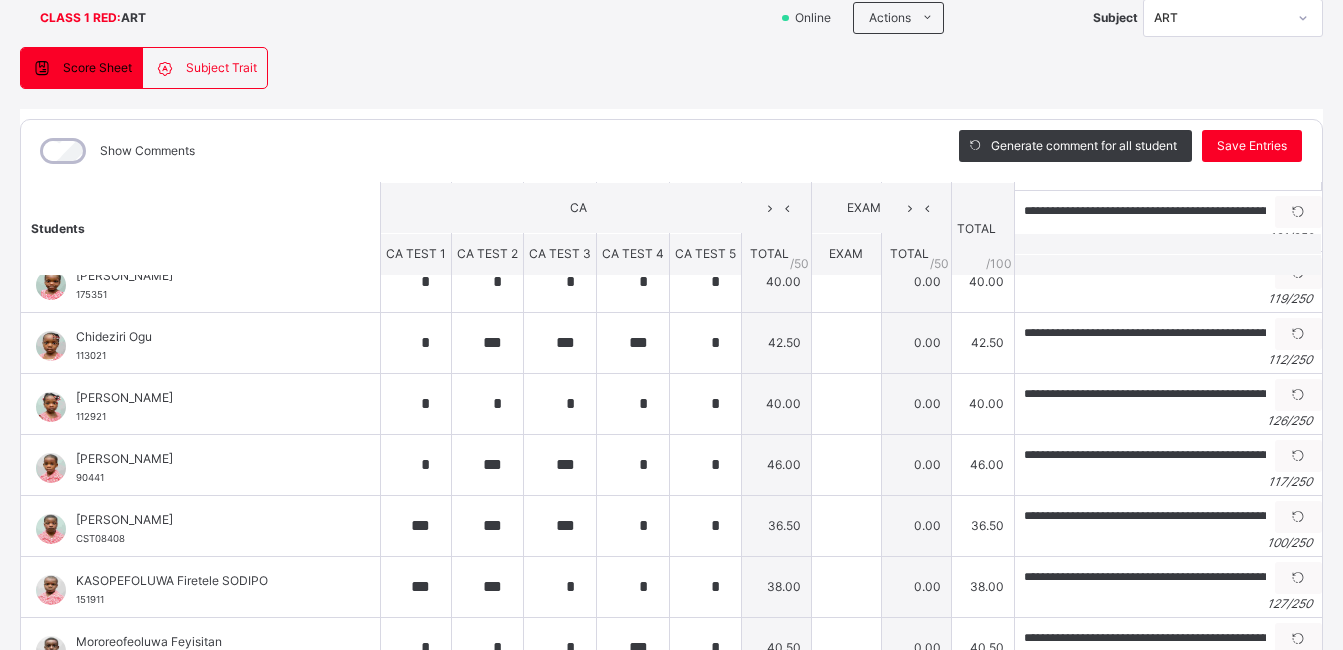 scroll, scrollTop: 97, scrollLeft: 0, axis: vertical 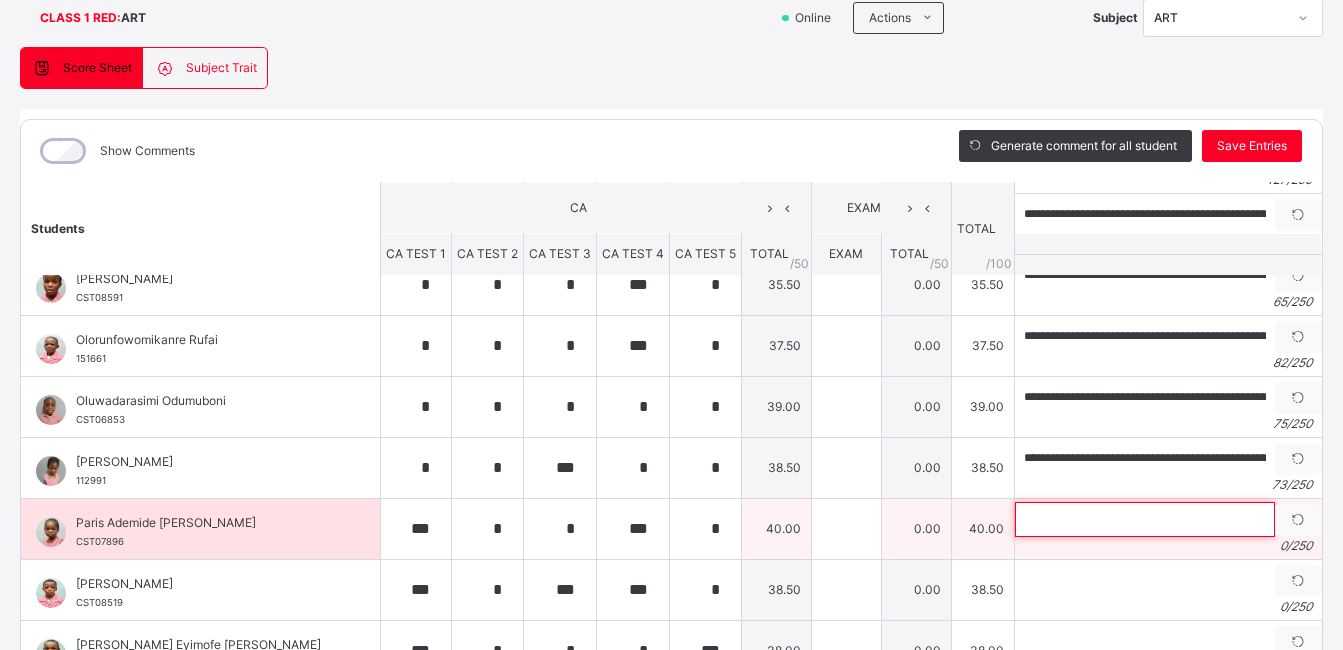click at bounding box center [1145, 519] 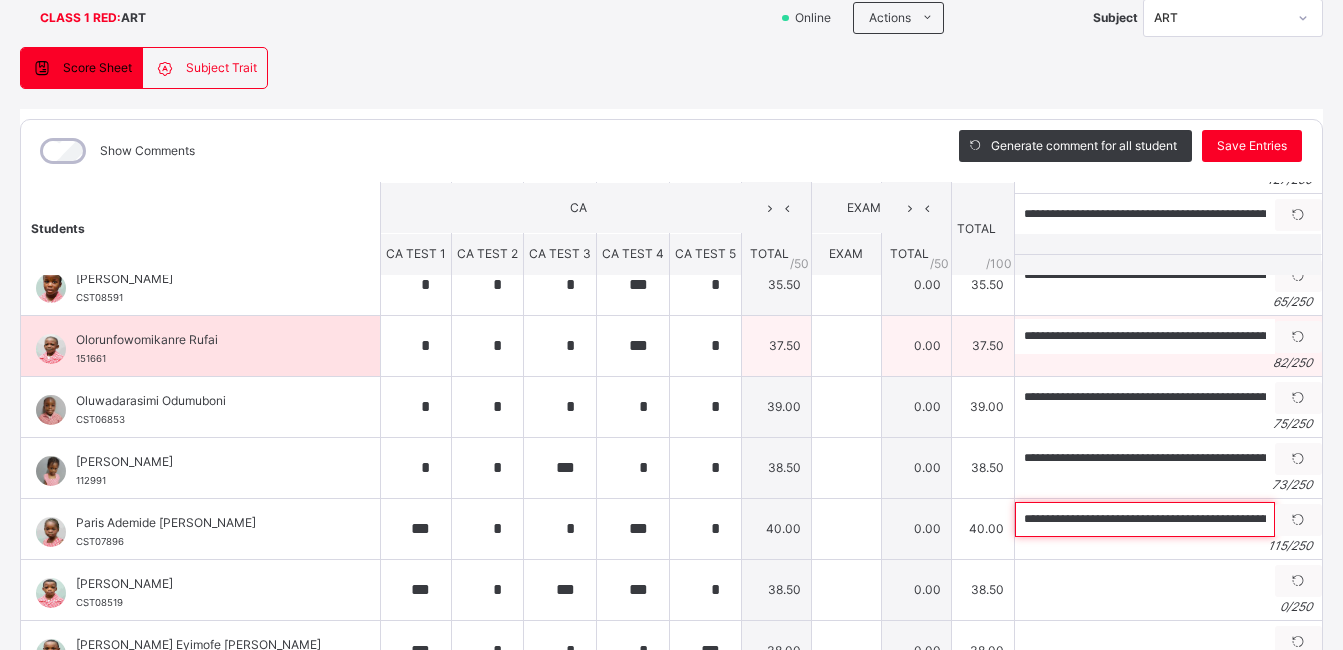 scroll, scrollTop: 0, scrollLeft: 411, axis: horizontal 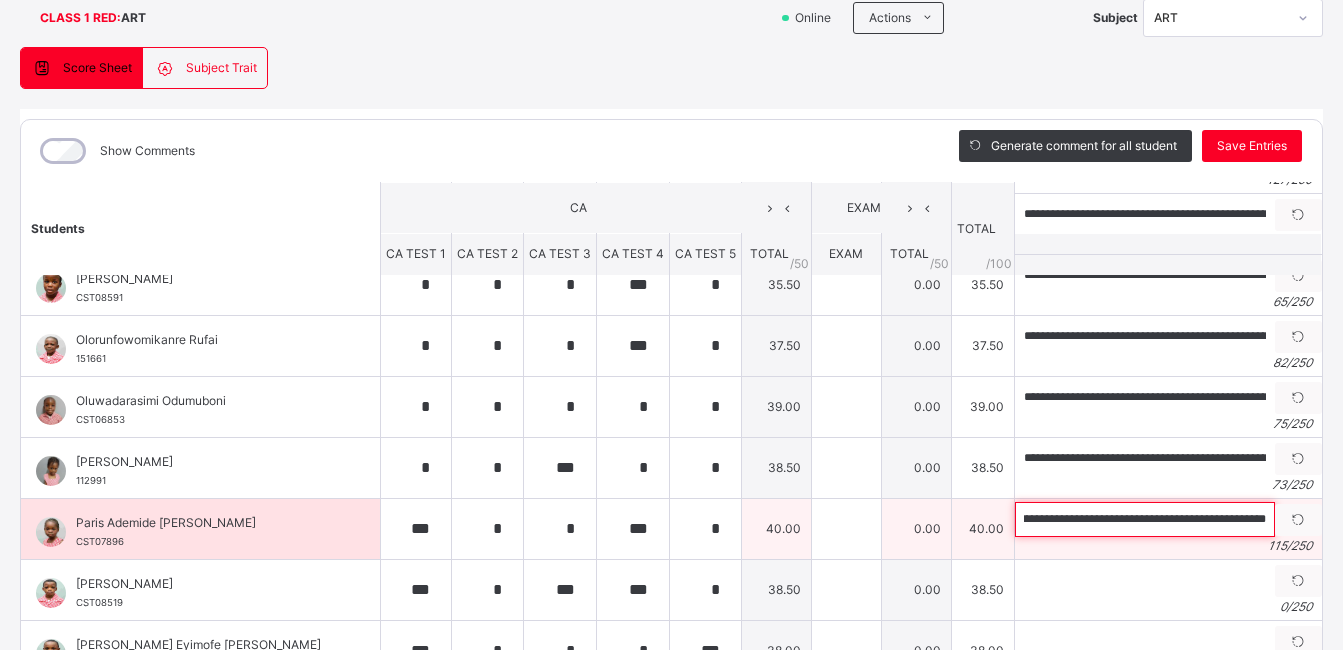 click on "**********" at bounding box center [1145, 519] 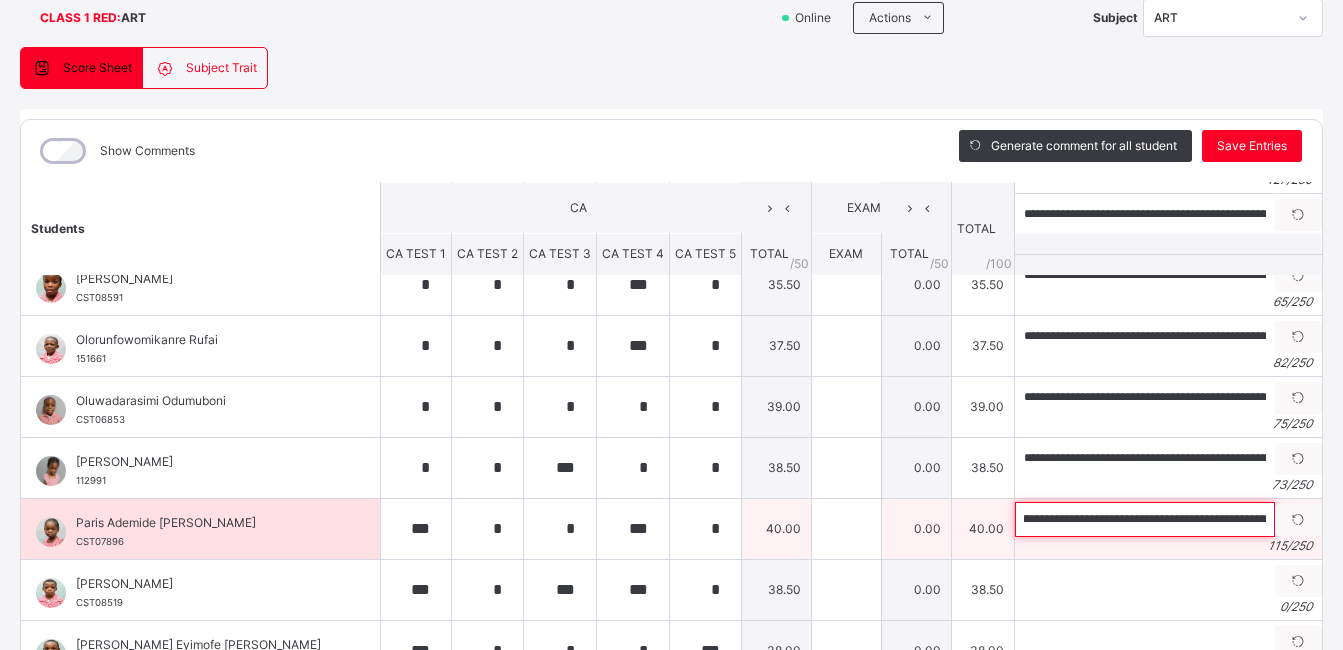 scroll, scrollTop: 0, scrollLeft: 0, axis: both 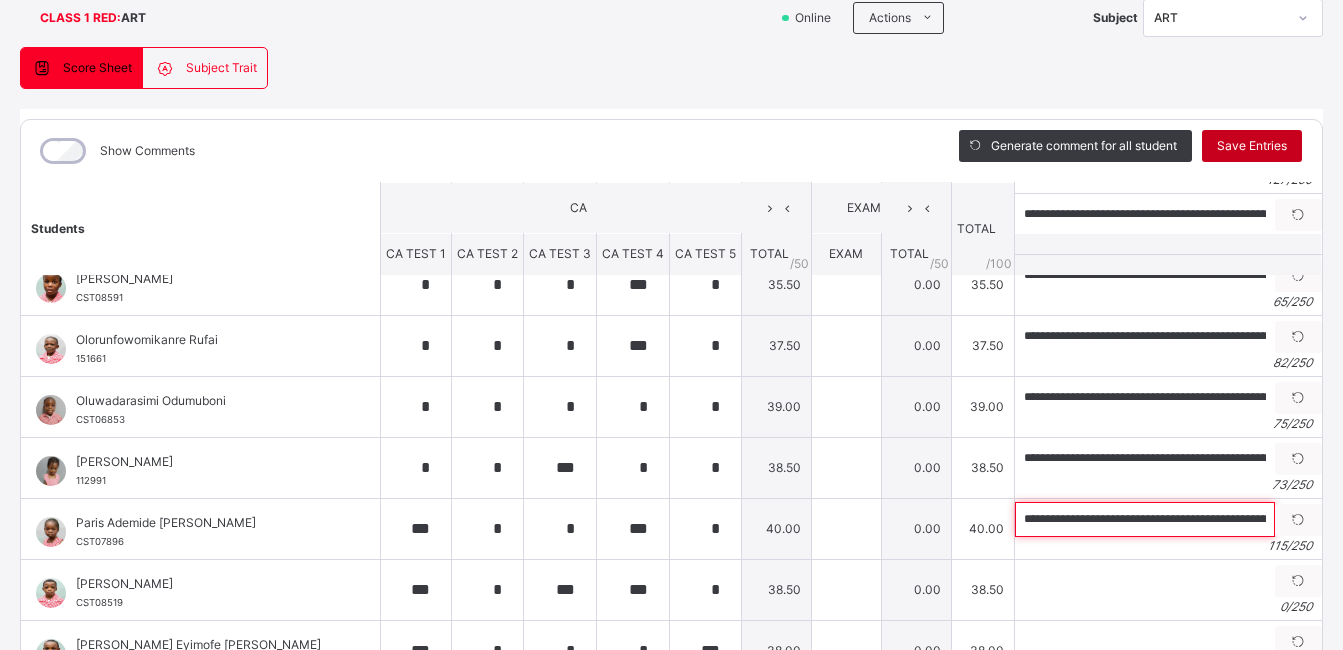 type on "**********" 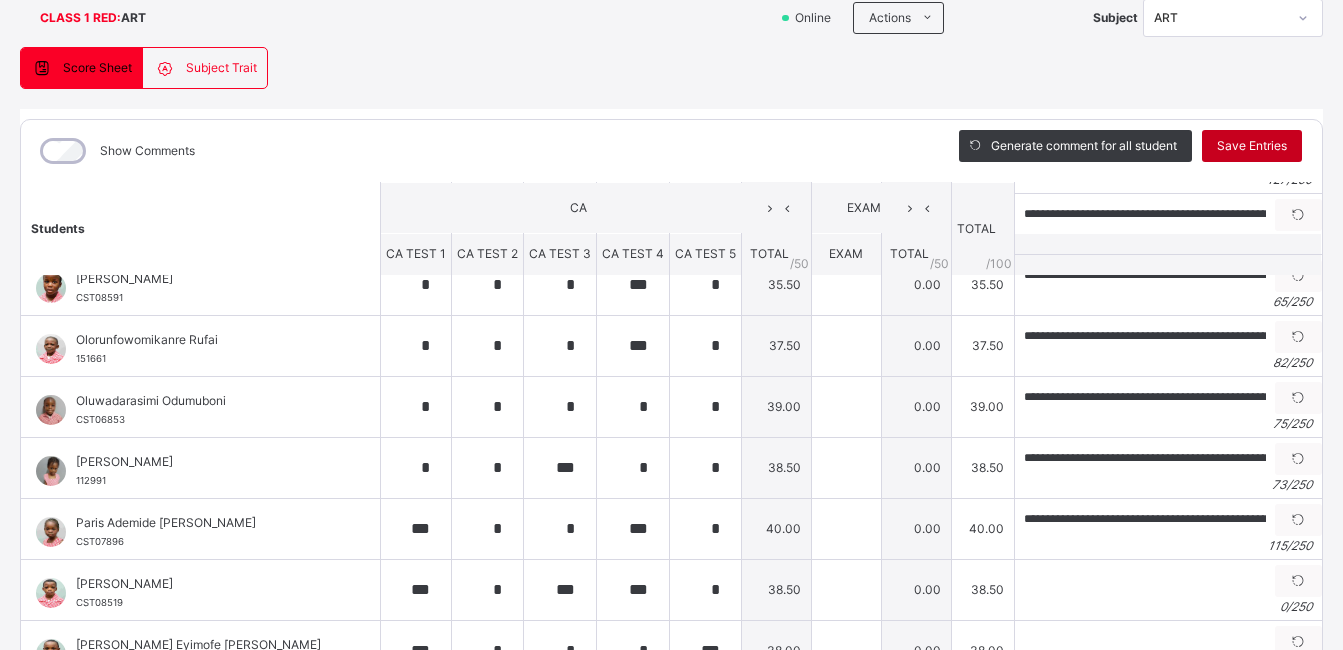 click on "Save Entries" at bounding box center (1252, 146) 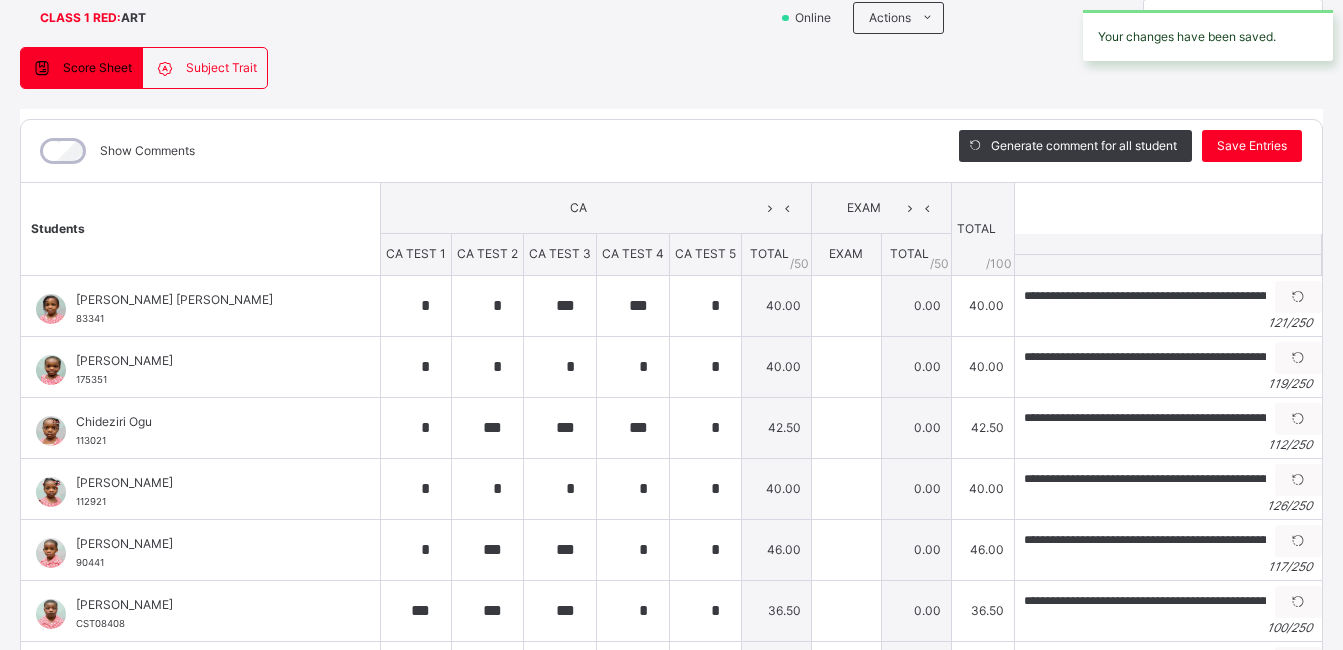 scroll, scrollTop: 424, scrollLeft: 0, axis: vertical 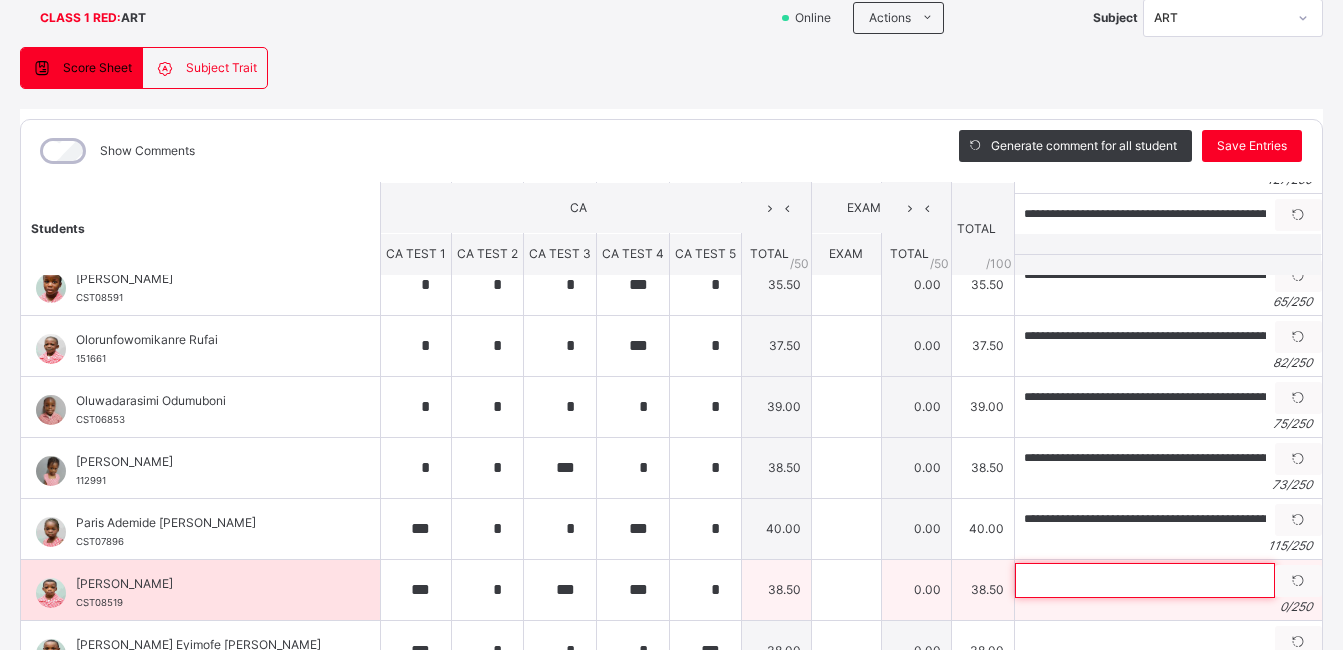 click at bounding box center [1145, 580] 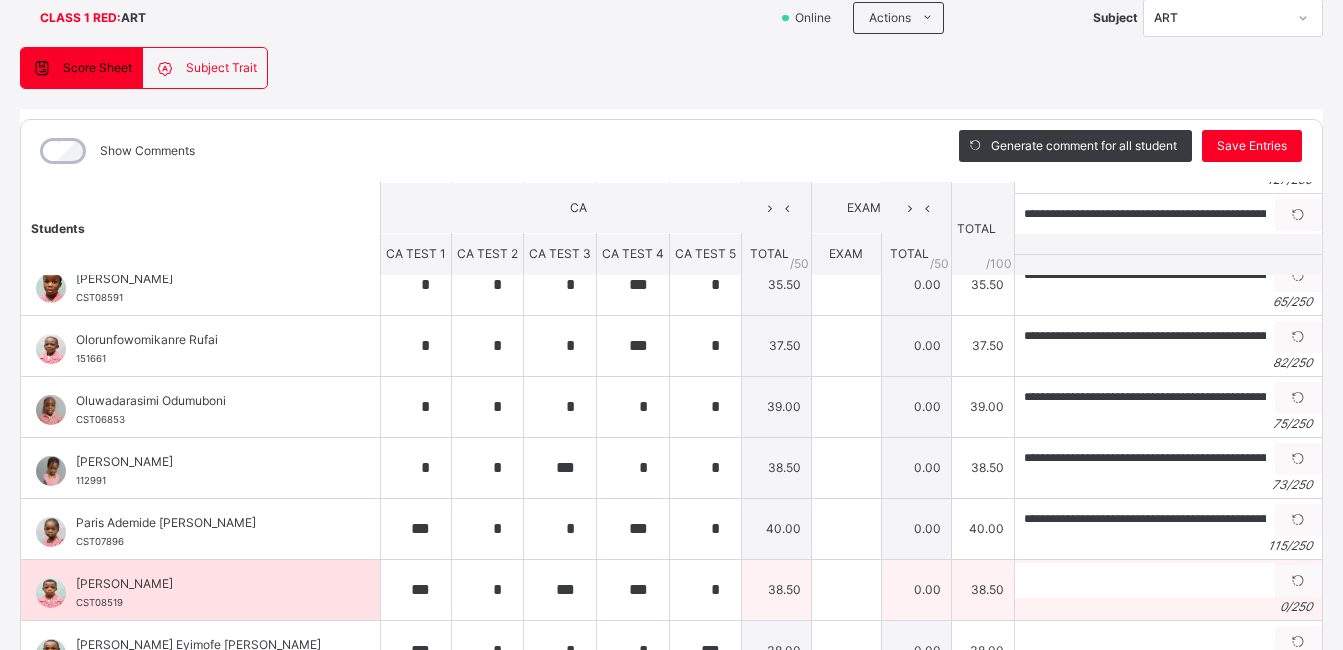 click on "0 / 250" at bounding box center (1168, 607) 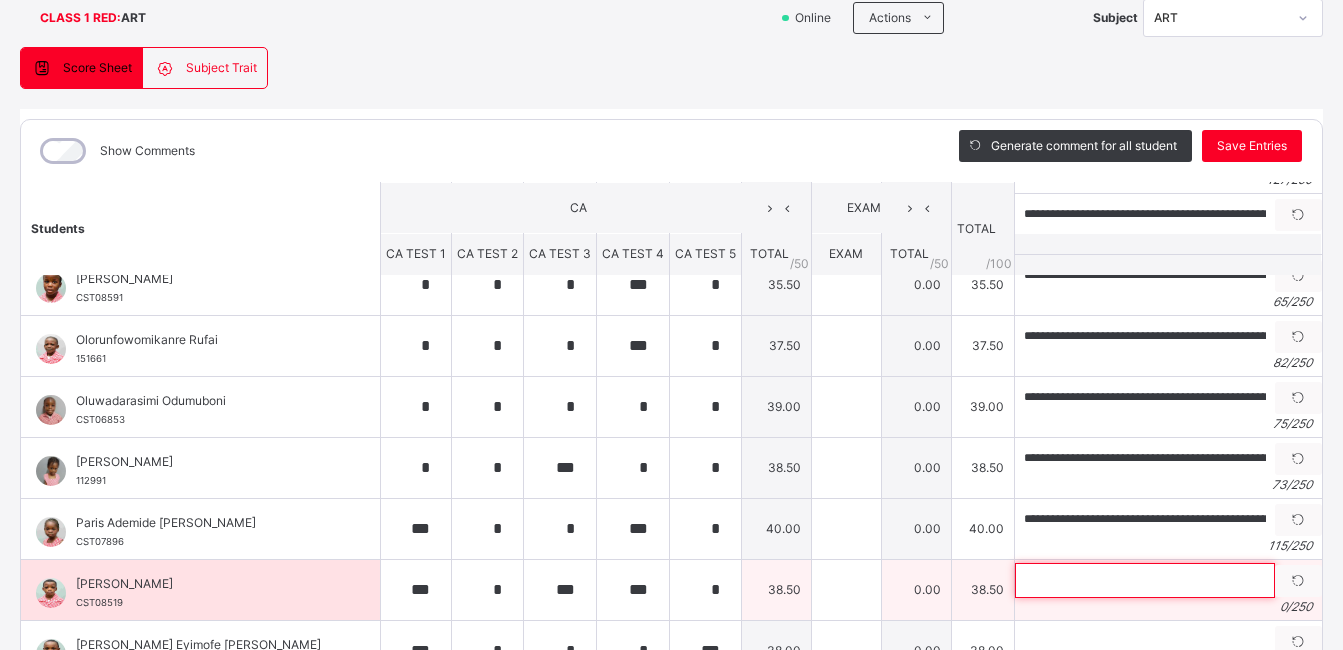click at bounding box center (1145, 580) 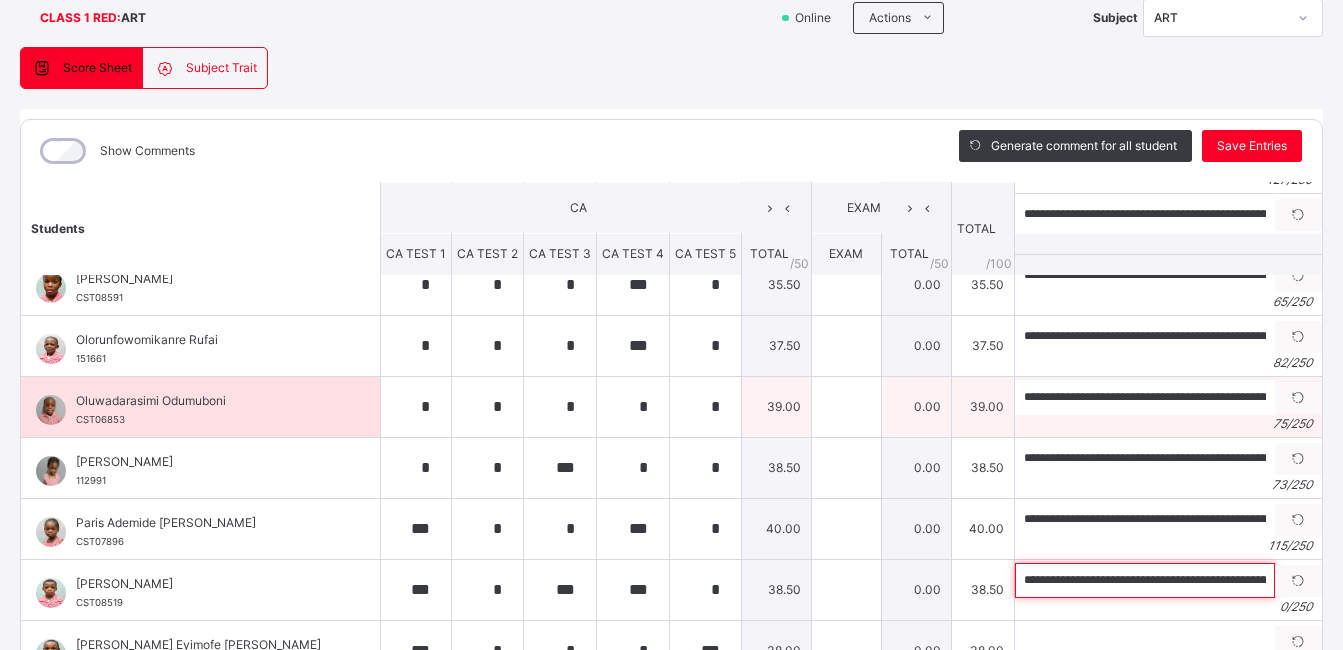 scroll, scrollTop: 0, scrollLeft: 194, axis: horizontal 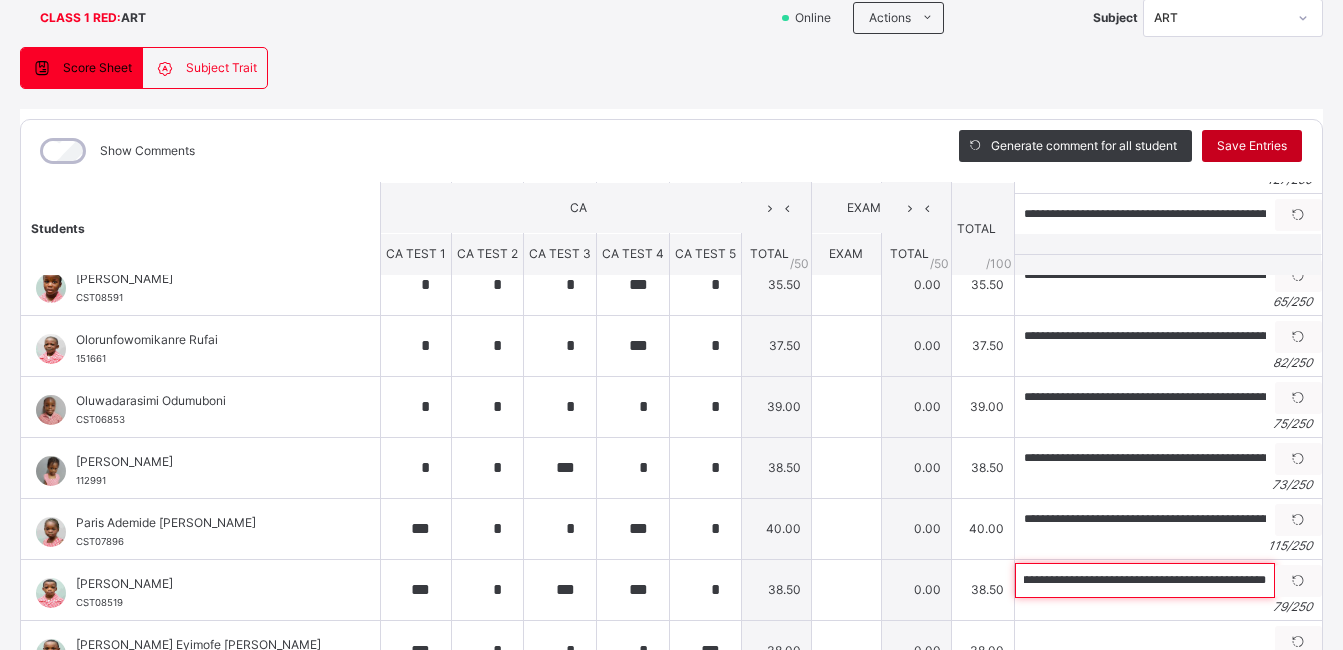 type on "**********" 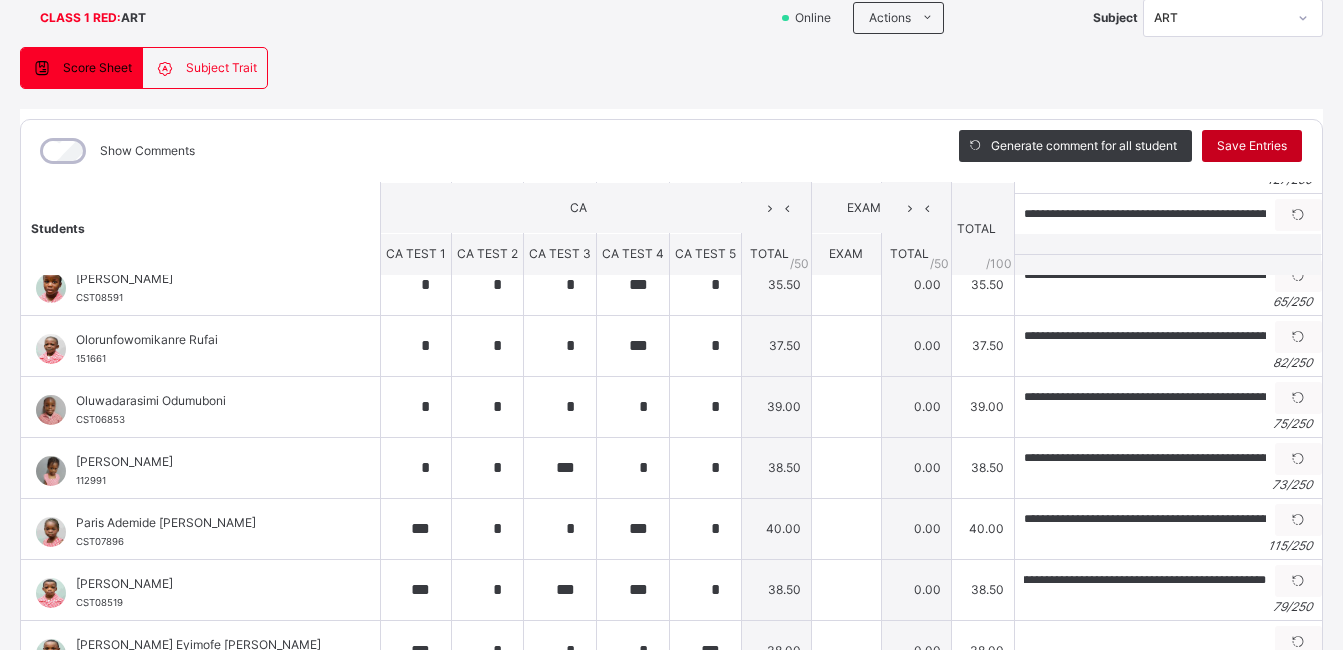 scroll, scrollTop: 0, scrollLeft: 0, axis: both 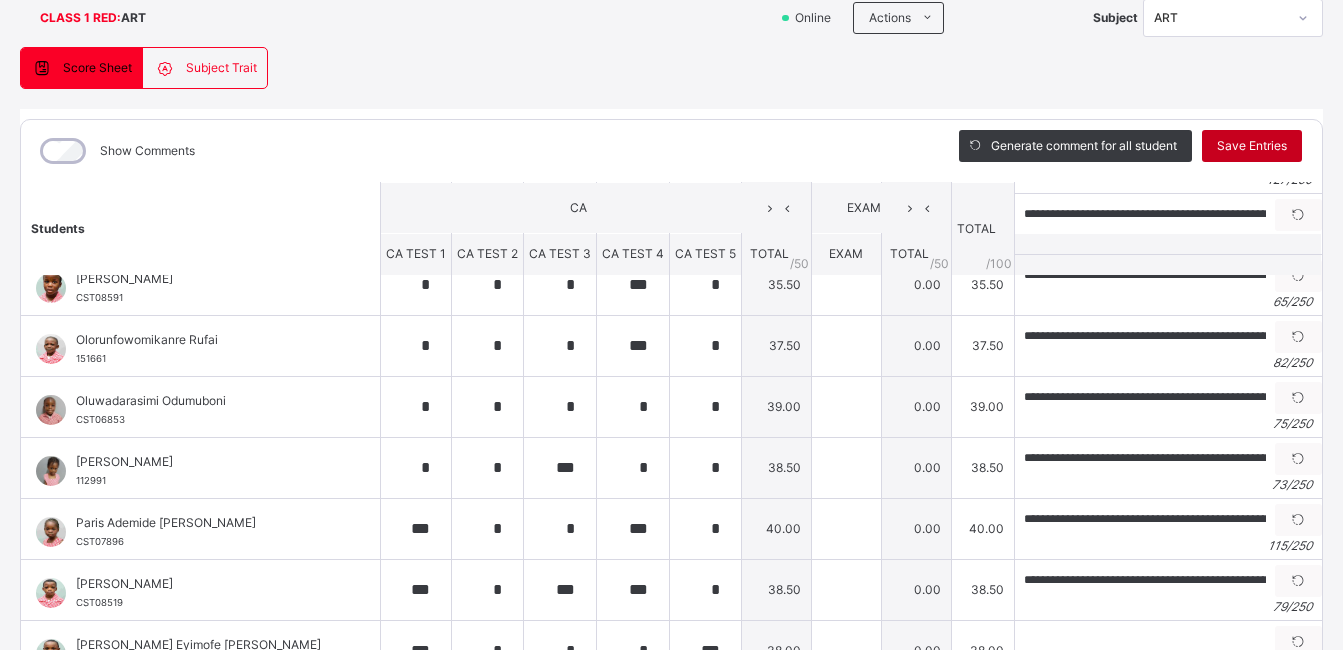 click on "Save Entries" at bounding box center [1252, 146] 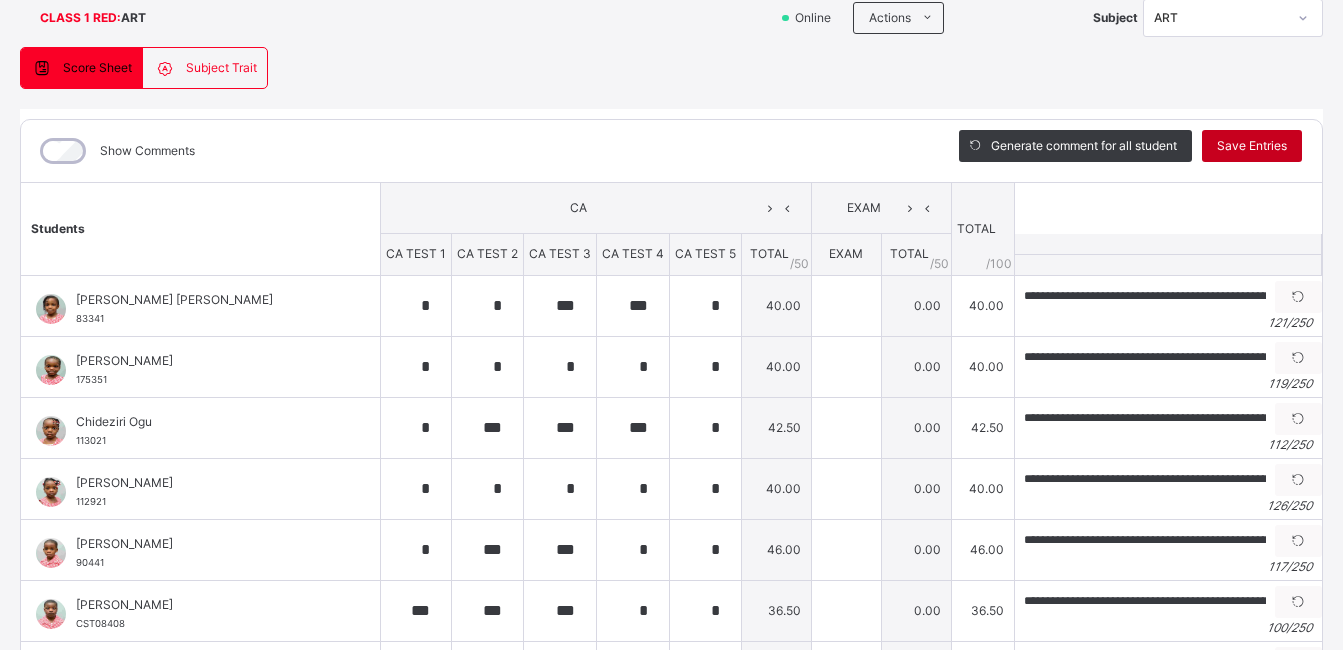 click on "Save Entries" at bounding box center [1252, 146] 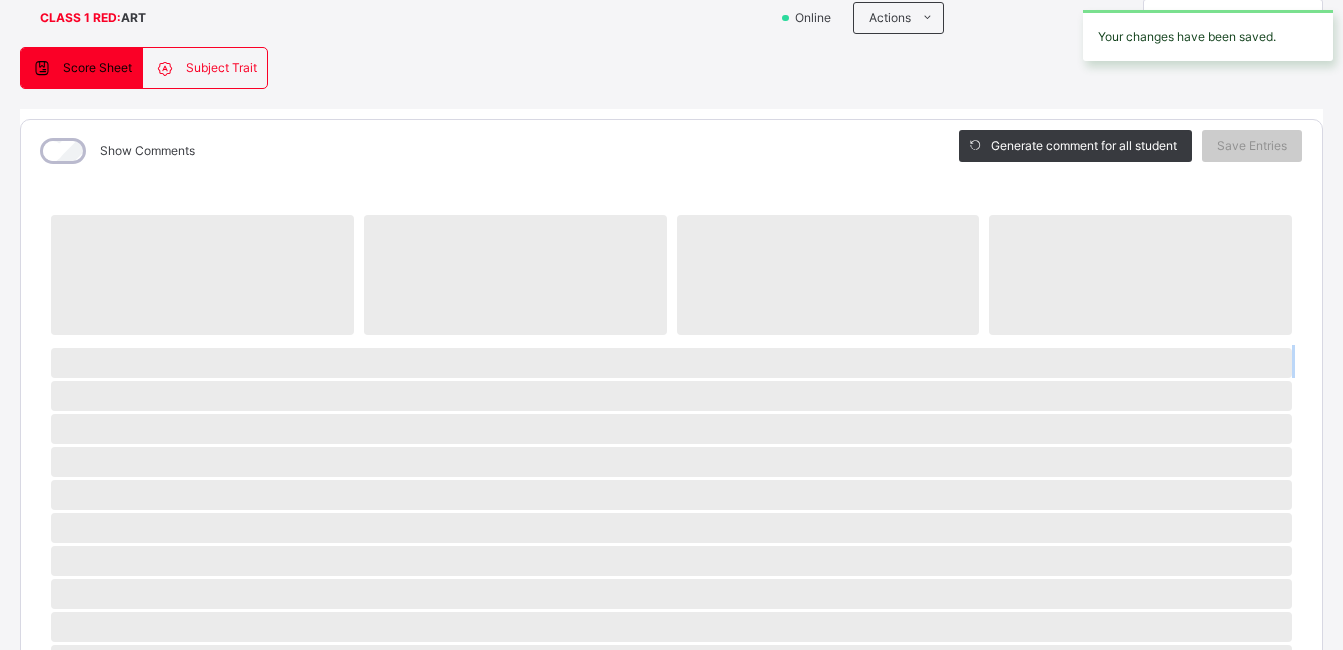 drag, startPoint x: 1305, startPoint y: 353, endPoint x: 1305, endPoint y: 379, distance: 26 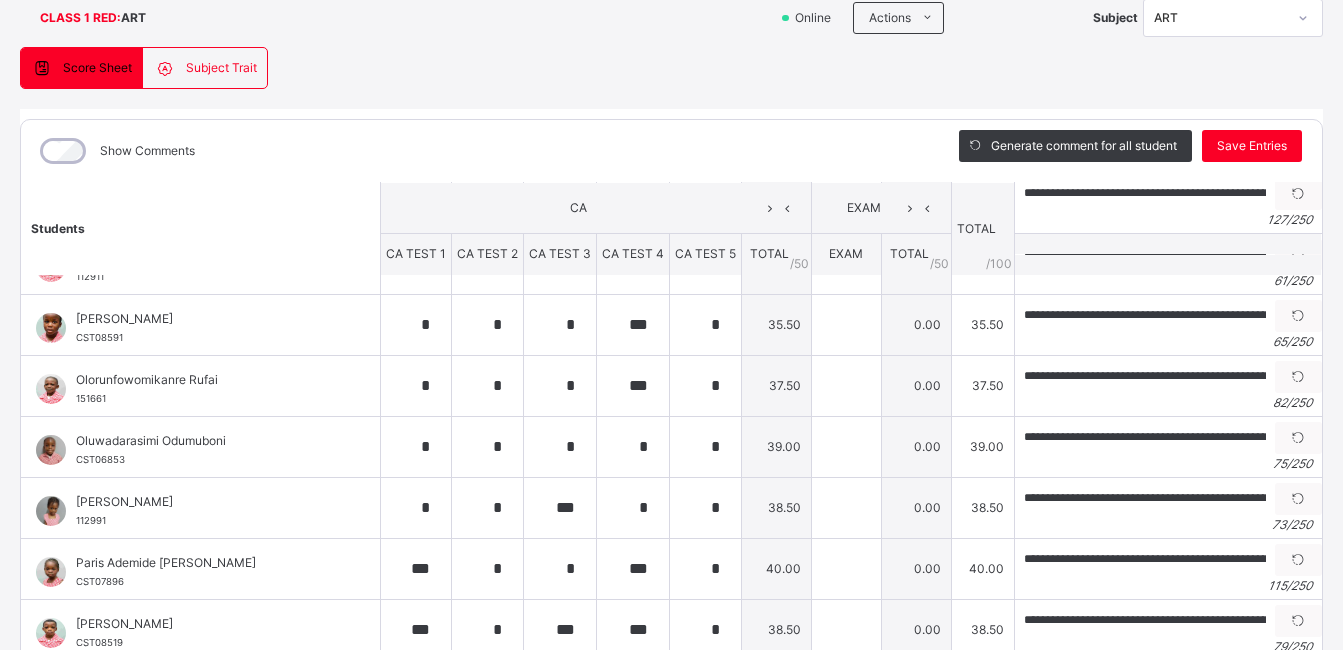 scroll, scrollTop: 524, scrollLeft: 0, axis: vertical 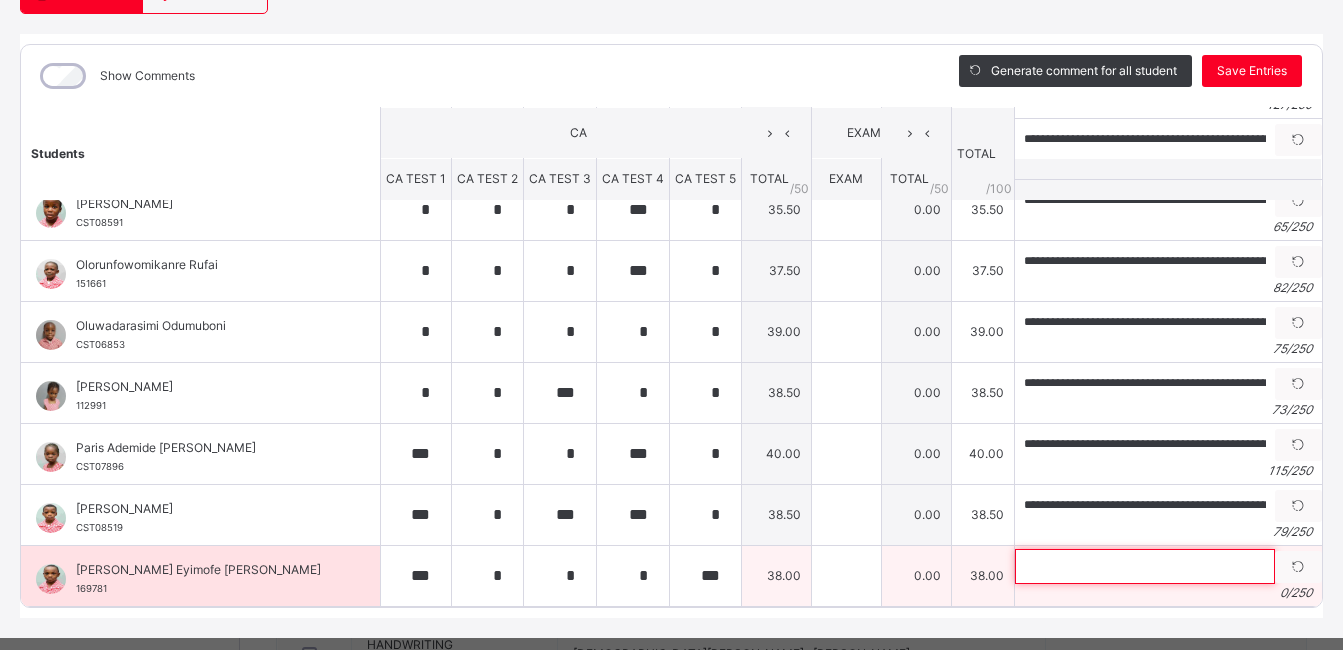 click at bounding box center (1145, 566) 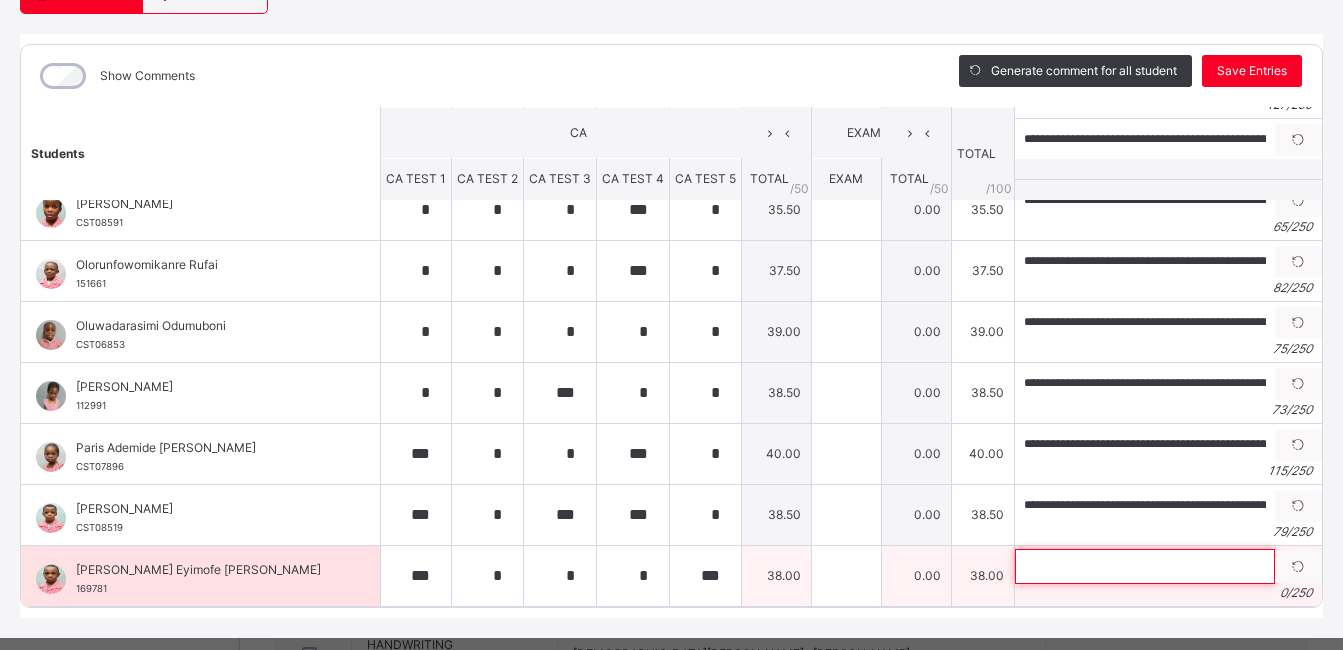 click at bounding box center [1145, 566] 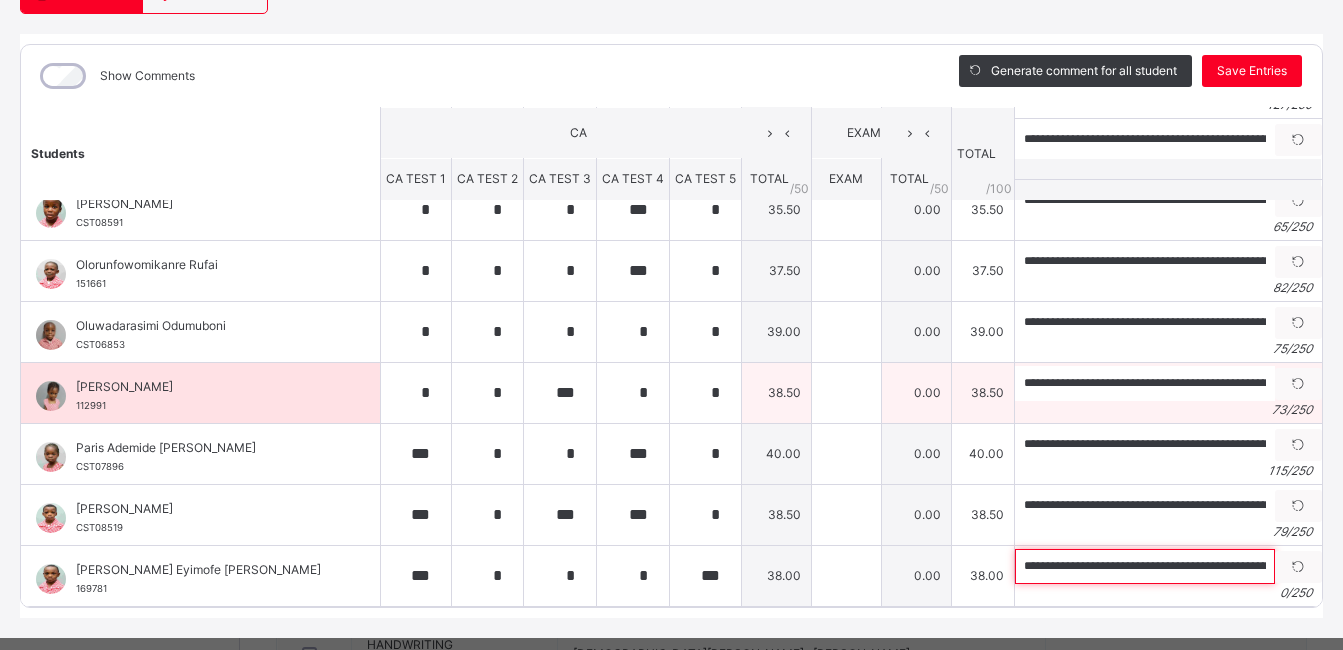 scroll, scrollTop: 0, scrollLeft: 235, axis: horizontal 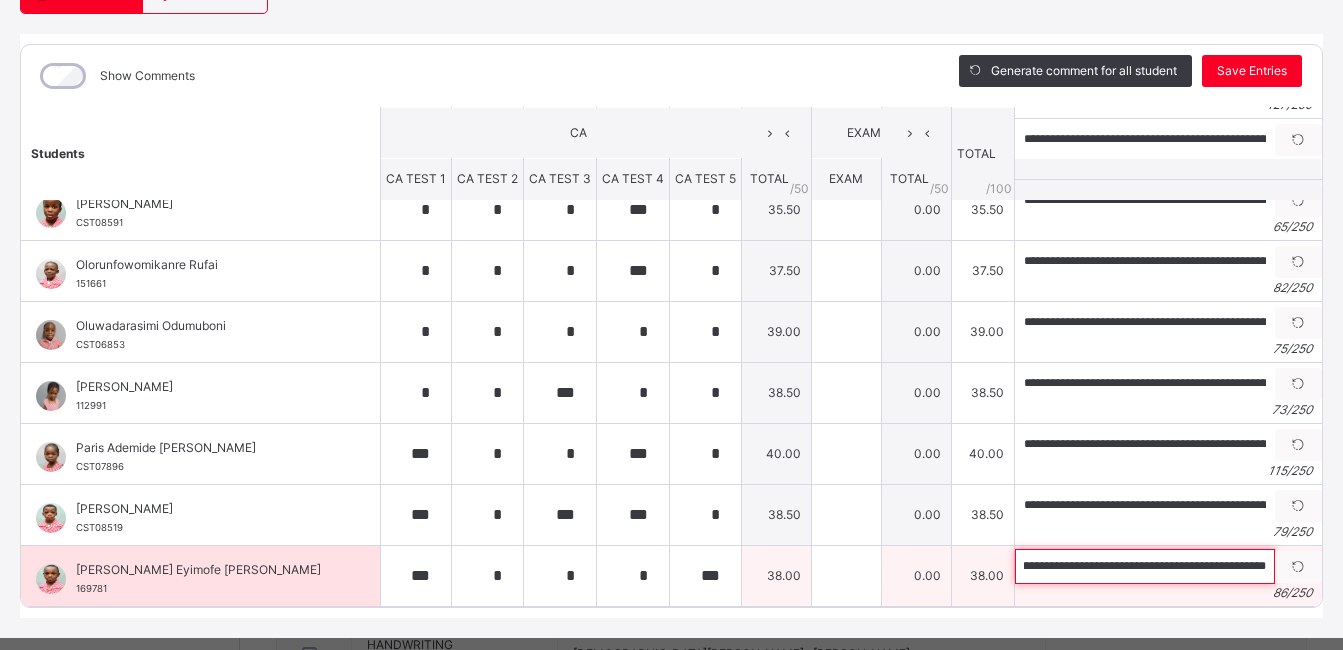 click on "**********" at bounding box center [1145, 566] 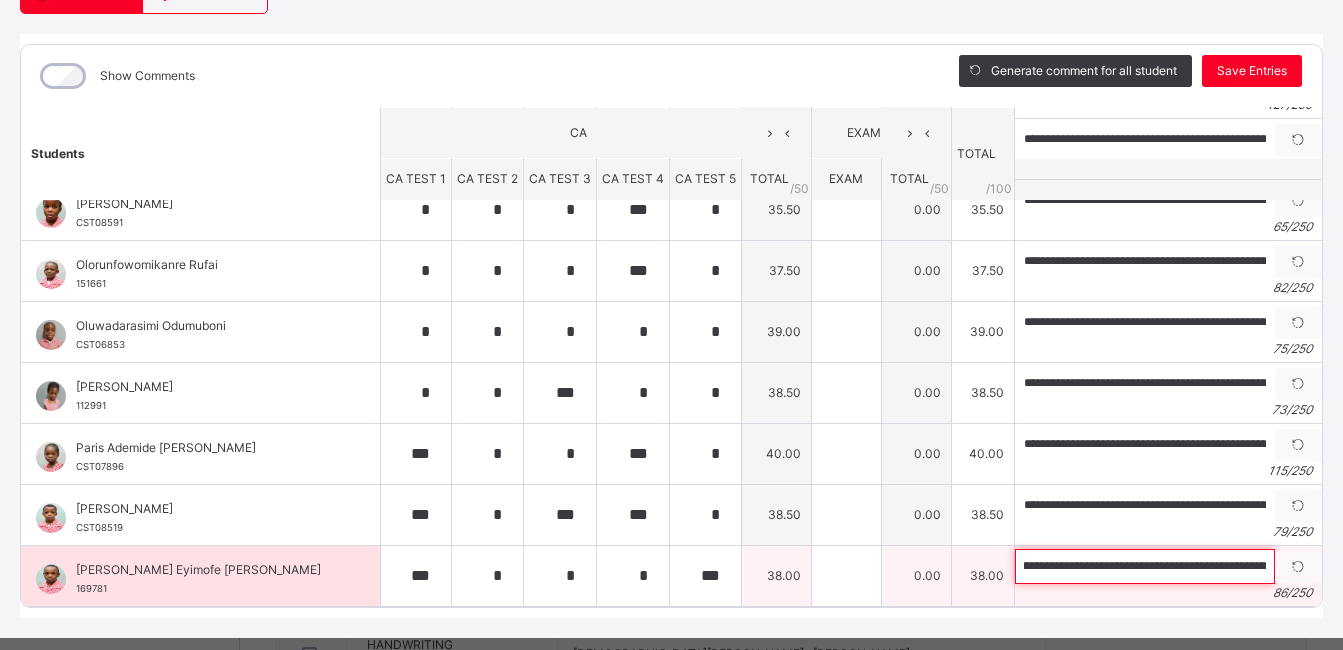 scroll, scrollTop: 0, scrollLeft: 0, axis: both 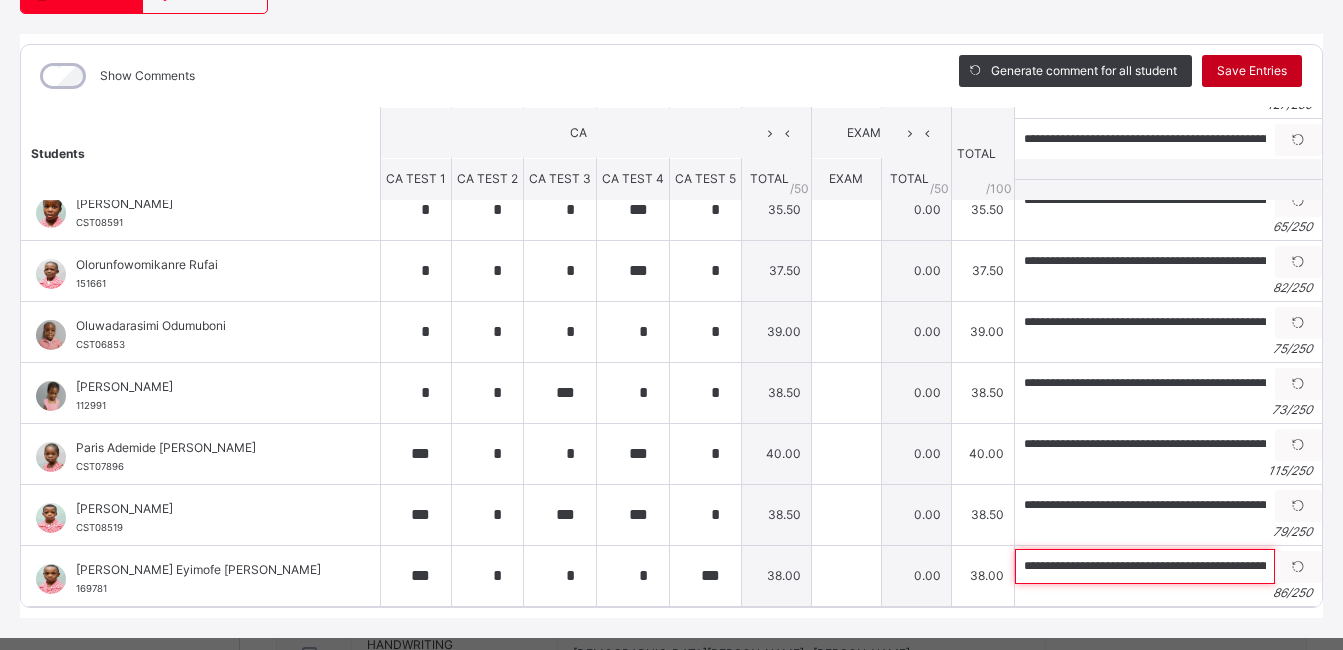 type on "**********" 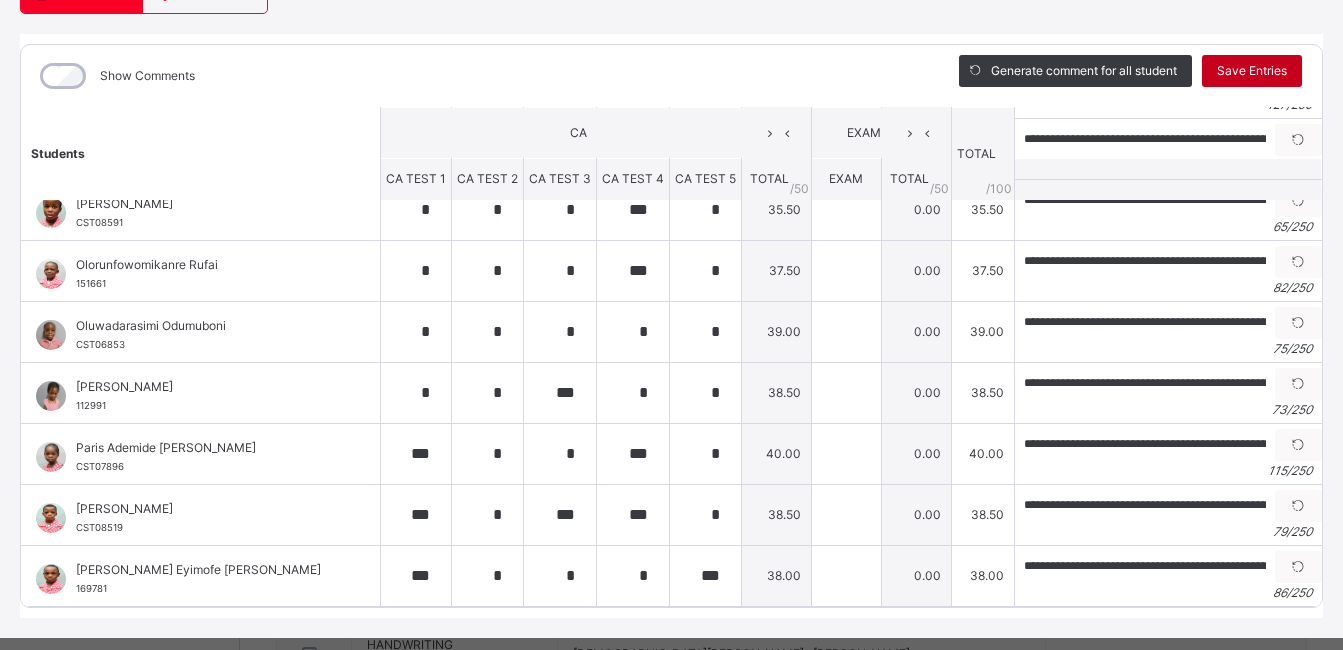 click on "Save Entries" at bounding box center [1252, 71] 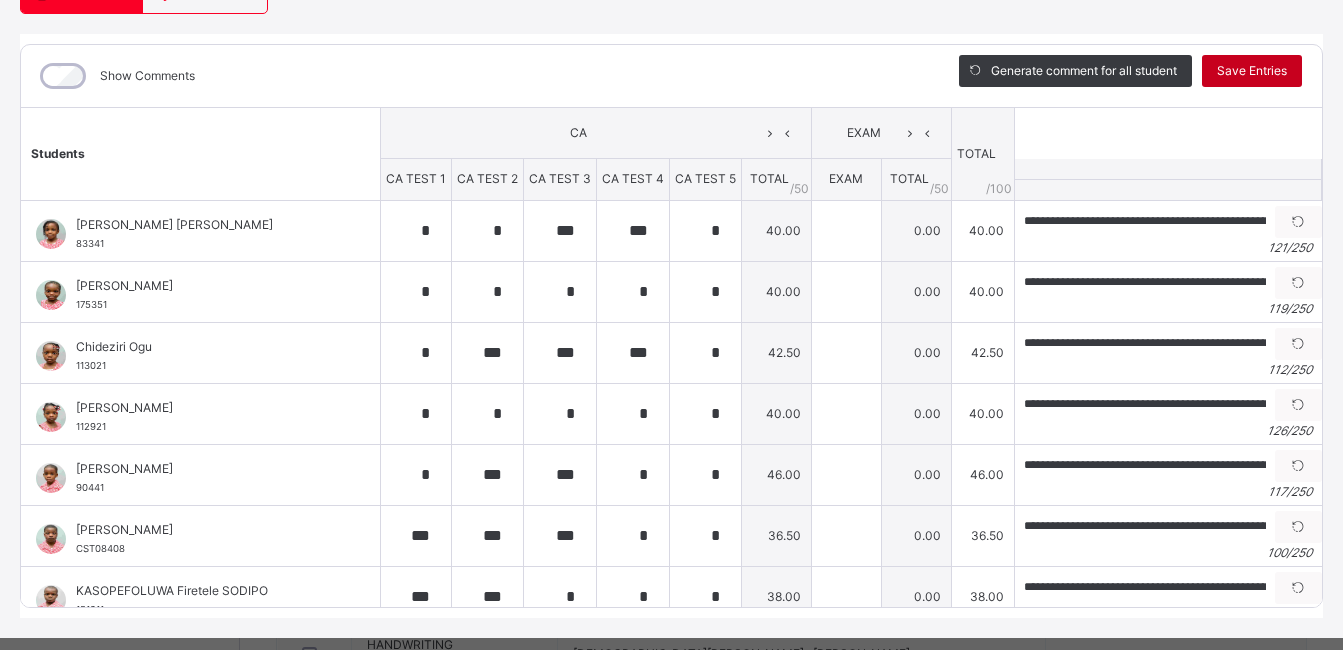 click on "Save Entries" at bounding box center (1252, 71) 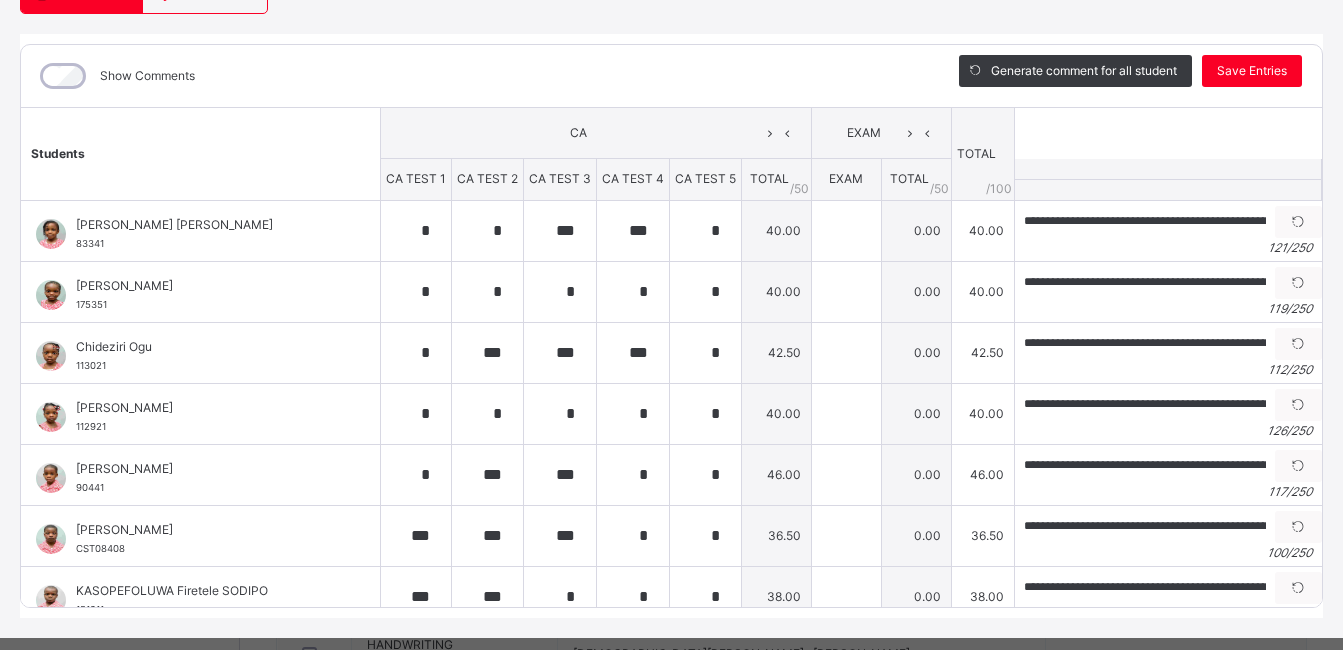 scroll, scrollTop: 23, scrollLeft: 0, axis: vertical 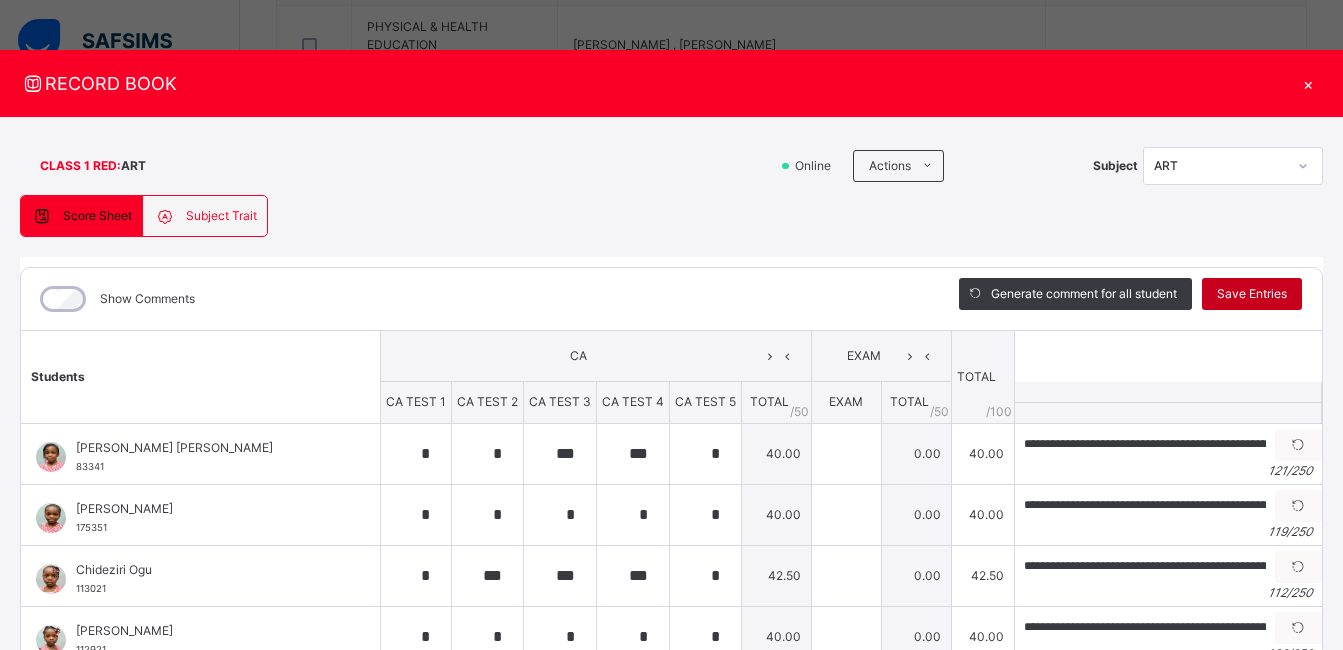 click on "Save Entries" at bounding box center (1252, 294) 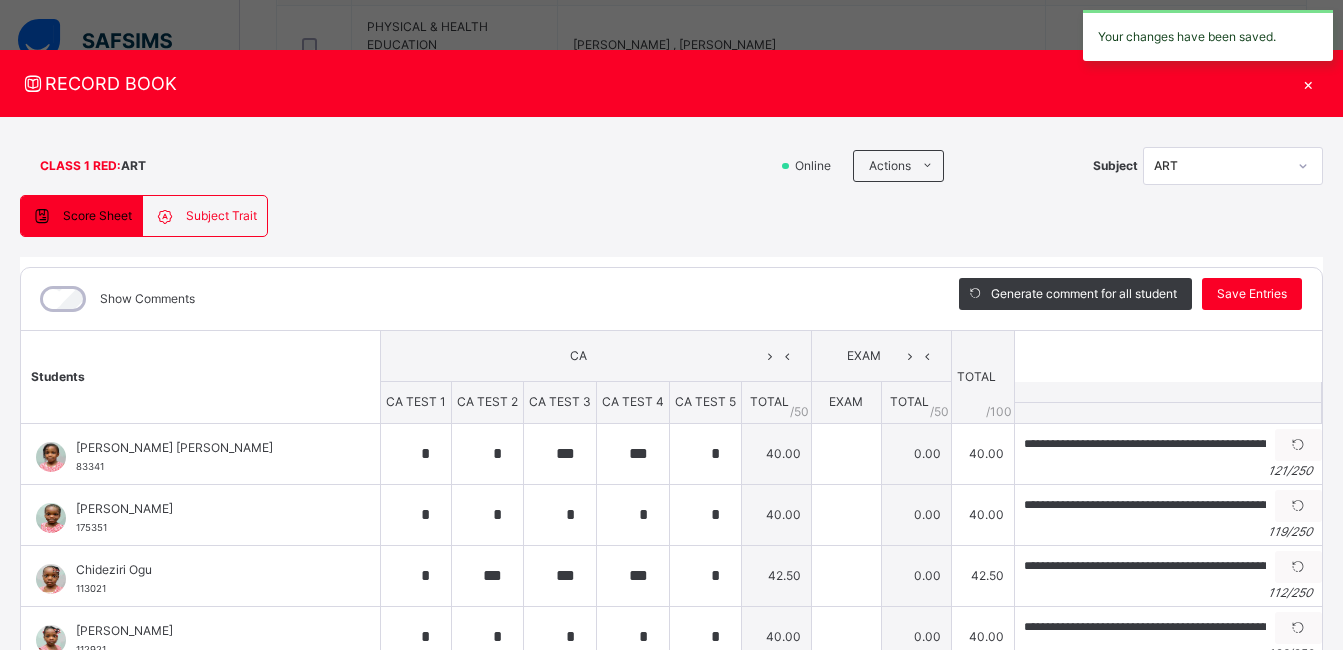 type on "*" 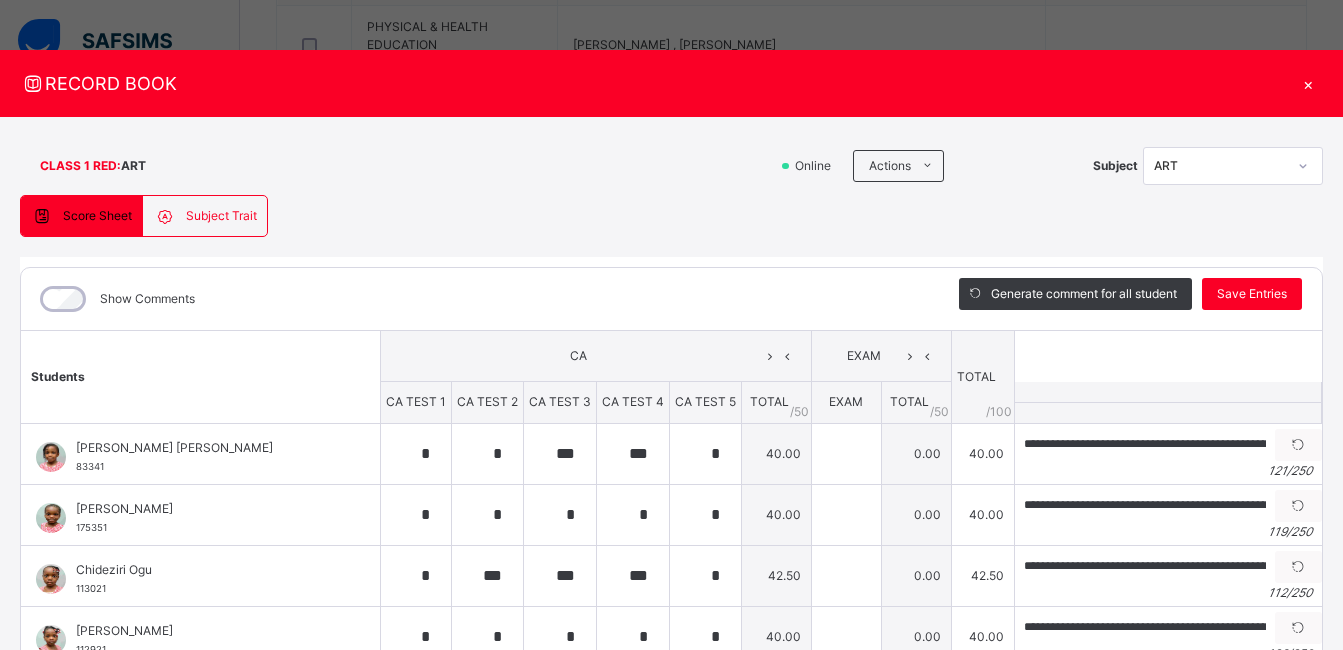 click on "×" at bounding box center (1308, 83) 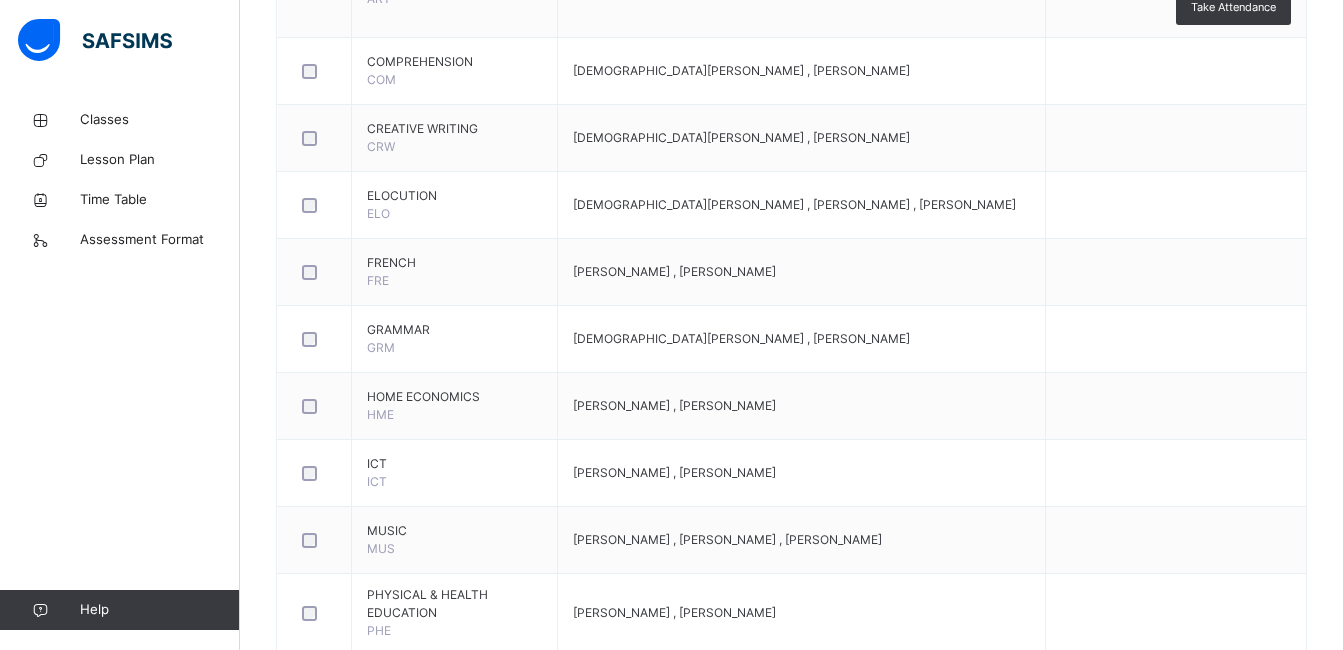 scroll, scrollTop: 129, scrollLeft: 0, axis: vertical 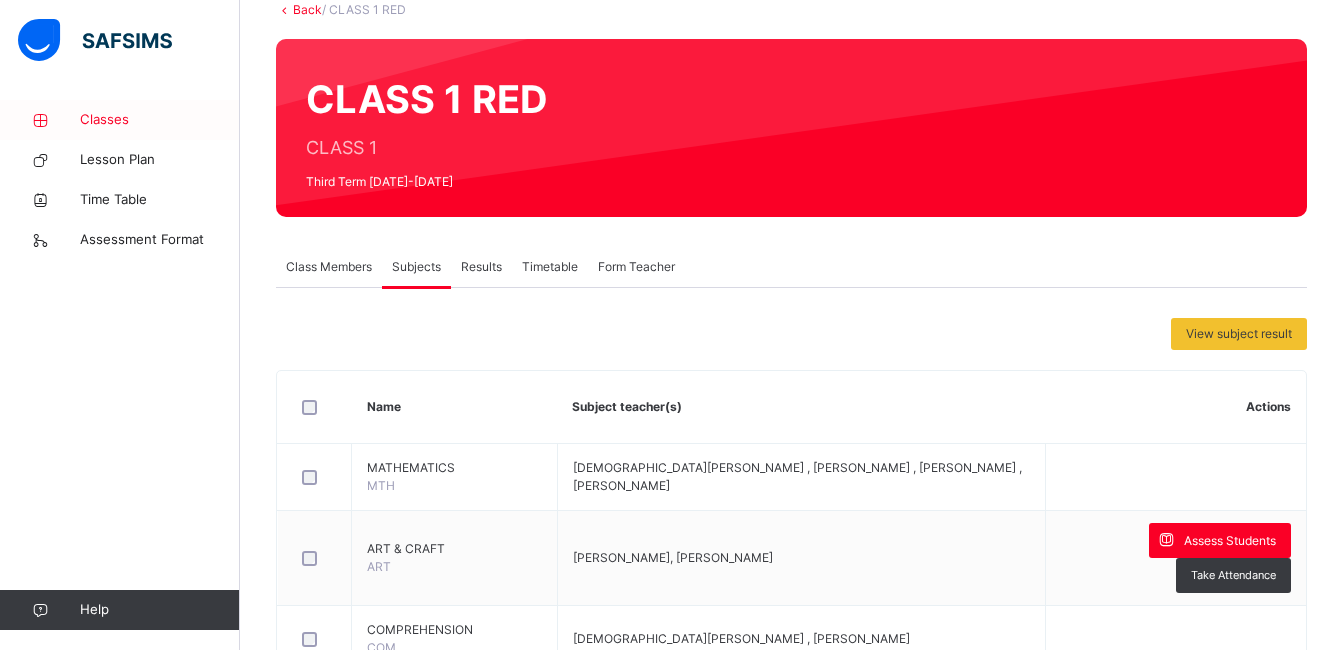 click on "Classes" at bounding box center (160, 120) 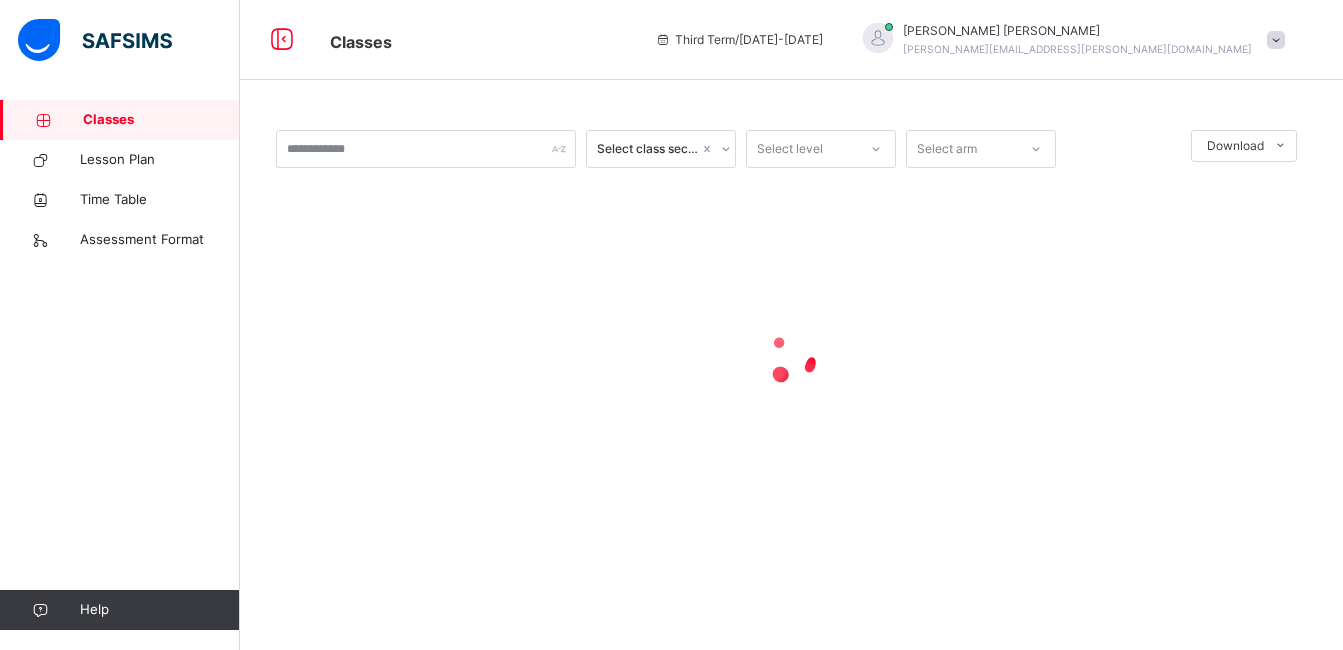 scroll, scrollTop: 0, scrollLeft: 0, axis: both 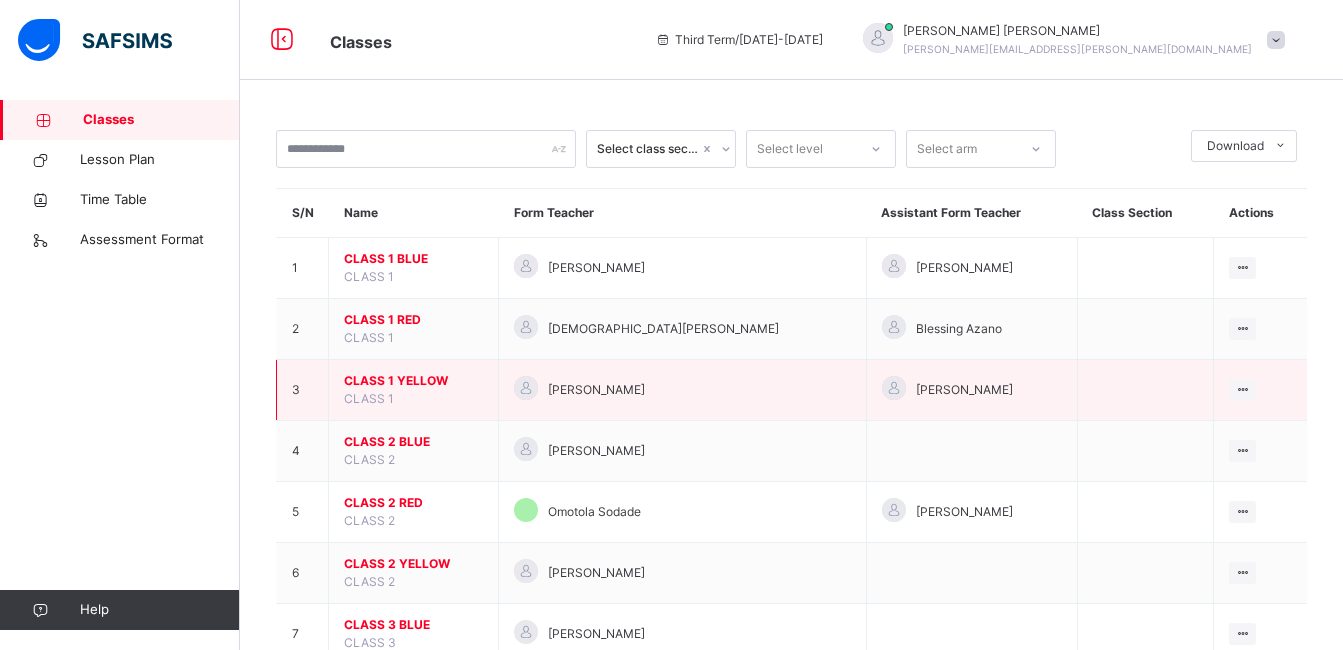 click on "CLASS 1   YELLOW" at bounding box center (413, 381) 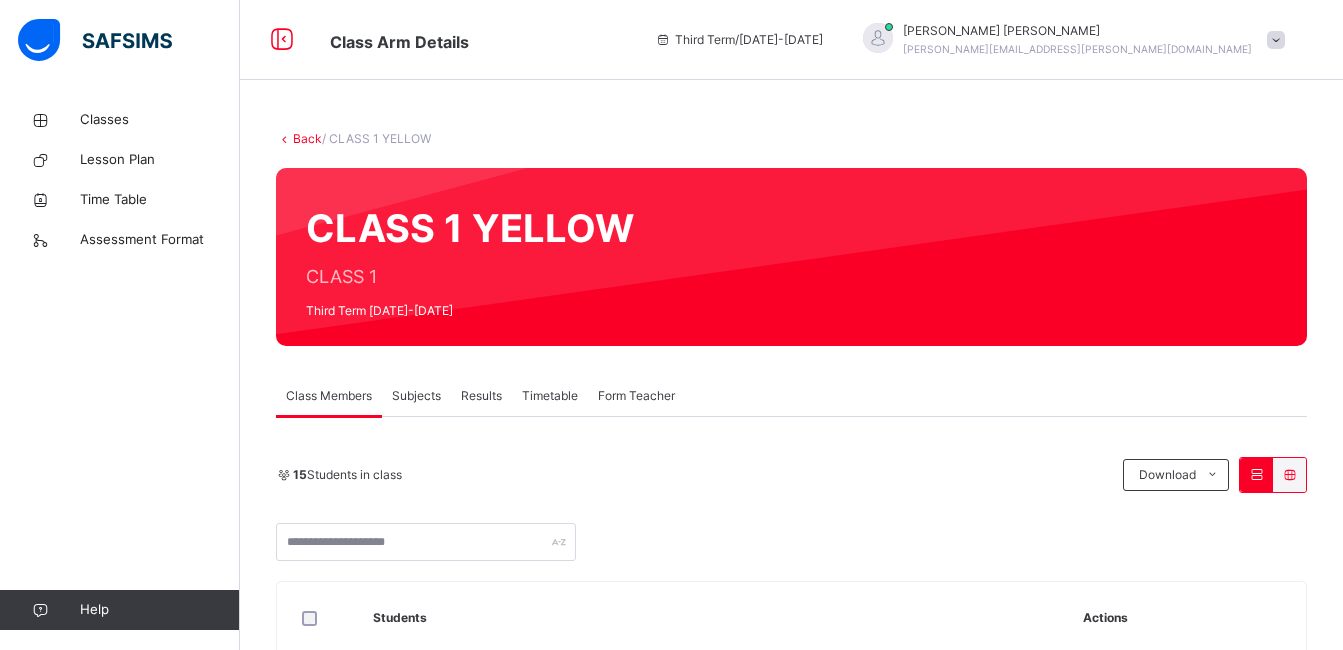 click on "Subjects" at bounding box center (416, 396) 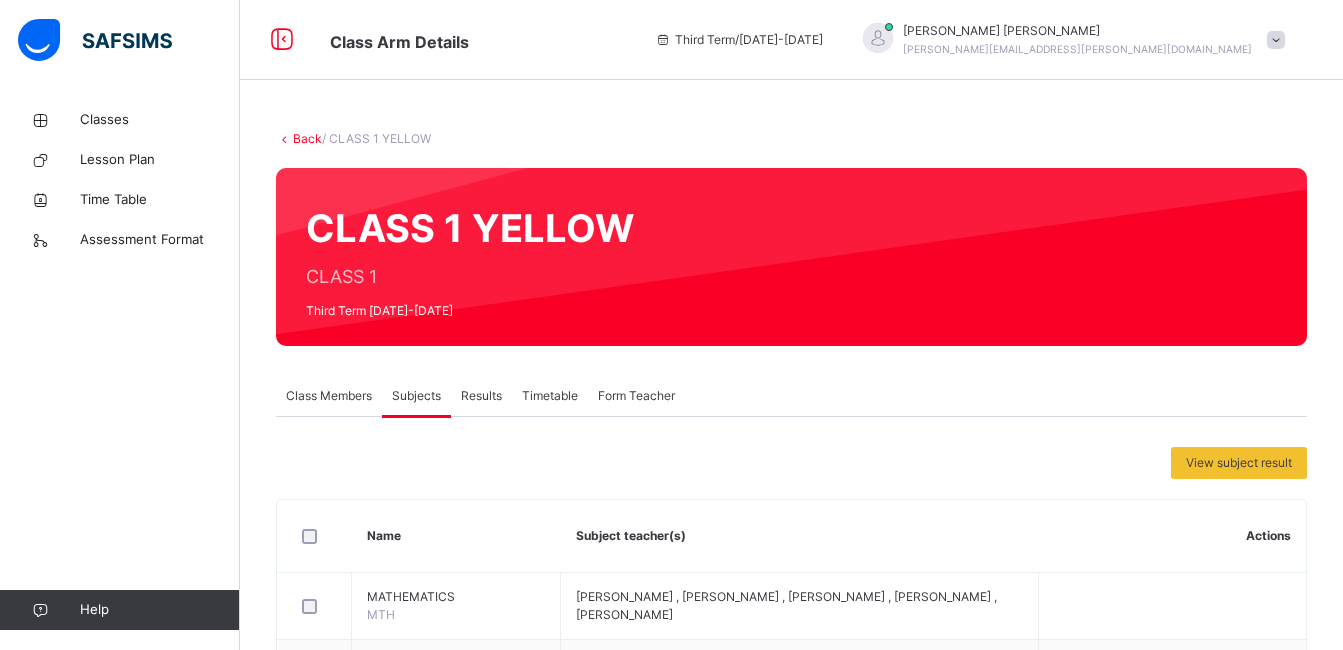 scroll, scrollTop: 568, scrollLeft: 0, axis: vertical 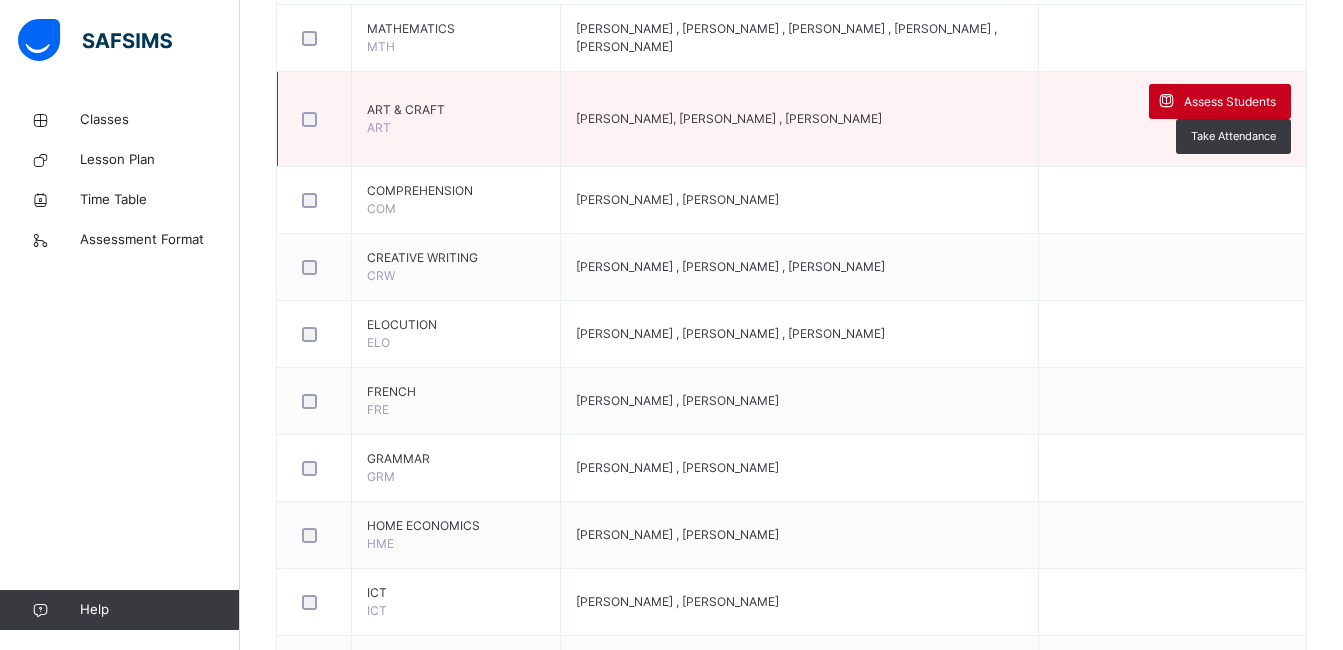 click on "Assess Students" at bounding box center (1220, 101) 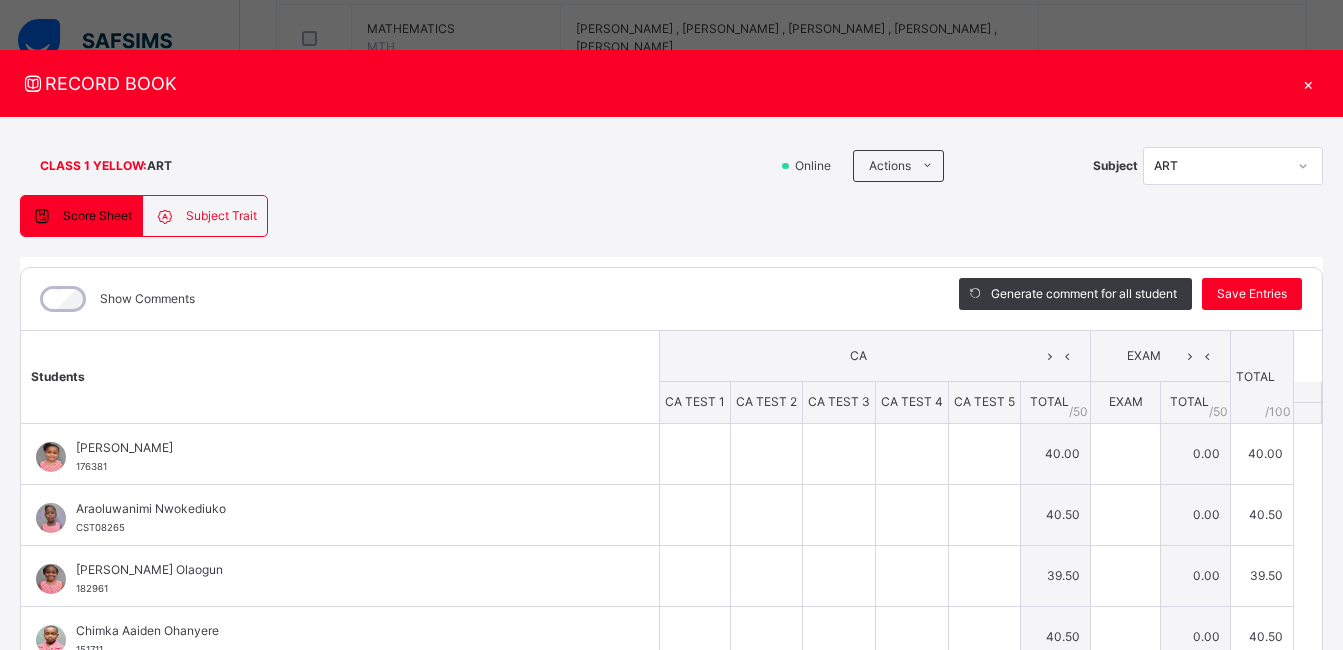 type on "*" 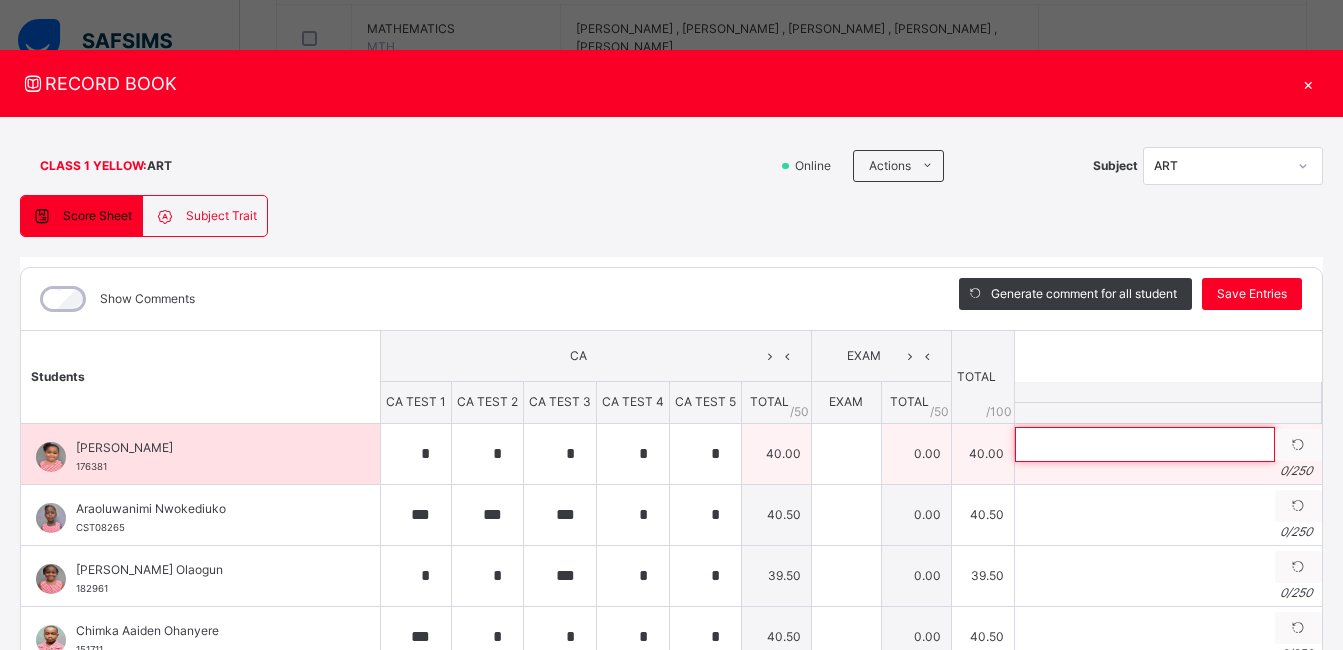 click at bounding box center [1145, 444] 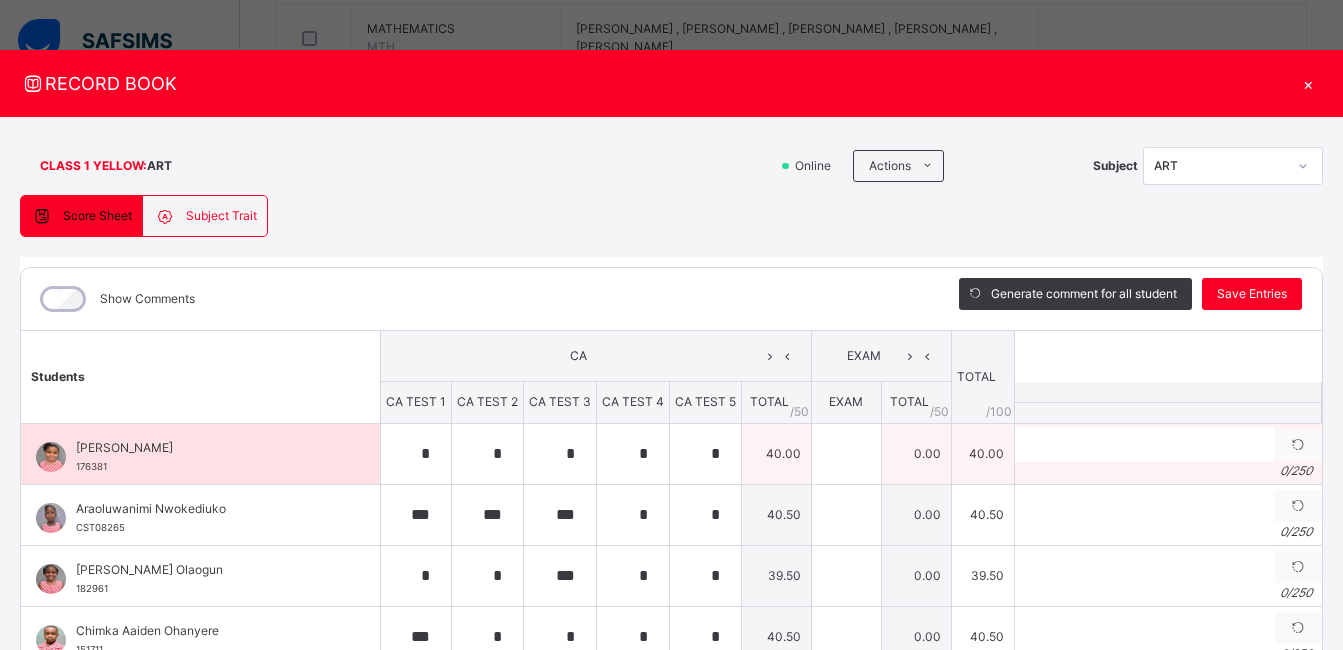 click on "0 / 250" at bounding box center [1168, 471] 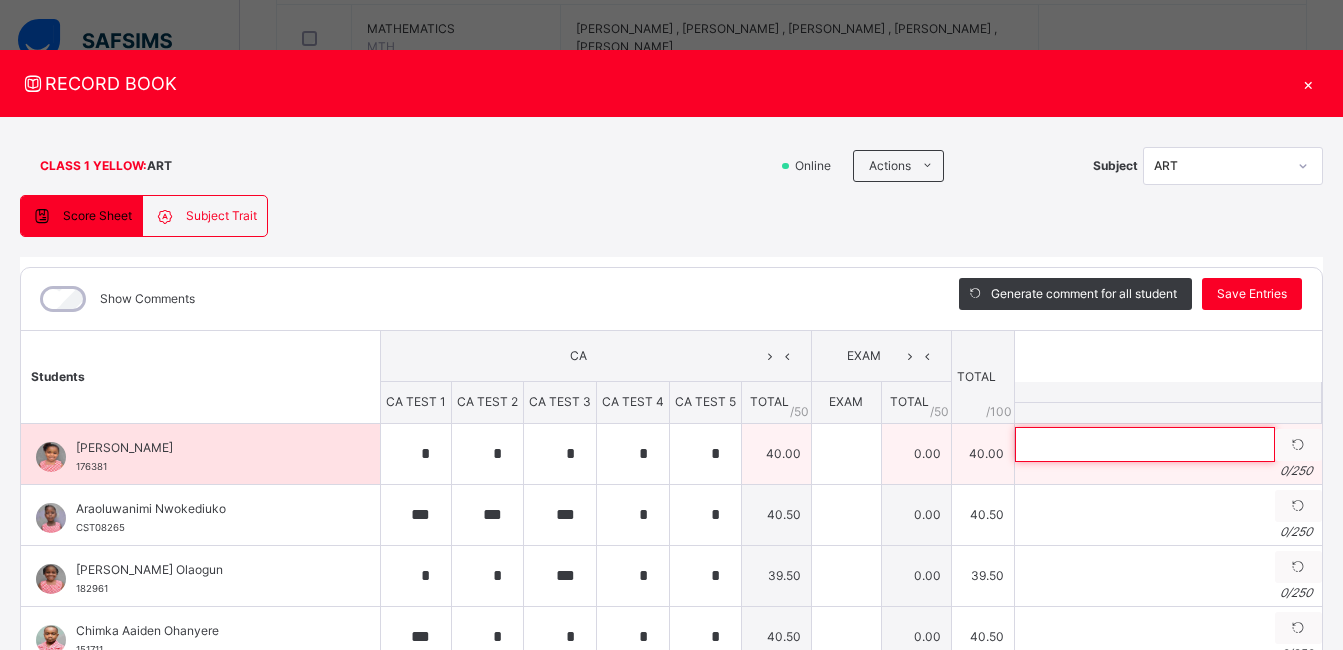 click at bounding box center (1145, 444) 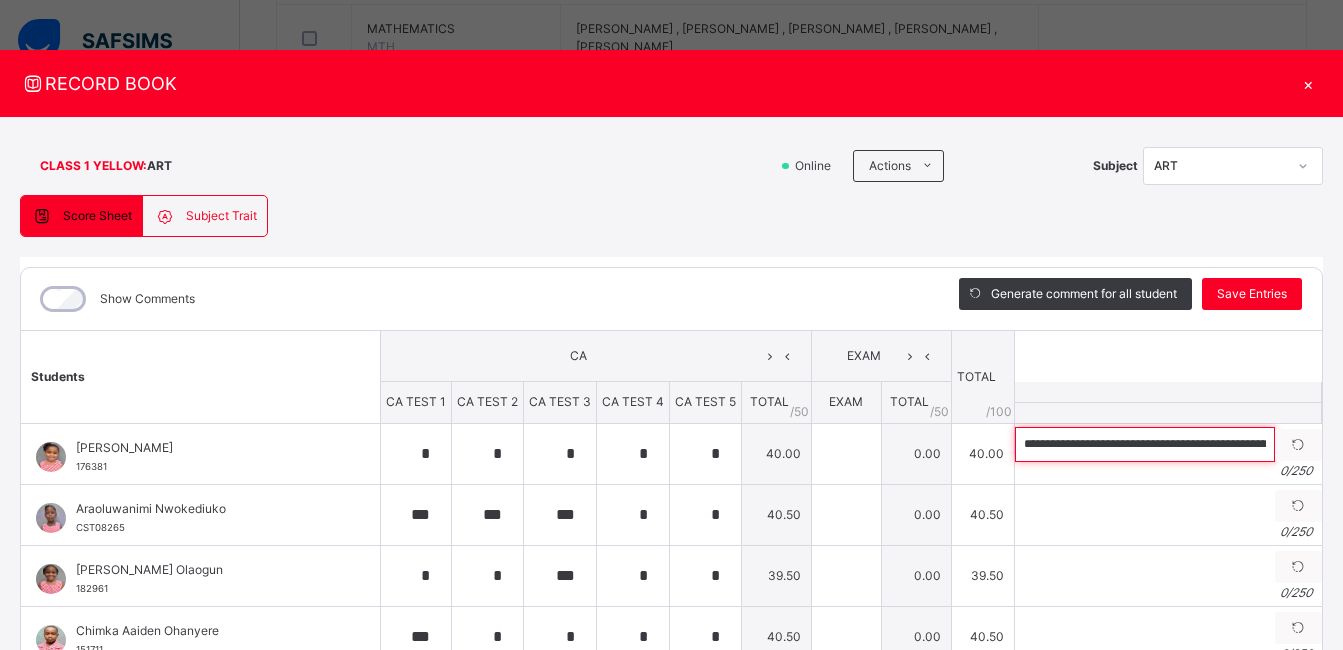 scroll, scrollTop: 0, scrollLeft: 234, axis: horizontal 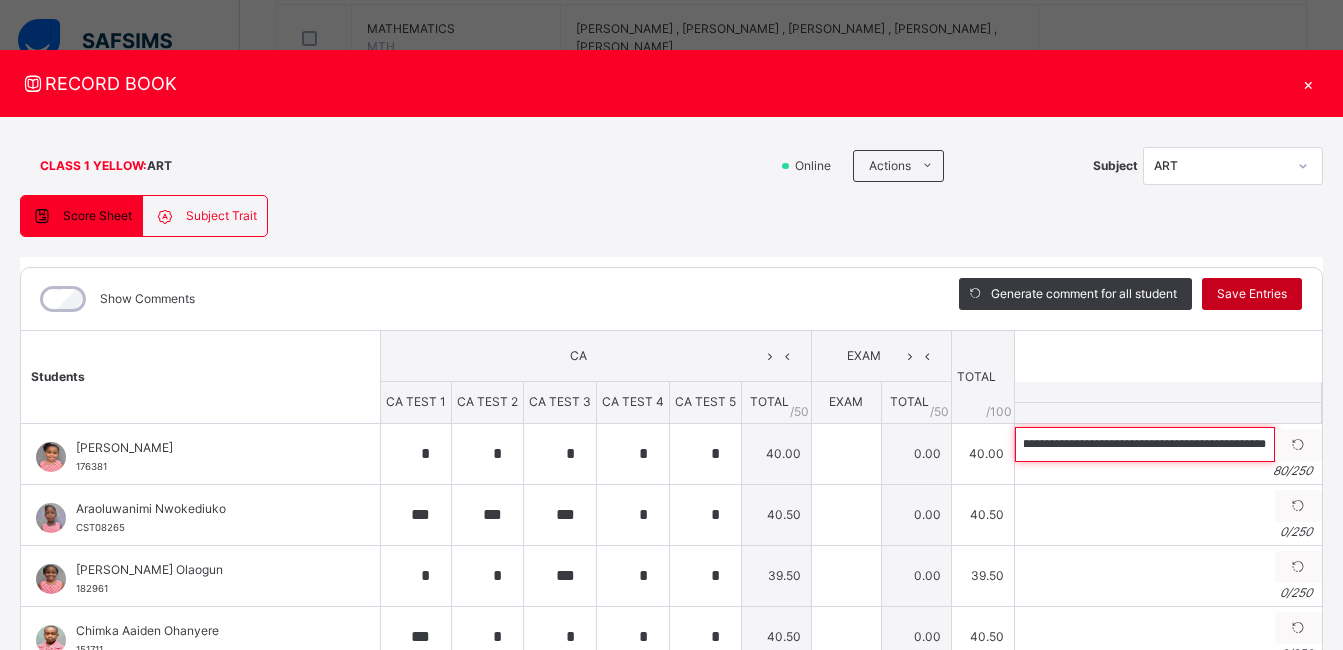 type on "**********" 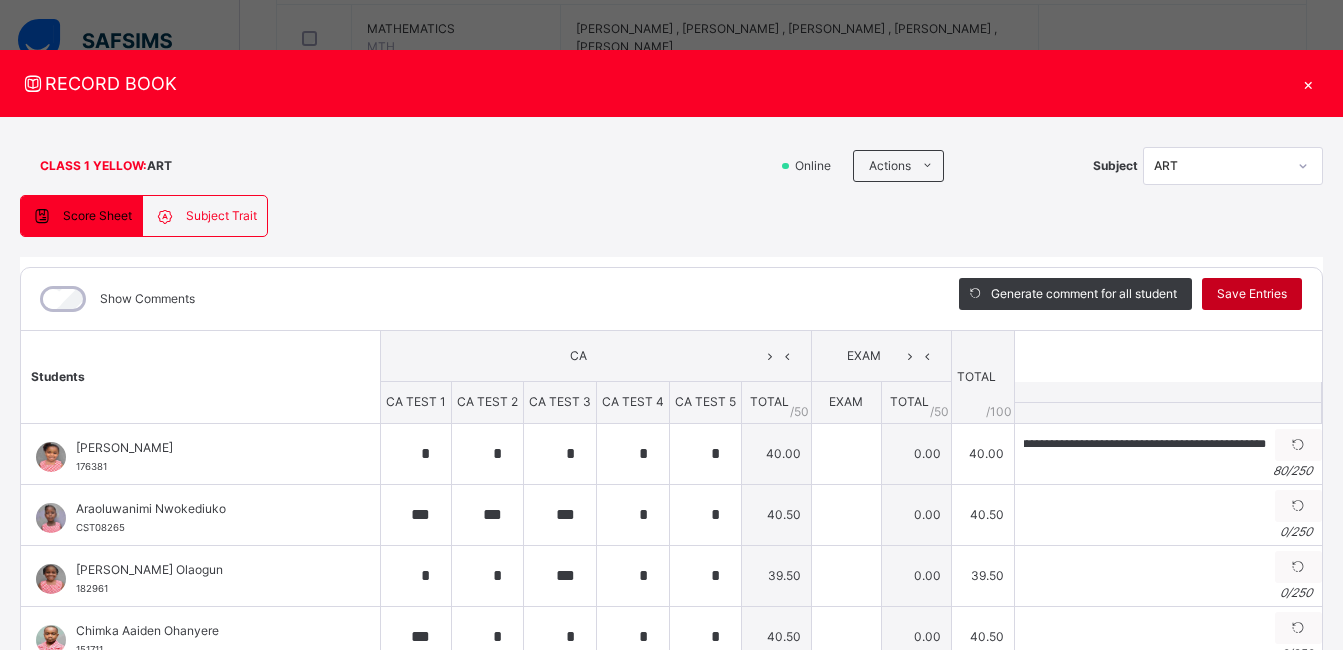 click on "Save Entries" at bounding box center (1252, 294) 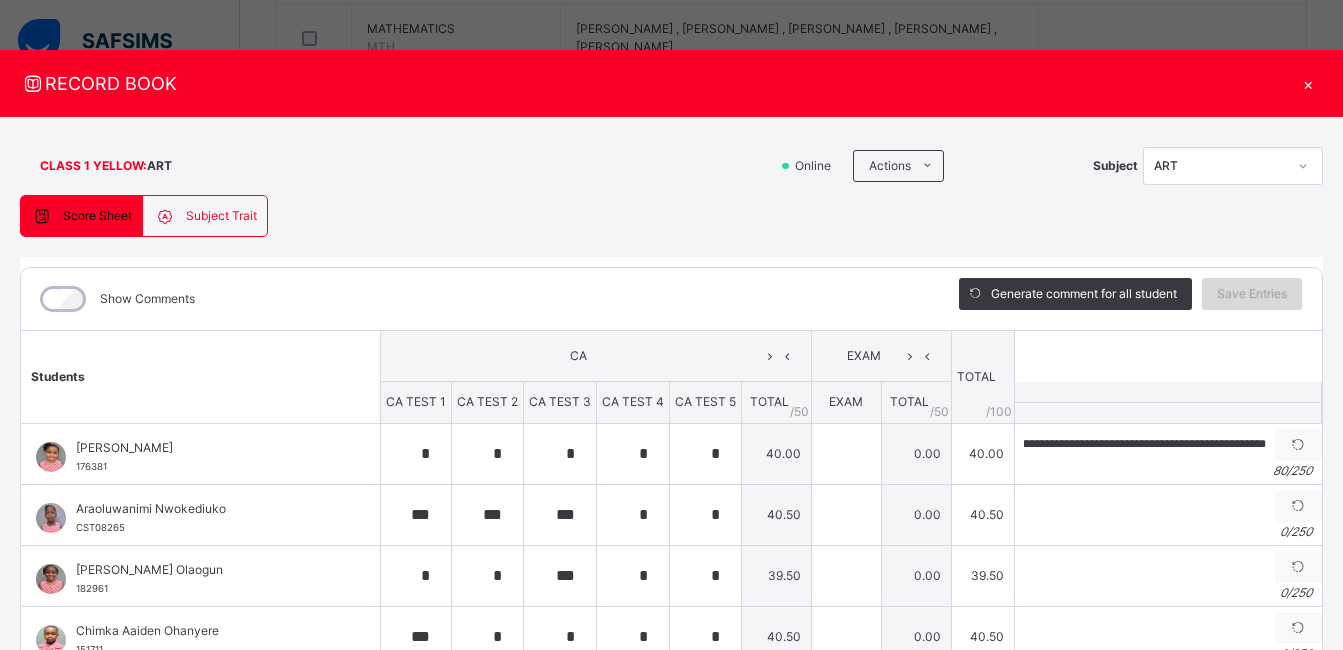 scroll, scrollTop: 0, scrollLeft: 0, axis: both 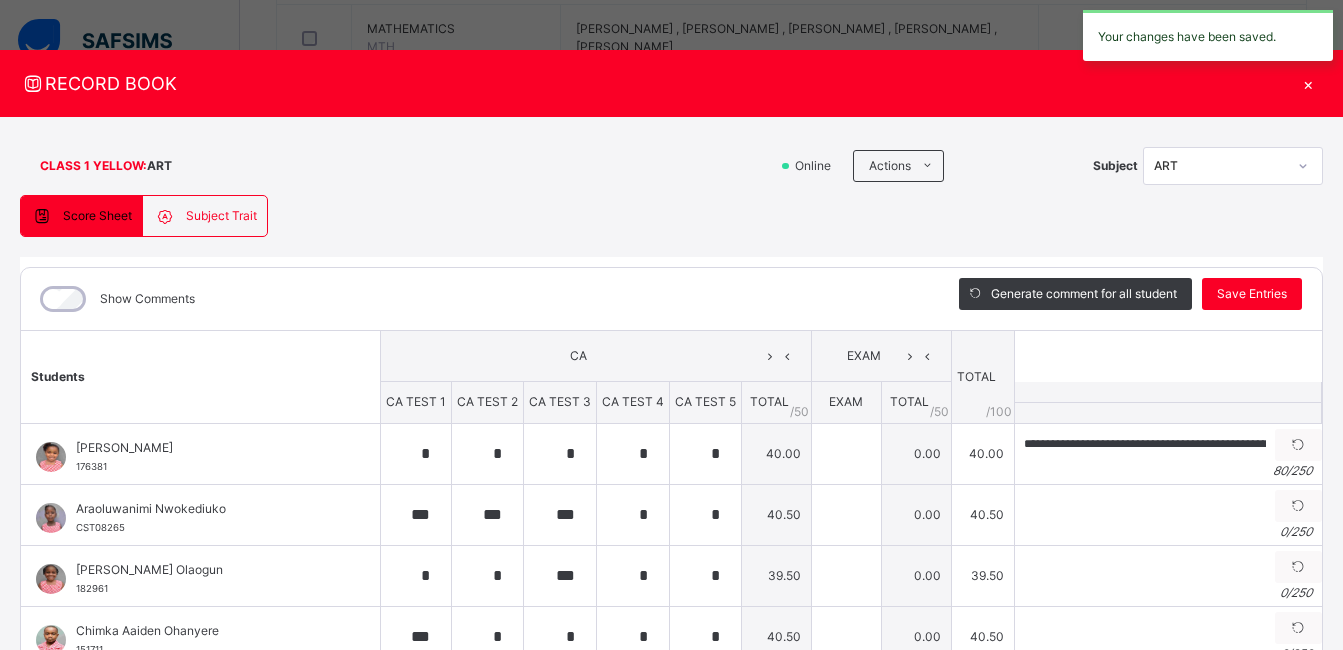 type on "*" 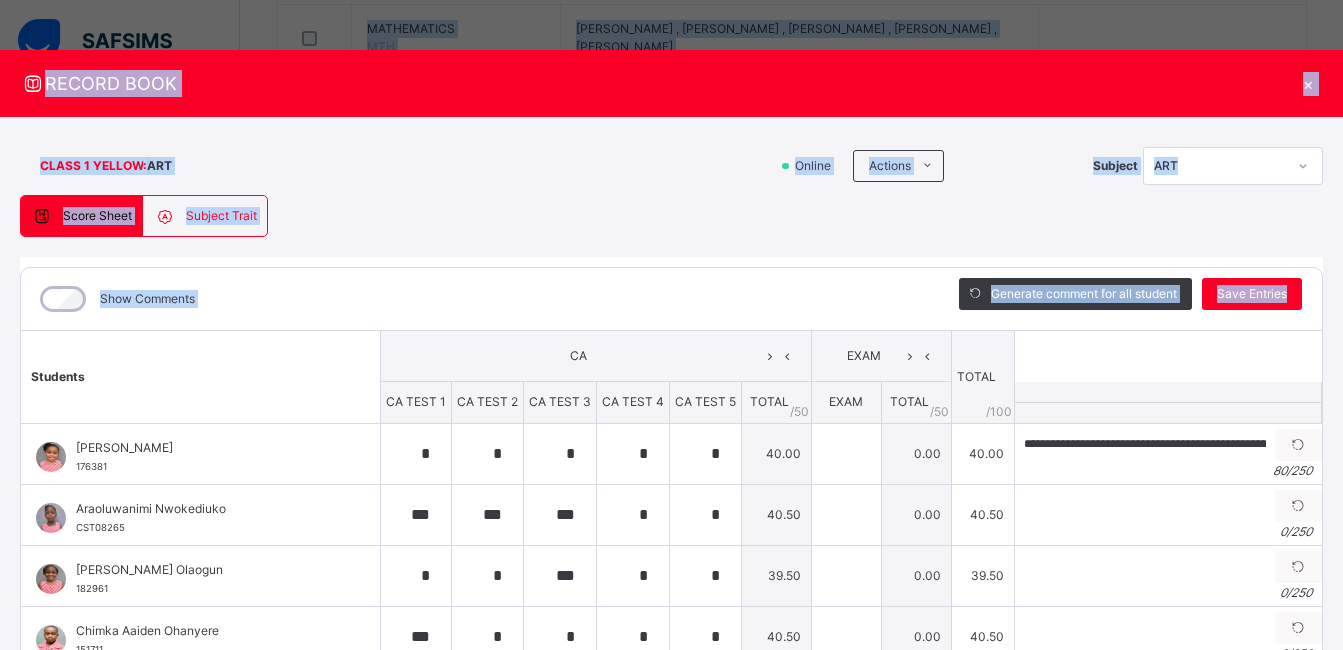 click on "Class Arm Details     Third Term  /  [DATE]-[DATE]   [PERSON_NAME] [PERSON_NAME][EMAIL_ADDRESS][PERSON_NAME][DOMAIN_NAME] Classes Lesson Plan Time Table Assessment Format   Help Onboarding Great job! You have finished setting up all essential configurations. Our wizard which has lots of in-built templates will continue to guide you through with the academic configurations. Academic Configuration Steps Continue × Idle Mode Due to inactivity you would be logged out to the system in the next   15mins , click the "Resume" button to keep working or the "Log me out" button to log out of the system. Log me out Resume Back  / CLASS 1 YELLOW CLASS 1 YELLOW CLASS 1 Third Term [DATE]-[DATE] Class Members Subjects Results Timetable Form Teacher Subjects More Options   15  Students in class Download Pdf Report Excel Report [GEOGRAPHIC_DATA] [GEOGRAPHIC_DATA]	 Date: [DATE] 10:28:41 am Class Members Class:  CLASS 1 YELLOW Total no. of Students:  15 Term:  Third Term Session:  [DATE]-[DATE] S/NO Admission No. Last Name First Name Other Name 1 176381" at bounding box center [671, 433] 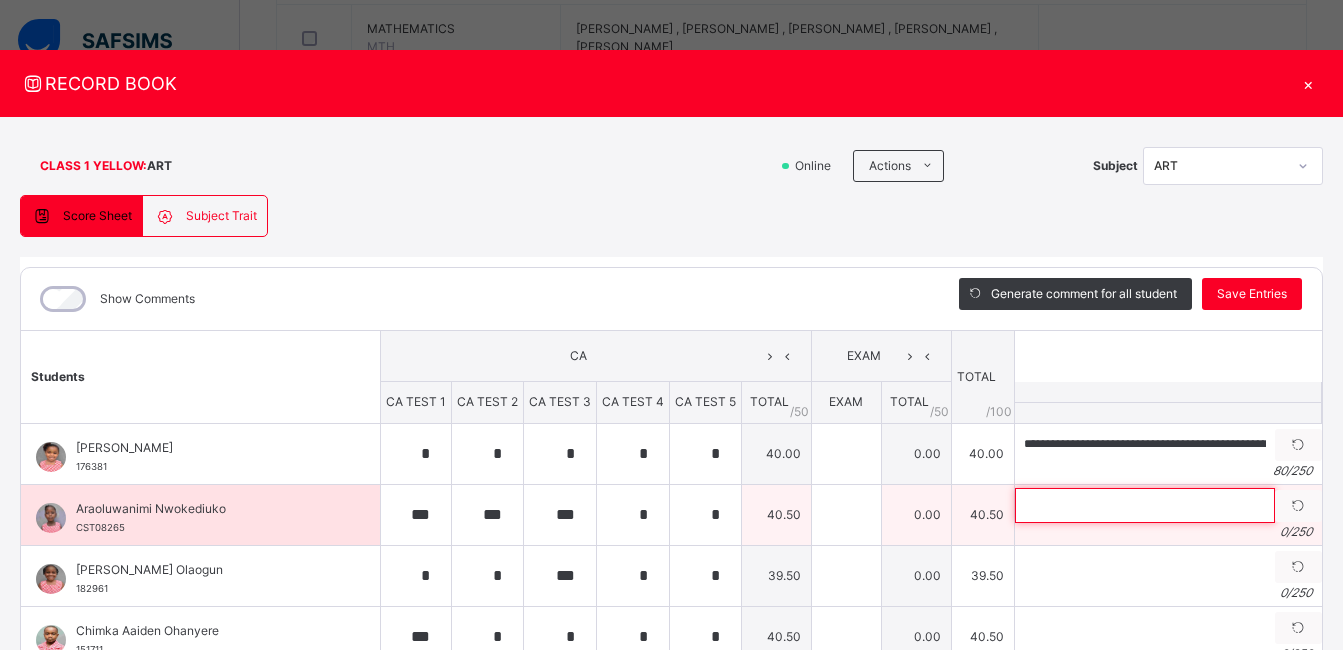click at bounding box center (1145, 505) 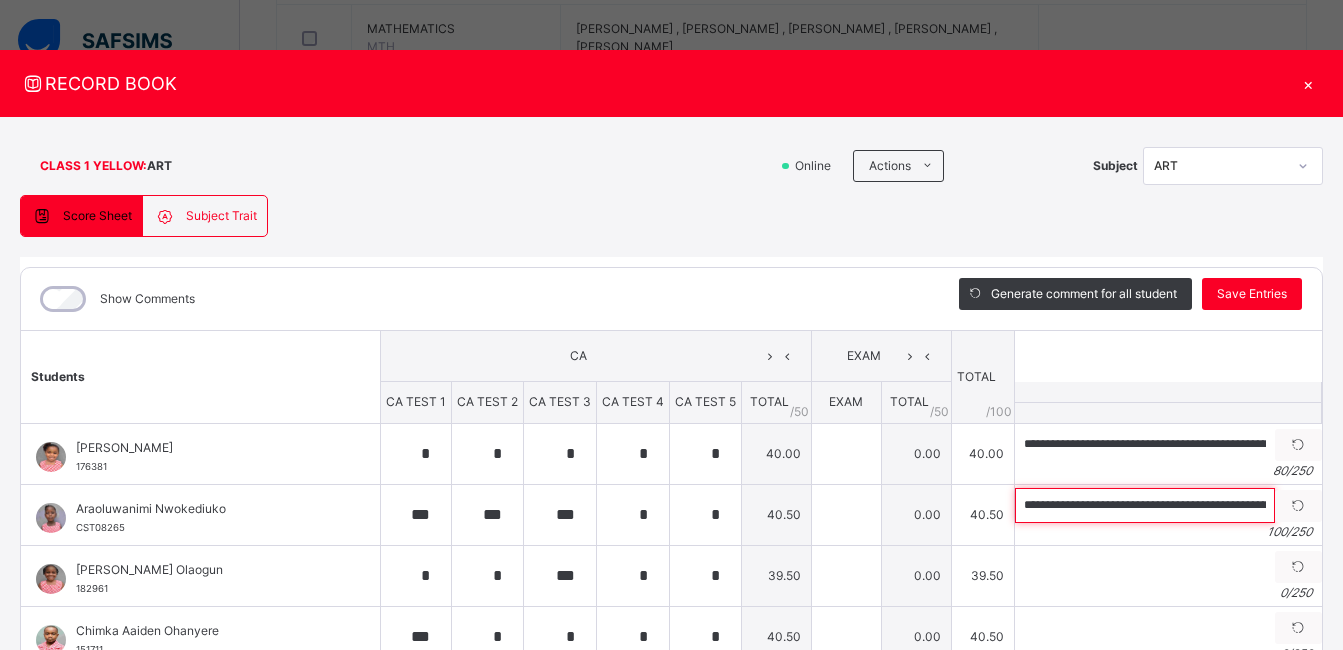 scroll, scrollTop: 0, scrollLeft: 332, axis: horizontal 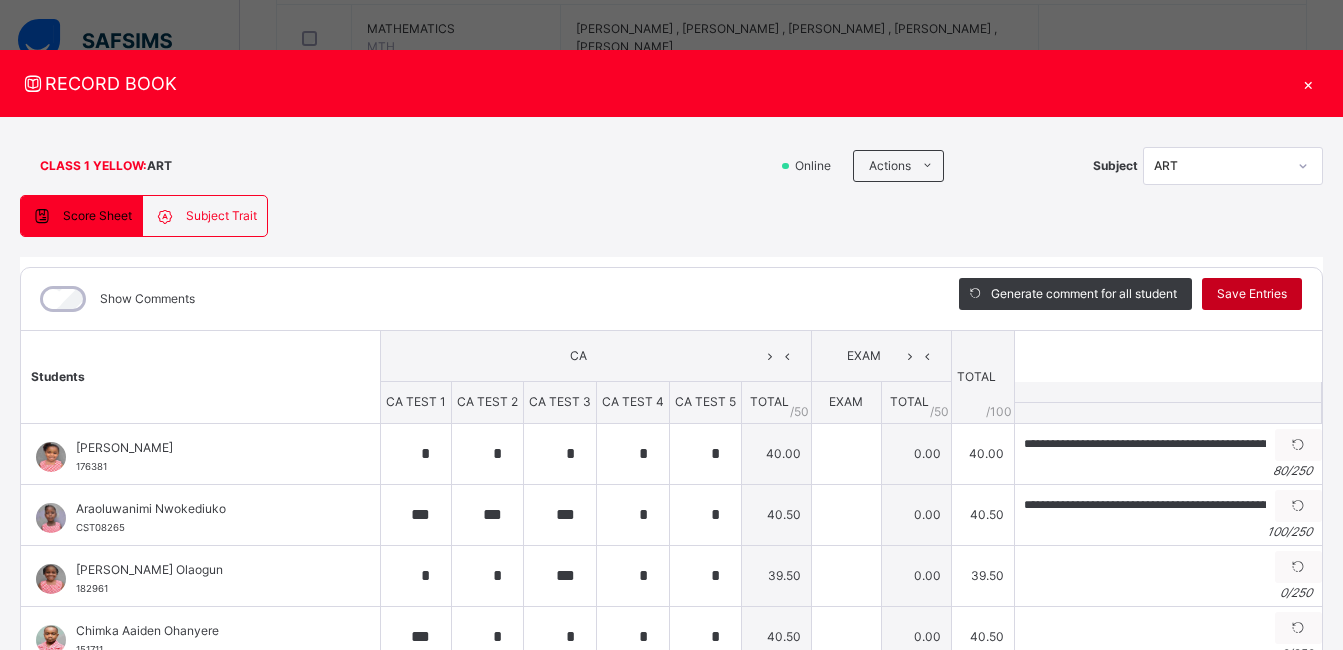 click on "Save Entries" at bounding box center [1252, 294] 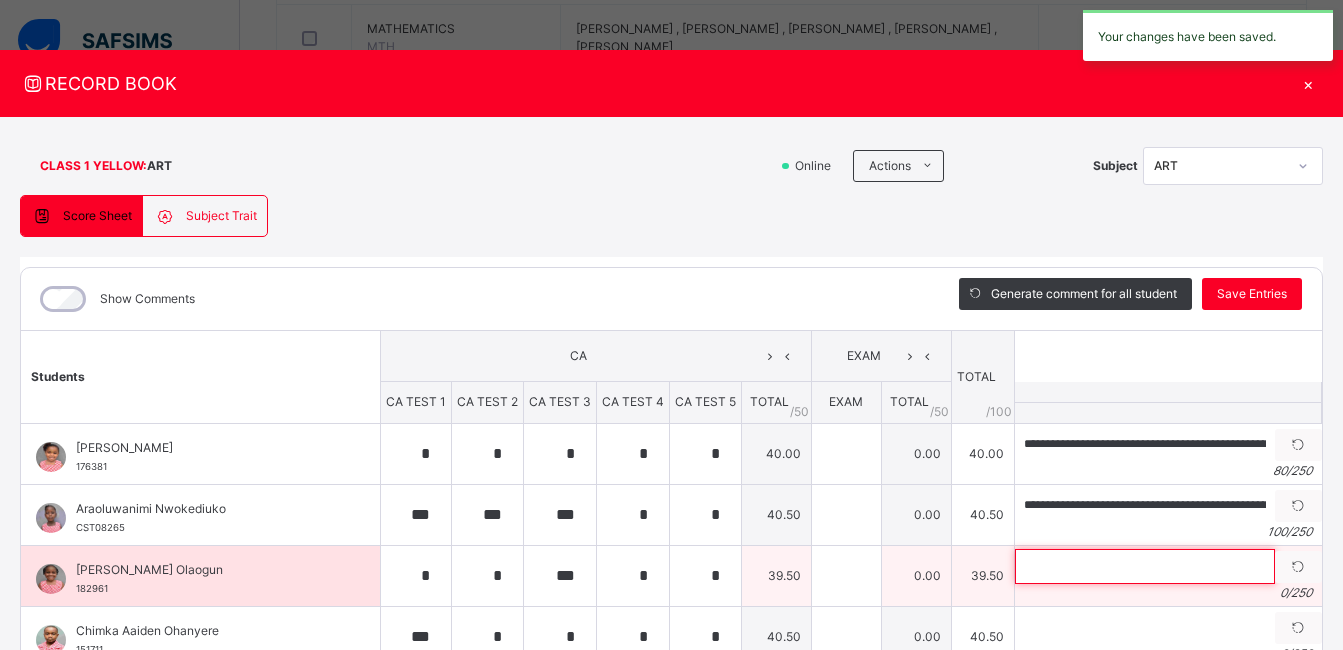 click at bounding box center [1145, 566] 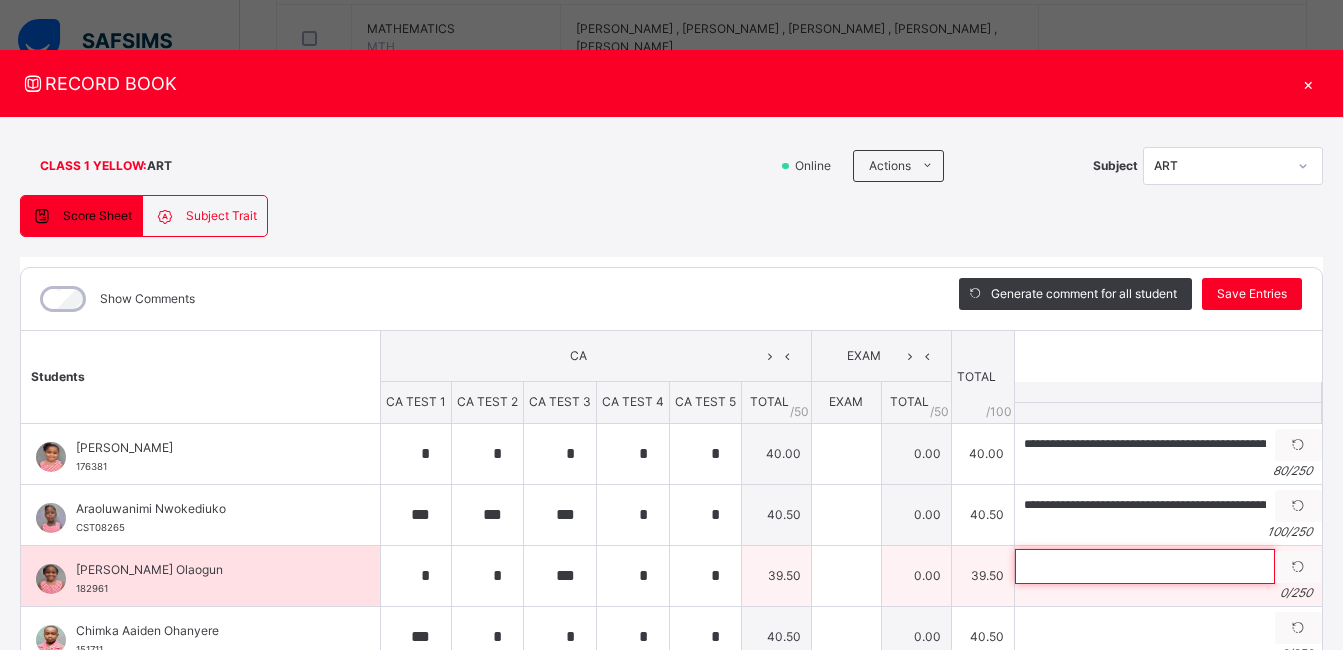 click at bounding box center [1145, 566] 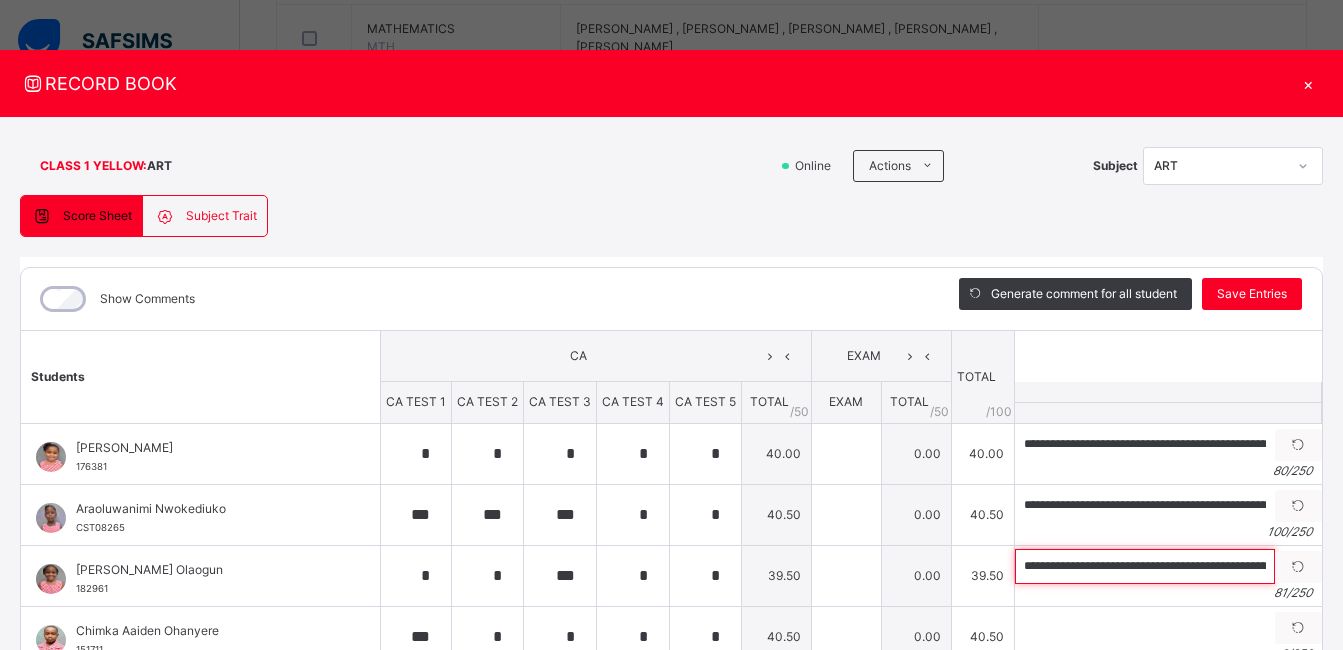 scroll, scrollTop: 0, scrollLeft: 210, axis: horizontal 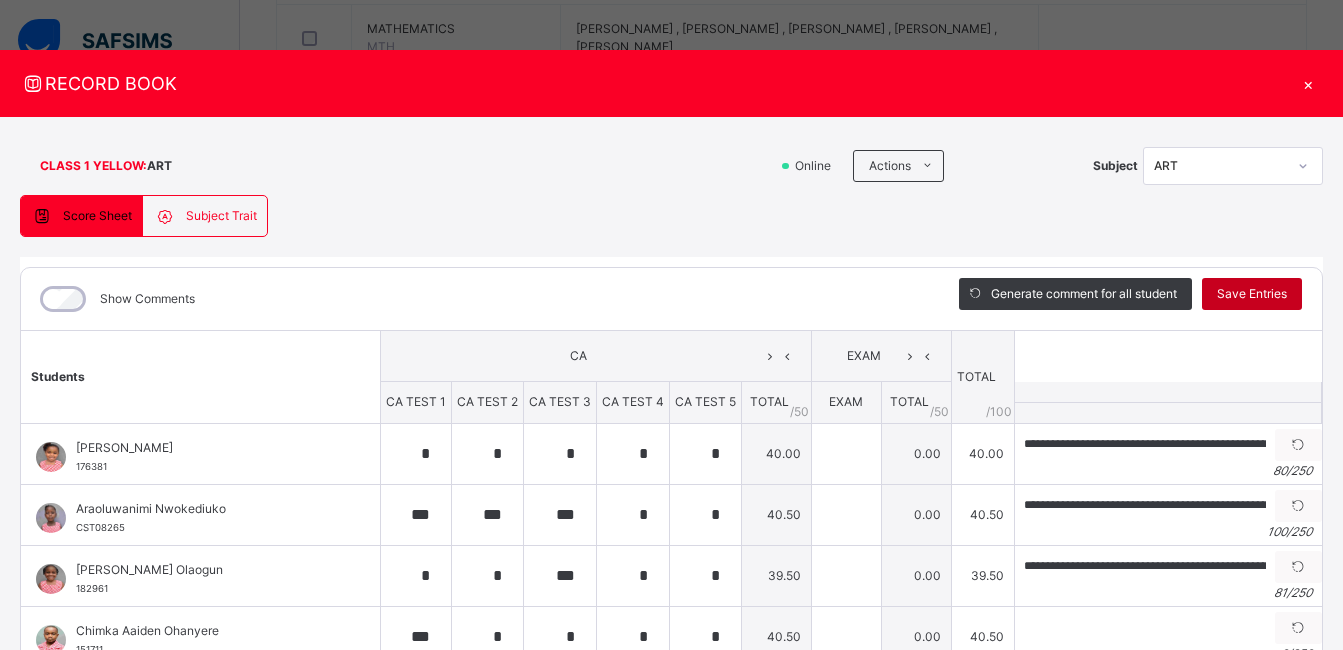 click on "Save Entries" at bounding box center (1252, 294) 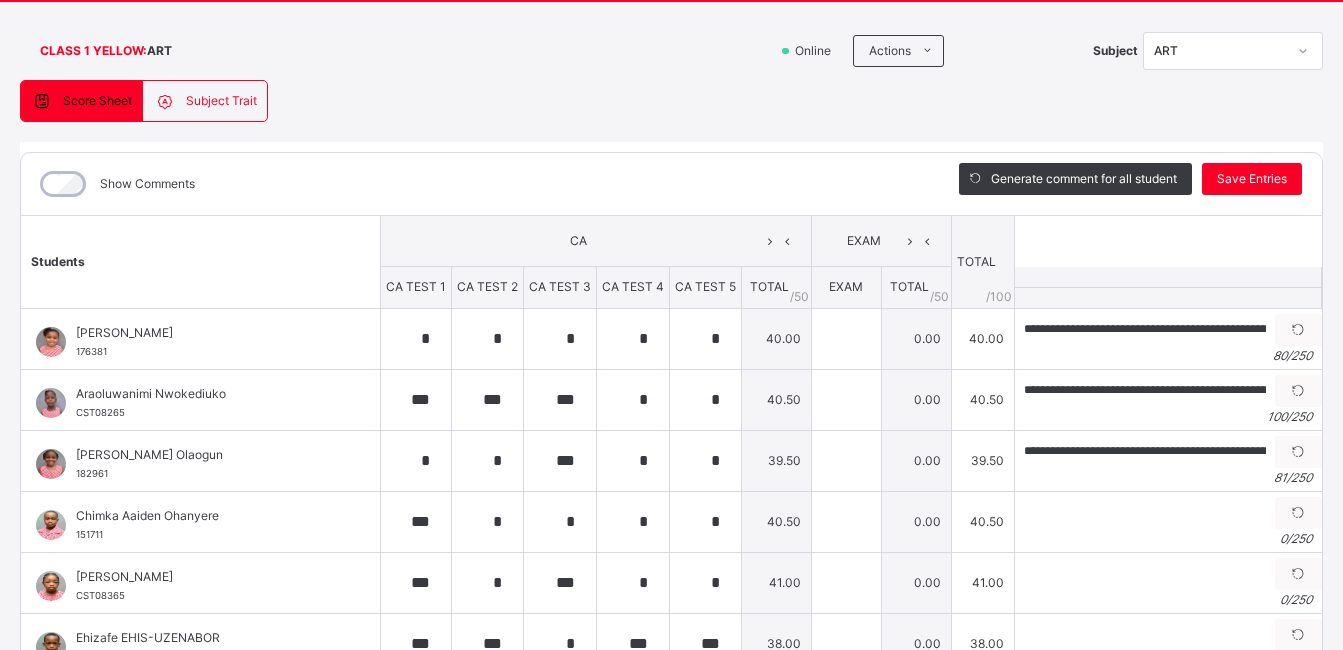 scroll, scrollTop: 123, scrollLeft: 0, axis: vertical 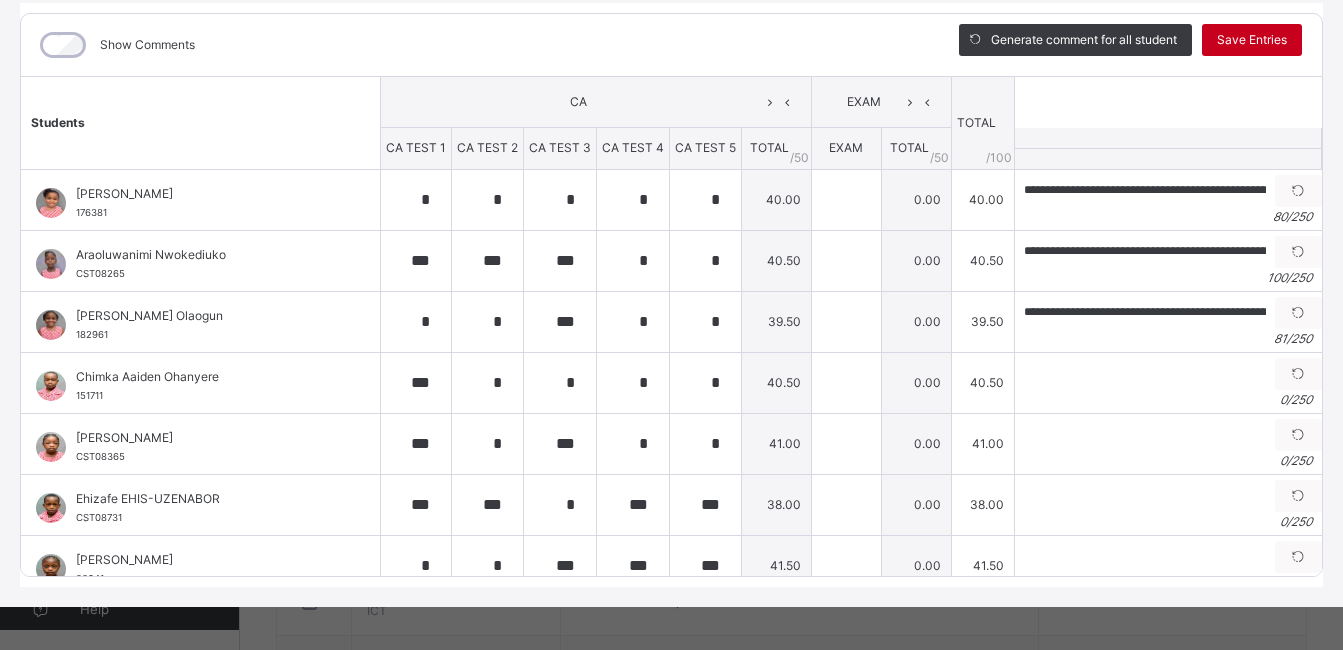click on "Save Entries" at bounding box center [1252, 40] 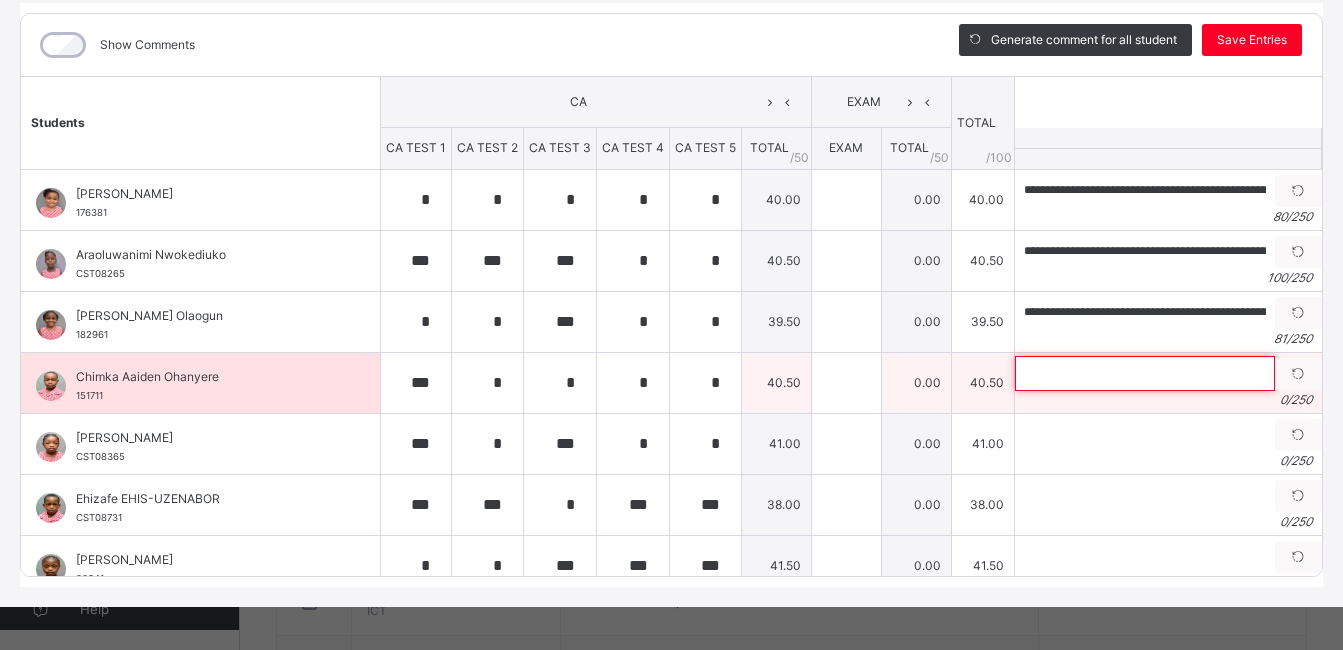 click at bounding box center (1145, 373) 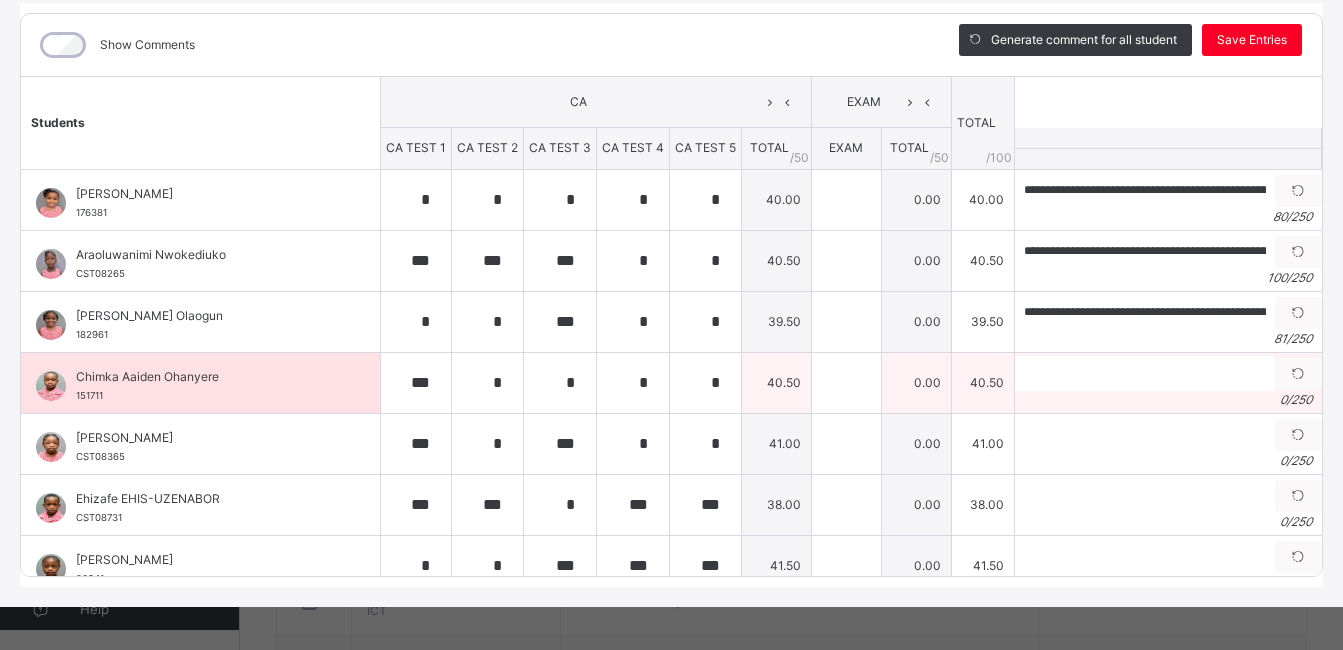 click on "0 / 250" at bounding box center (1168, 400) 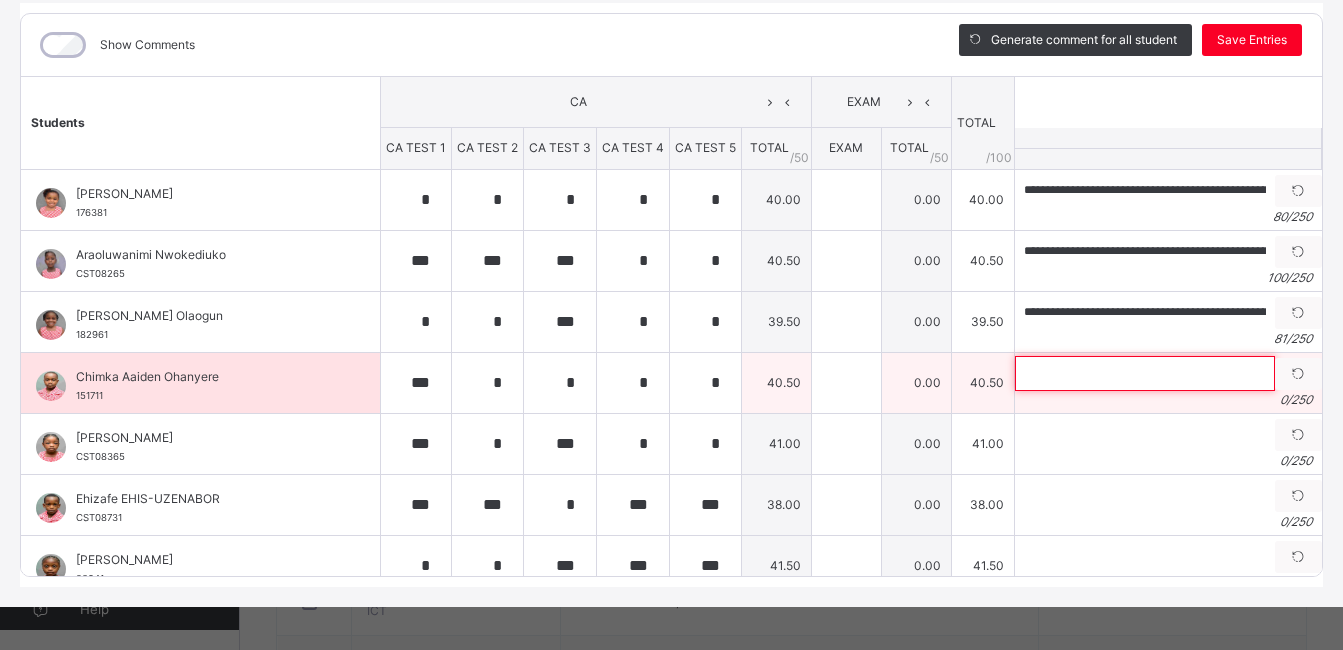 click at bounding box center [1145, 373] 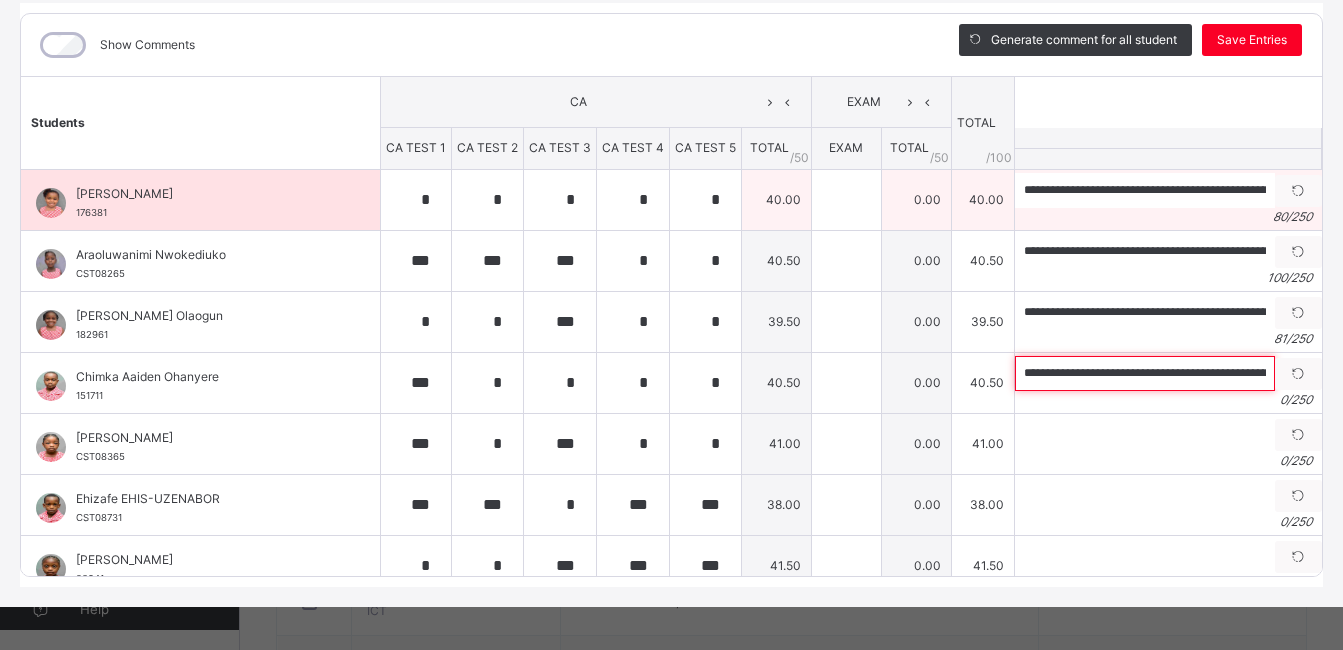 scroll, scrollTop: 0, scrollLeft: 303, axis: horizontal 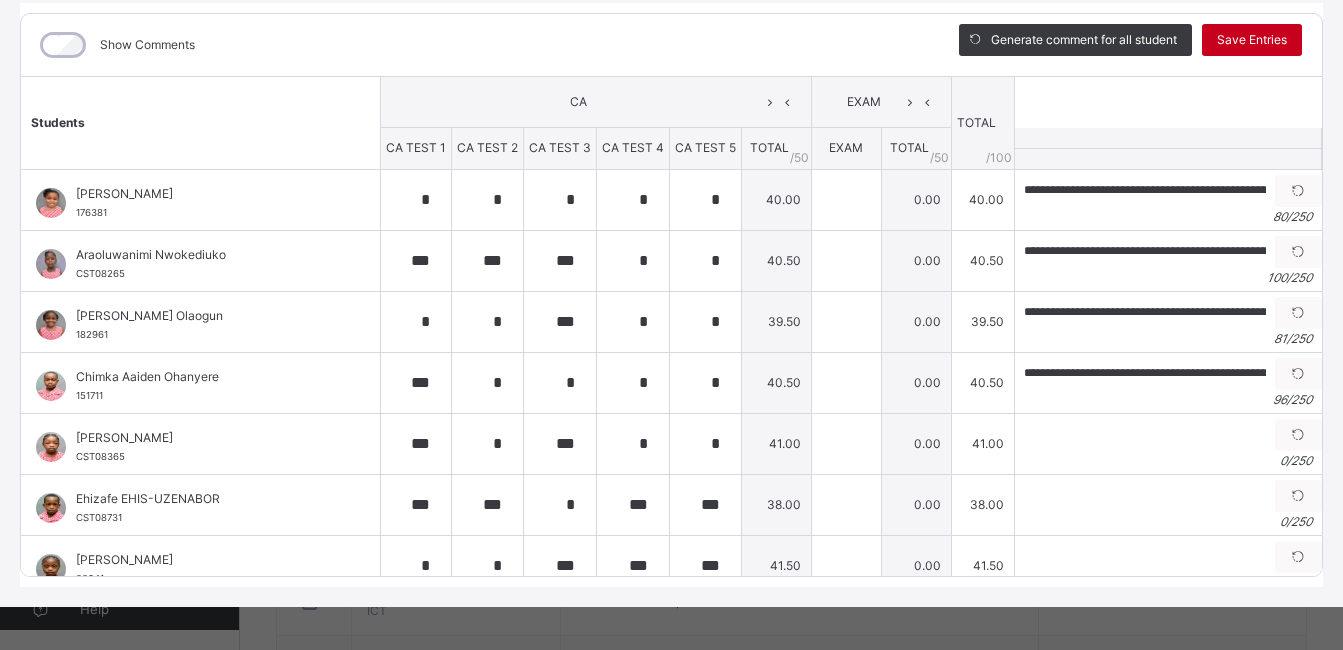 click on "Save Entries" at bounding box center (1252, 40) 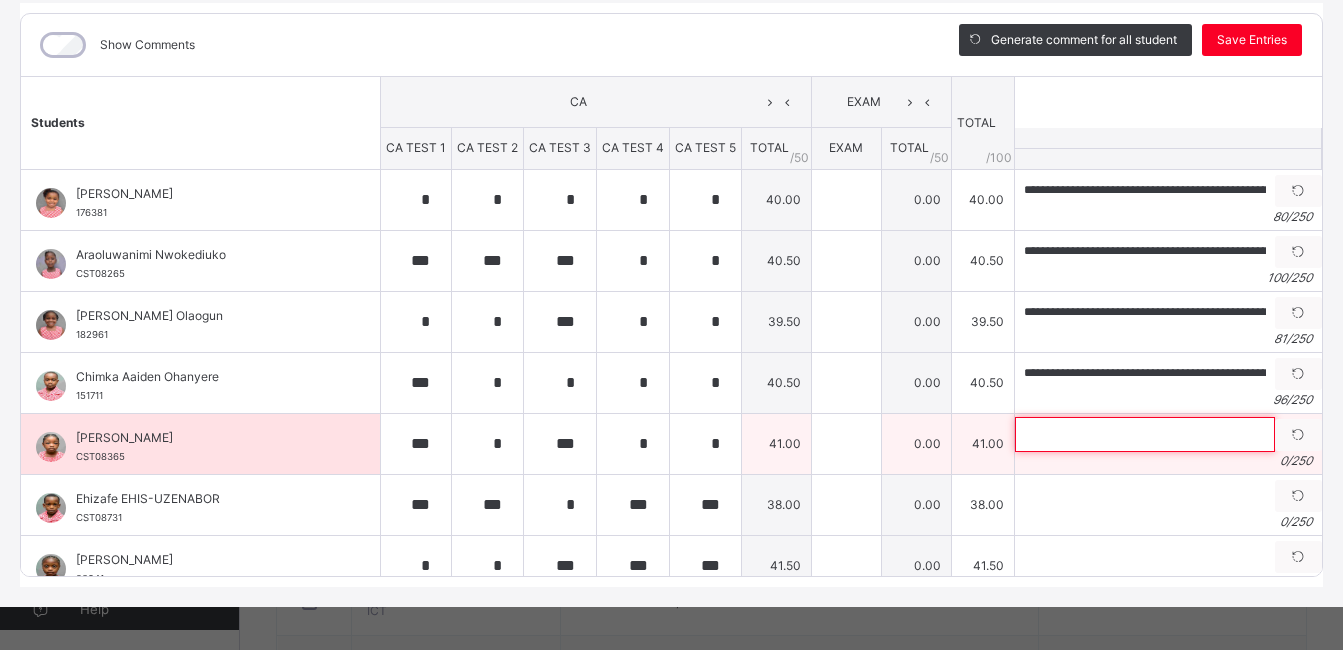 click at bounding box center (1145, 434) 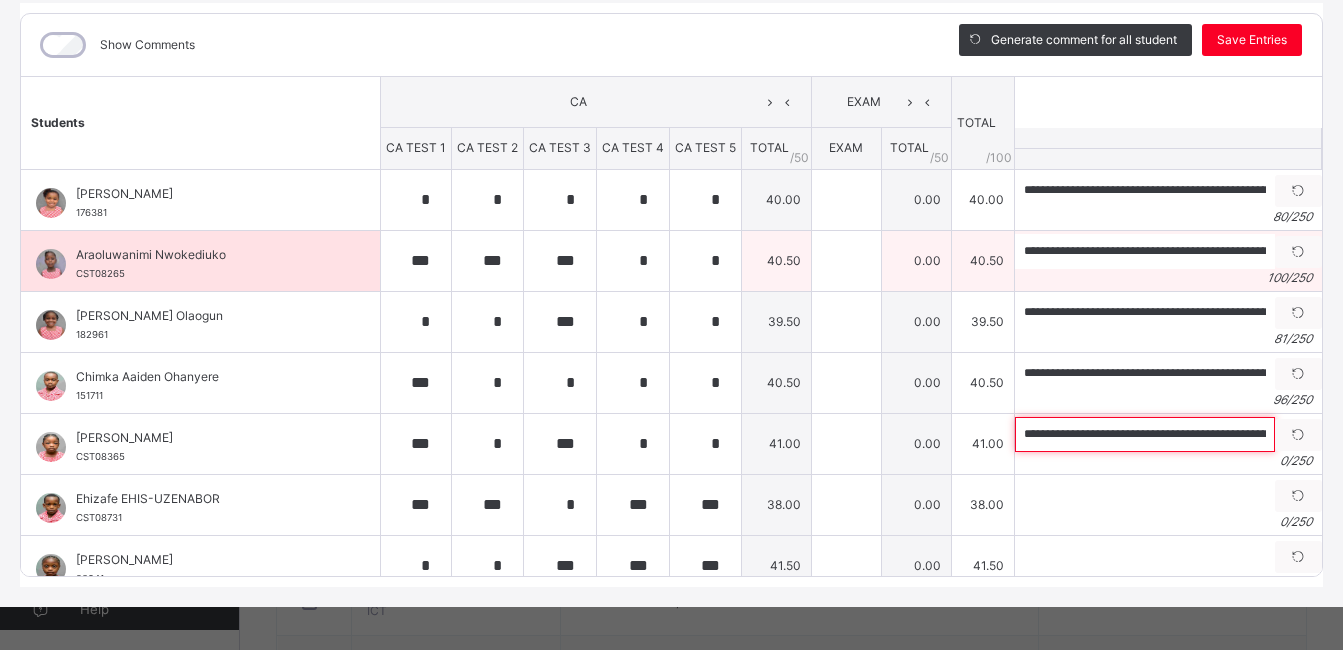 scroll, scrollTop: 0, scrollLeft: 315, axis: horizontal 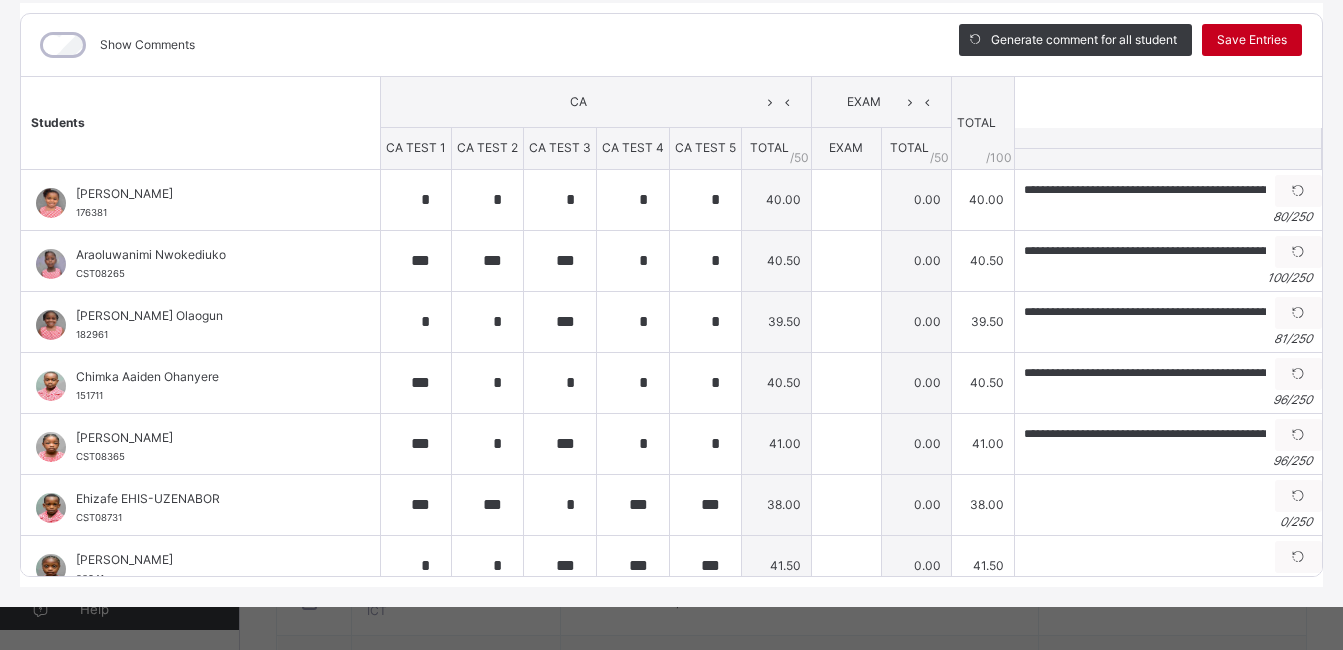 click on "Save Entries" at bounding box center [1252, 40] 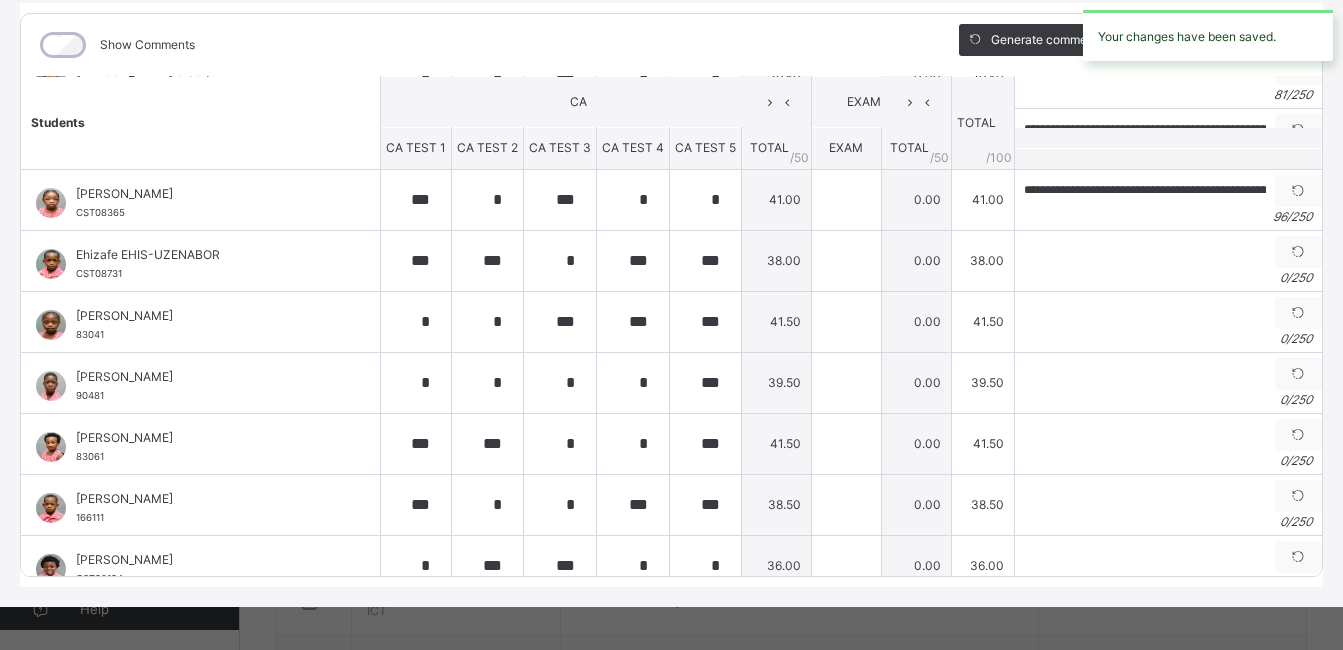 scroll, scrollTop: 251, scrollLeft: 0, axis: vertical 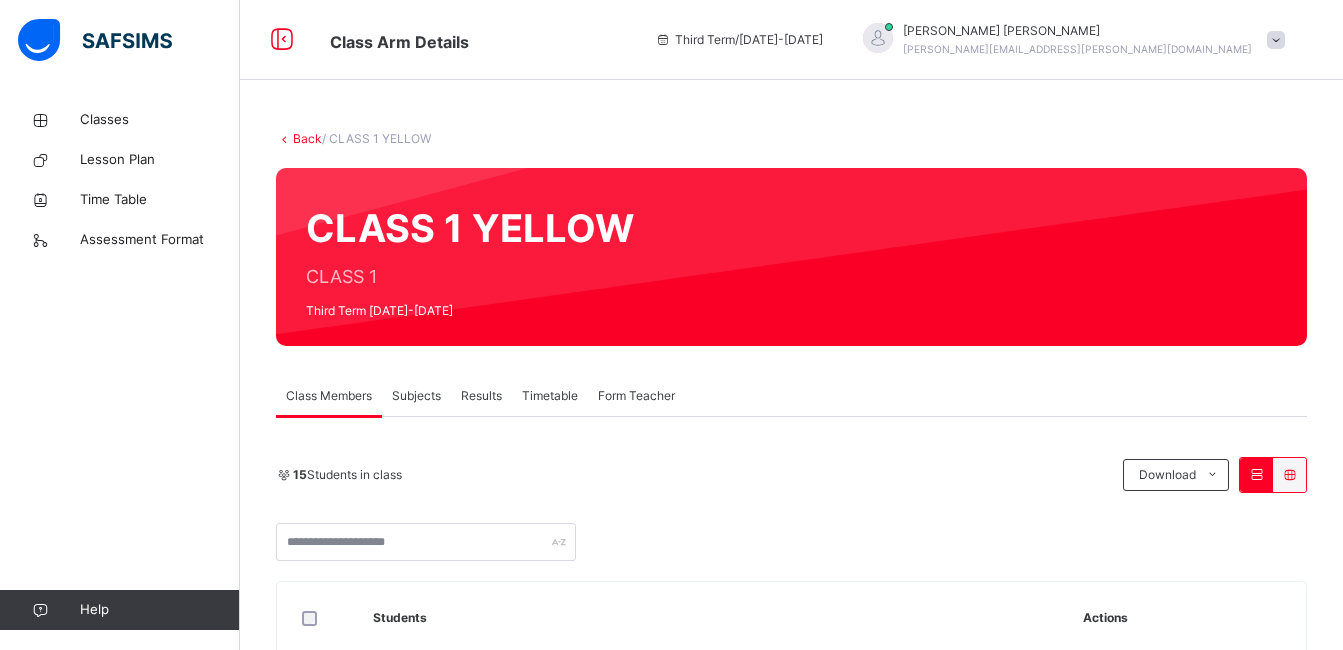 click on "Subjects" at bounding box center (416, 396) 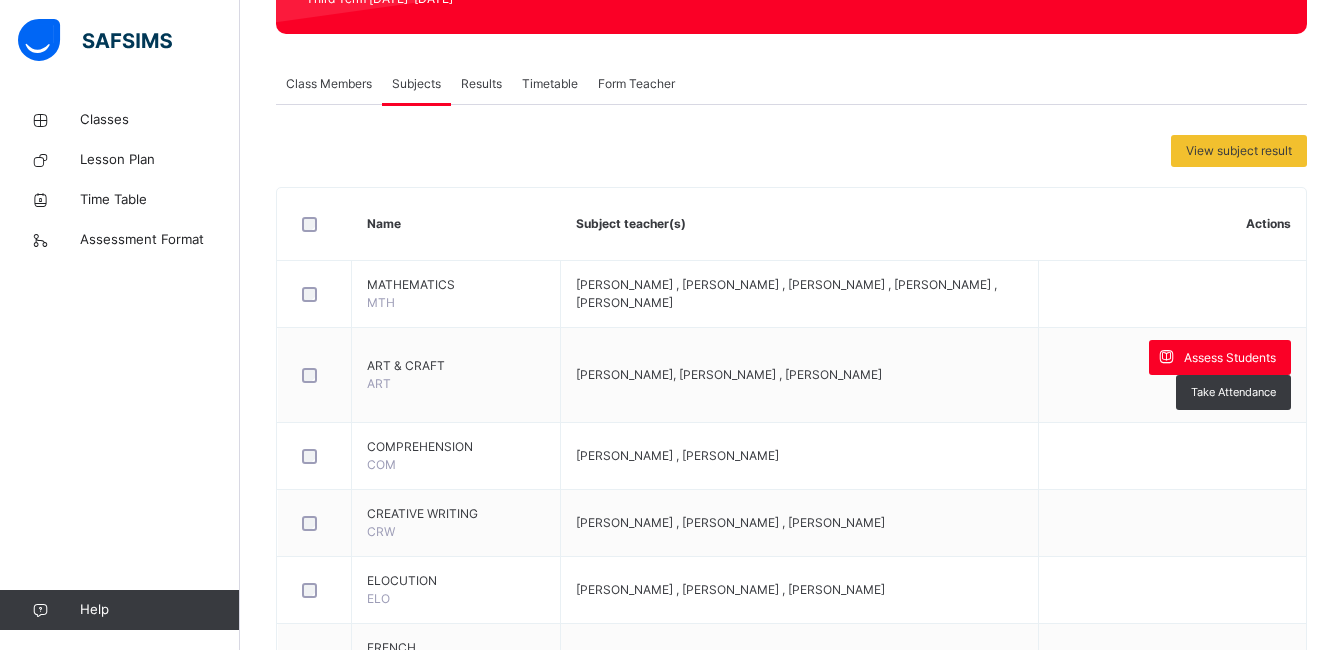 scroll, scrollTop: 322, scrollLeft: 0, axis: vertical 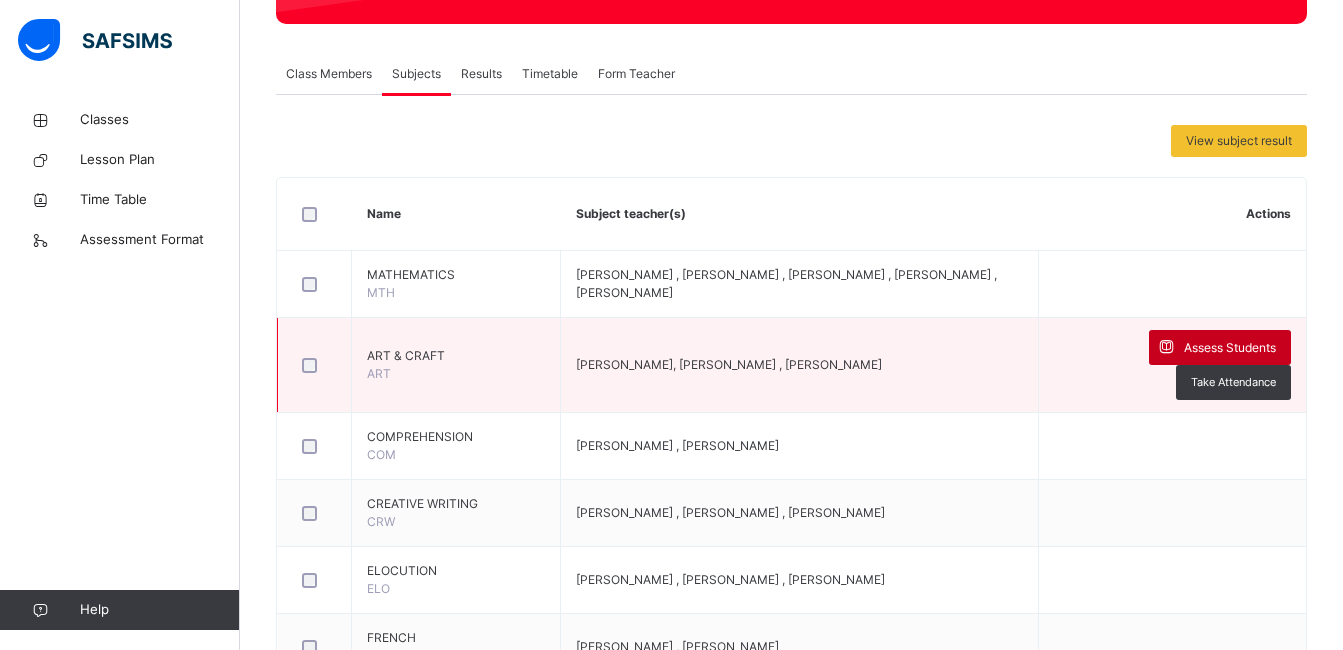 click on "Assess Students" at bounding box center [1230, 348] 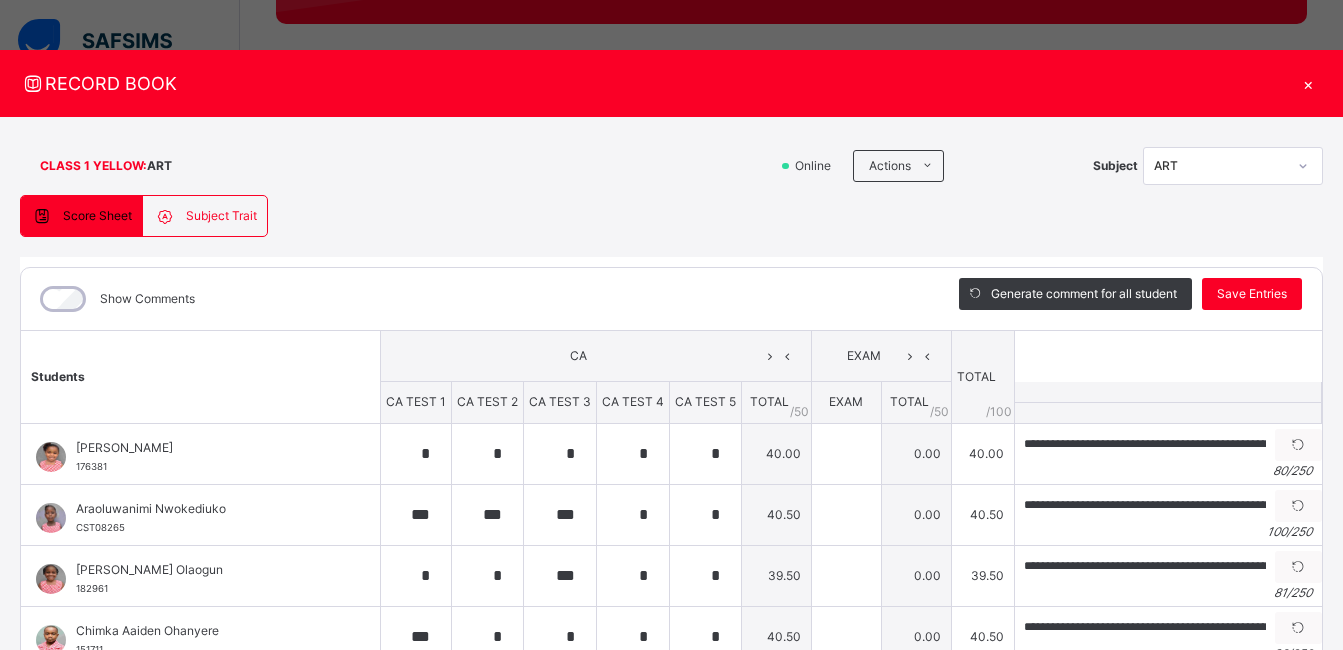 click on "**********" at bounding box center (671, 518) 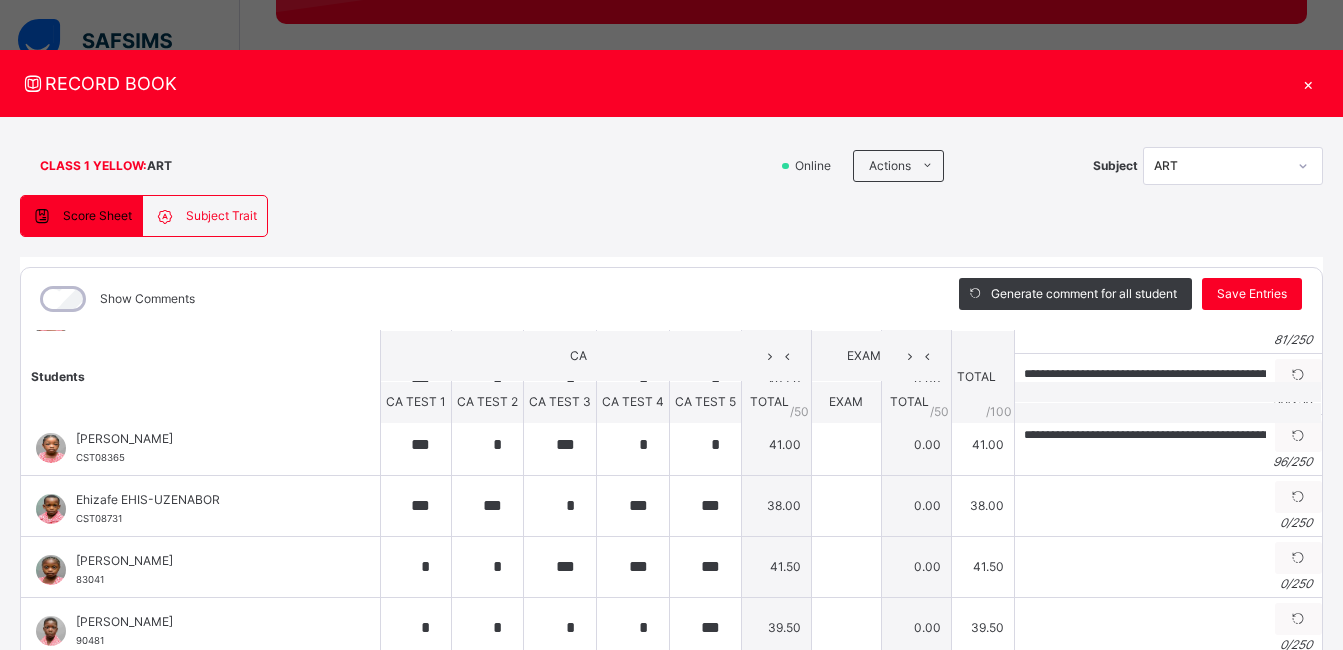 scroll, scrollTop: 260, scrollLeft: 0, axis: vertical 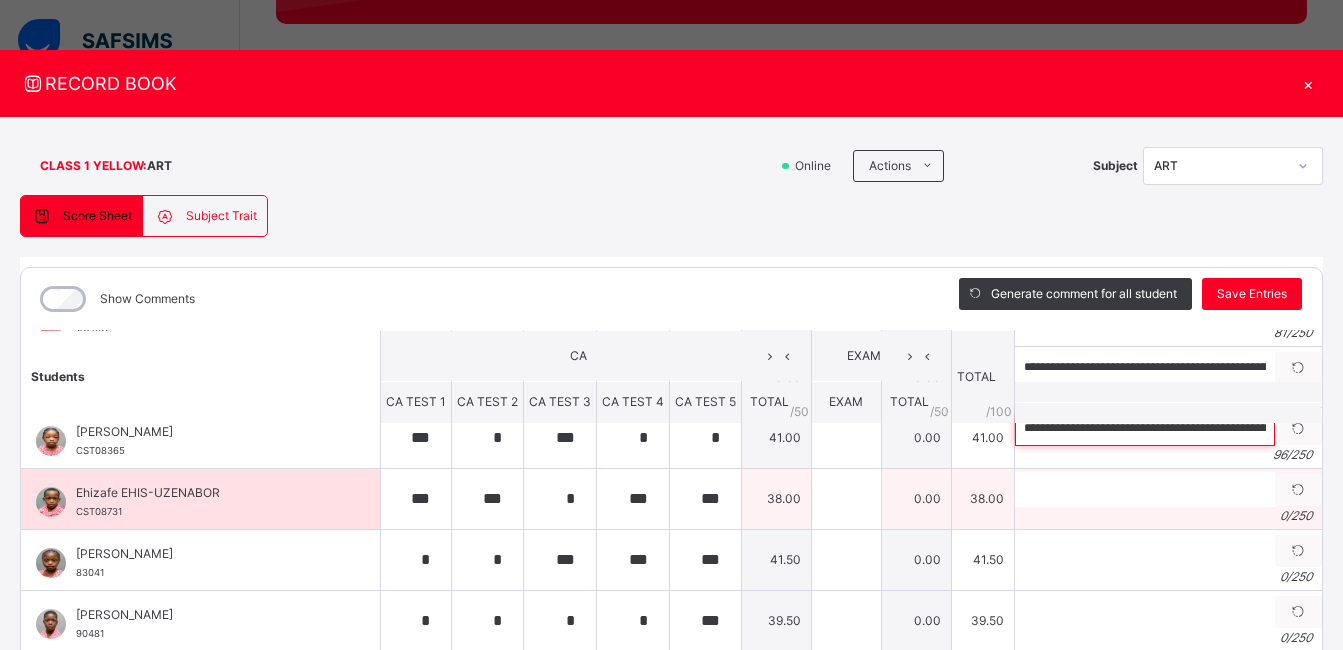 drag, startPoint x: 1177, startPoint y: 437, endPoint x: 1177, endPoint y: 468, distance: 31 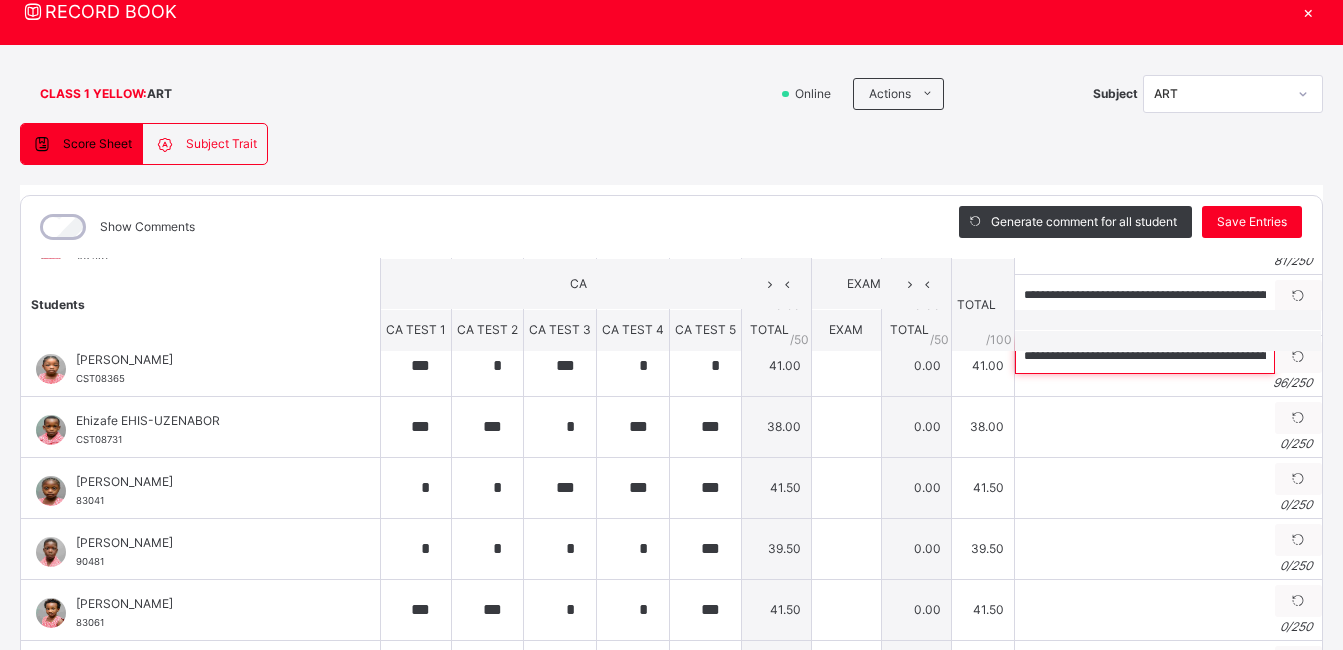 scroll, scrollTop: 87, scrollLeft: 0, axis: vertical 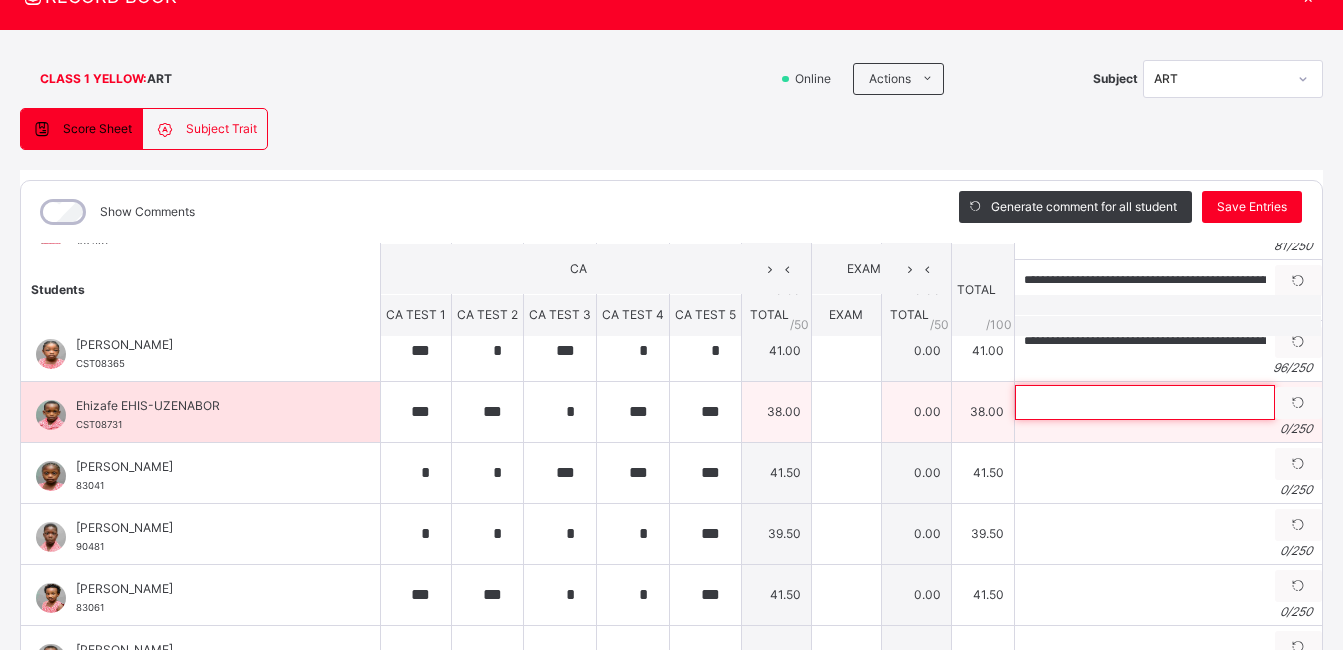 click at bounding box center (1145, 402) 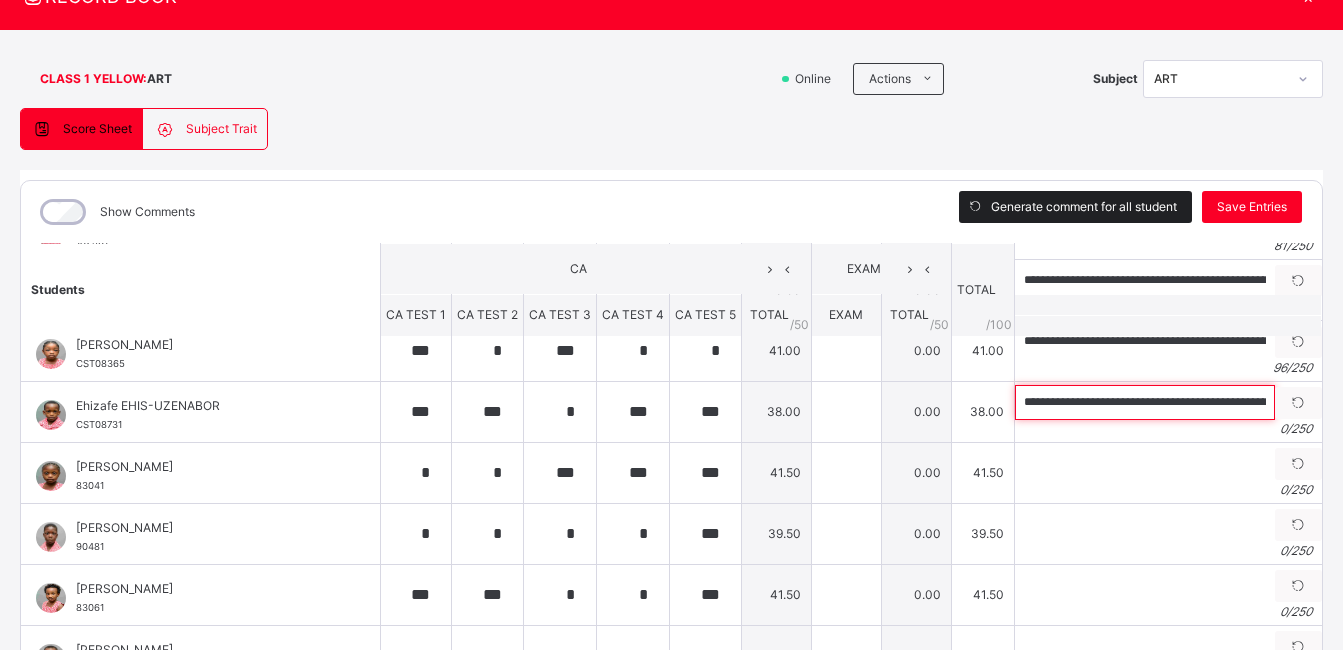scroll, scrollTop: 0, scrollLeft: 169, axis: horizontal 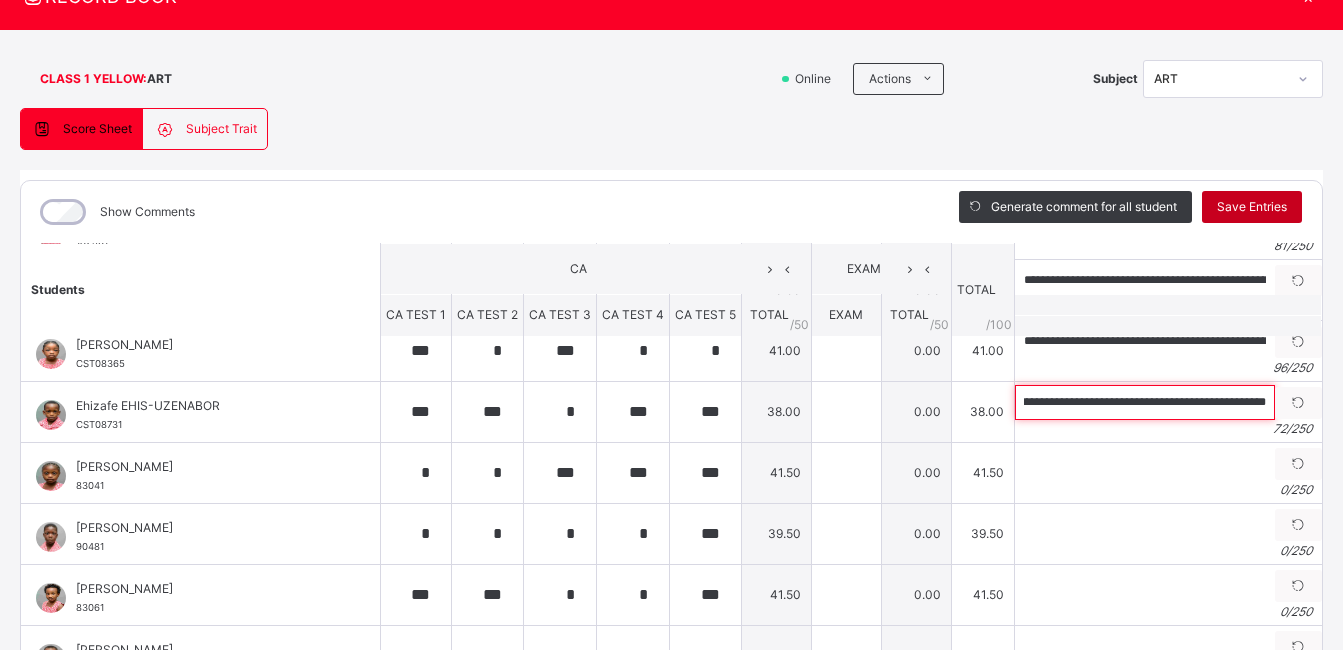 type on "**********" 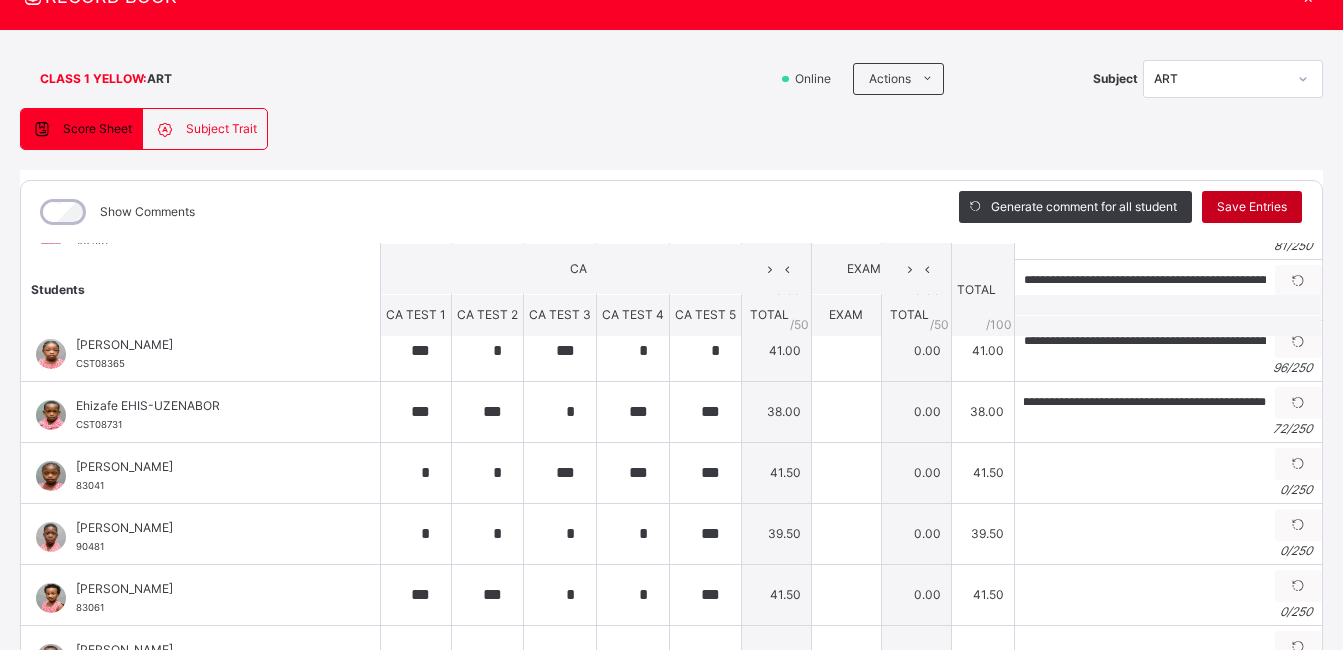 click on "Save Entries" at bounding box center (1252, 207) 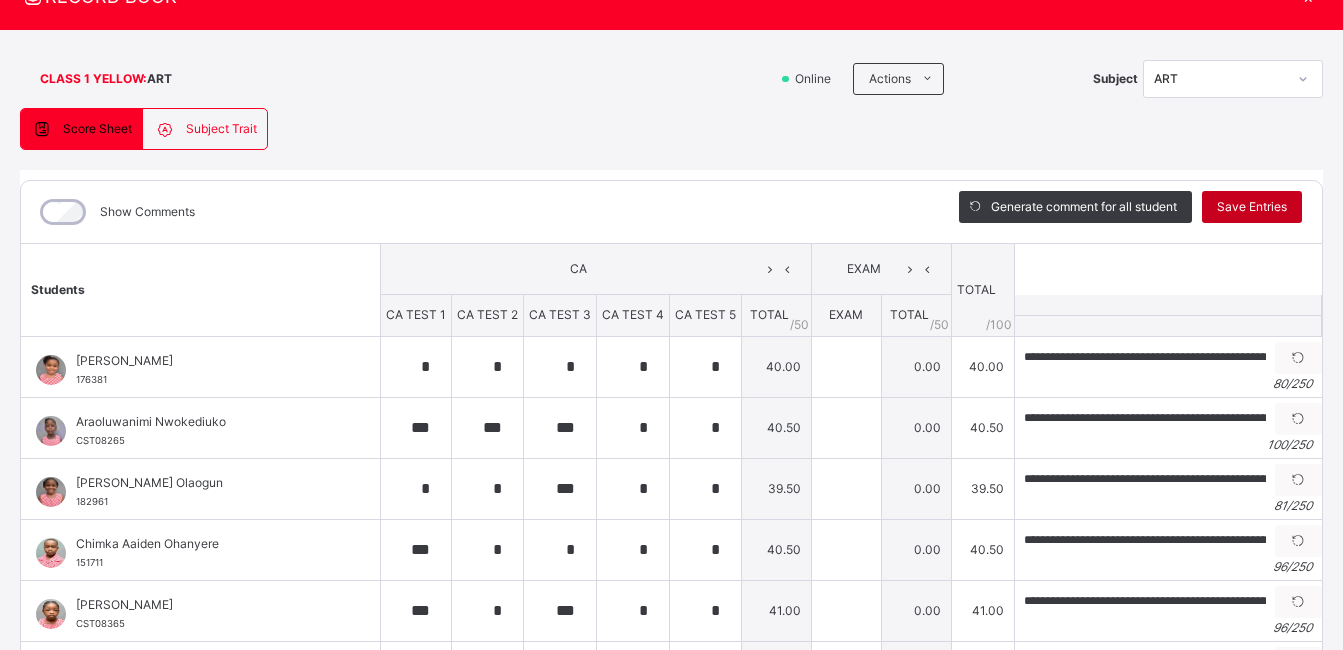 click on "Save Entries" at bounding box center [1252, 207] 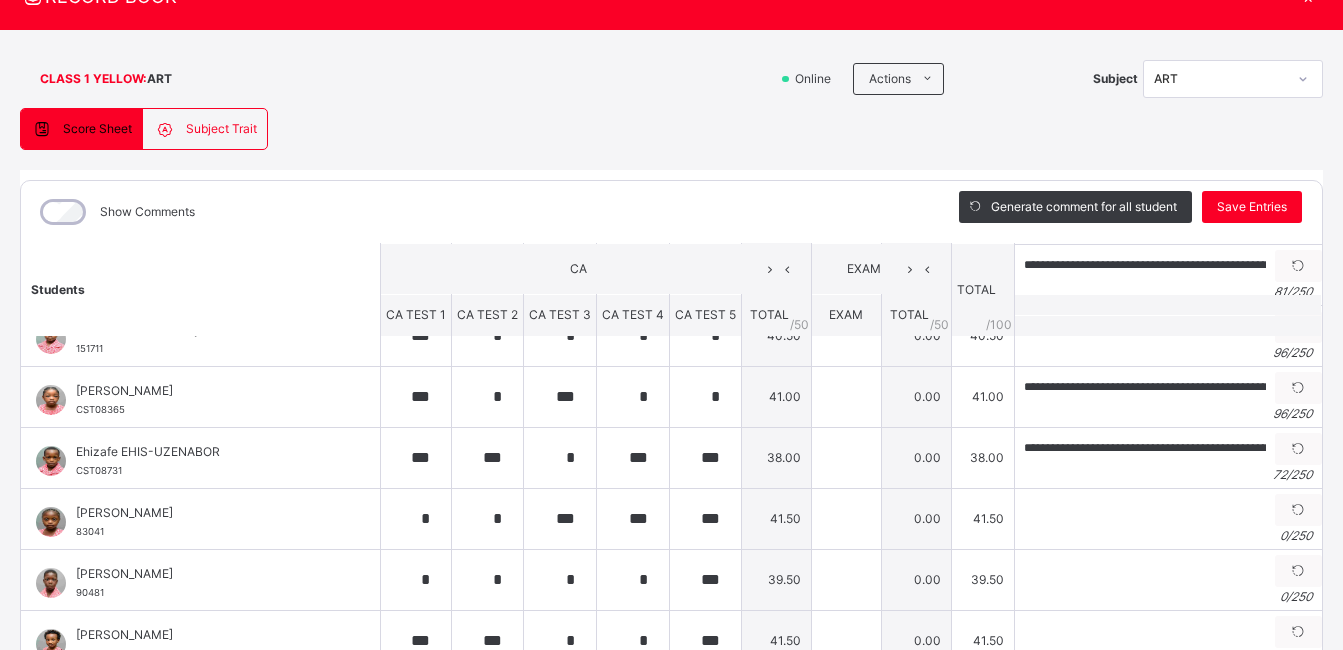 scroll, scrollTop: 292, scrollLeft: 0, axis: vertical 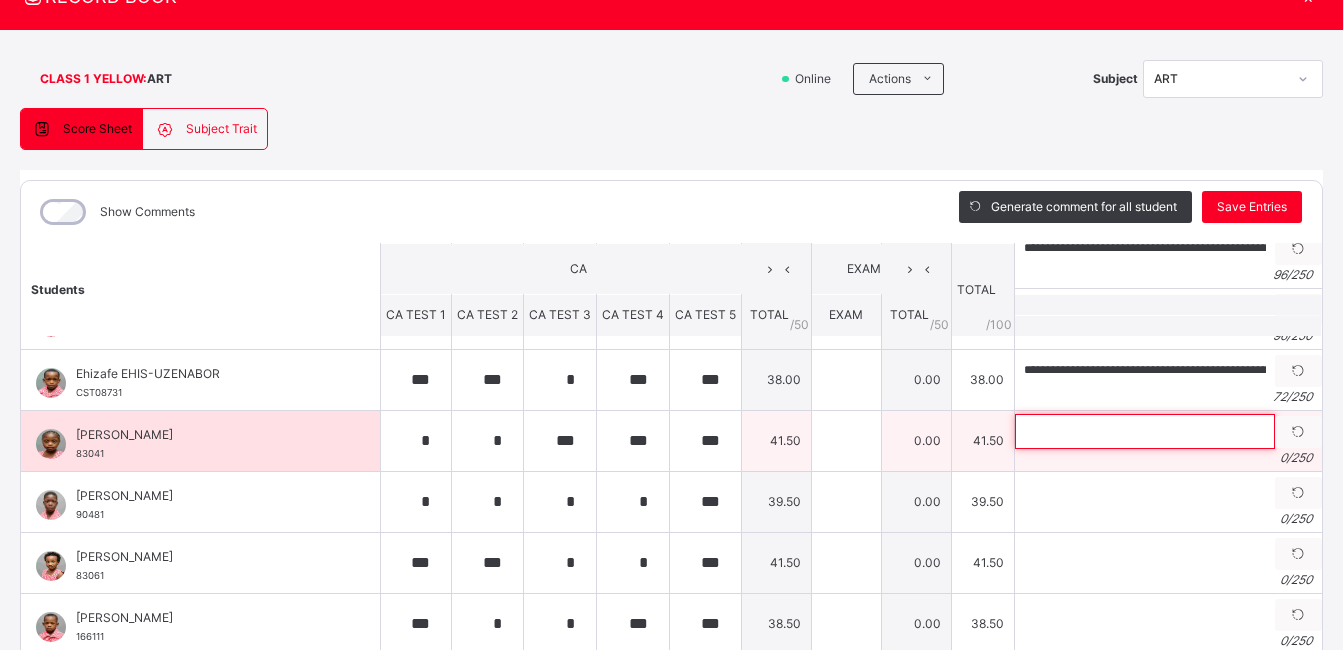 click at bounding box center [1145, 431] 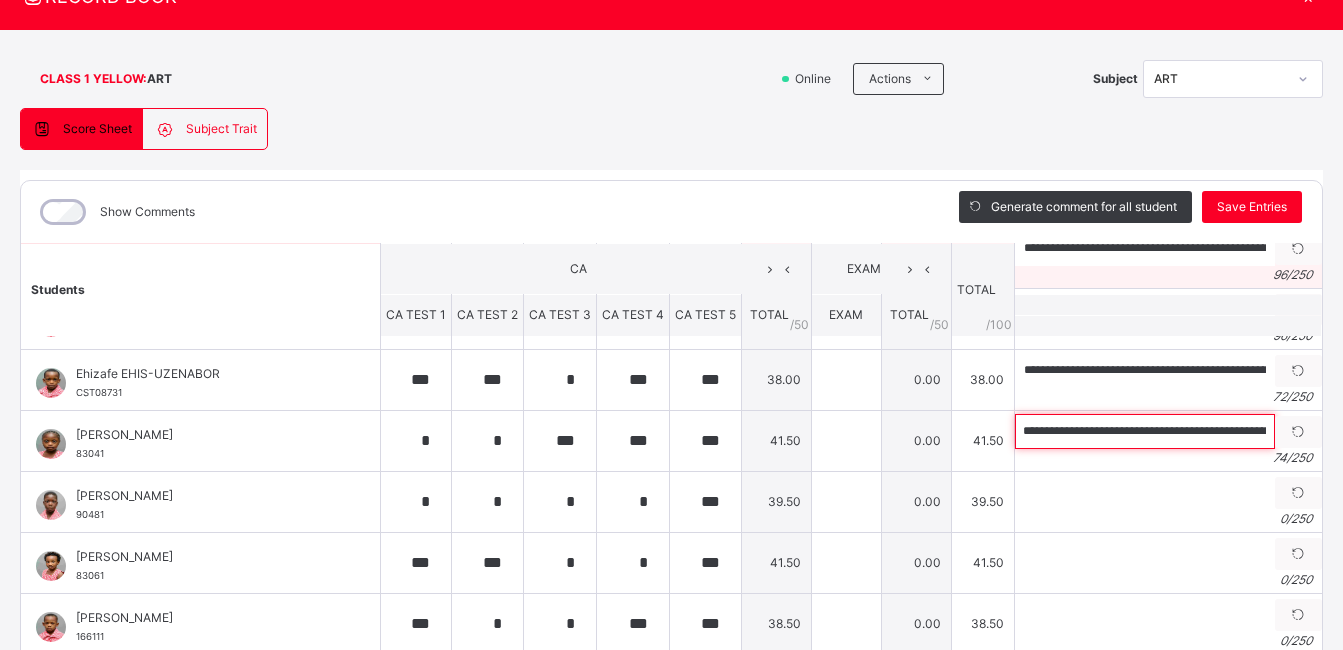 scroll, scrollTop: 0, scrollLeft: 0, axis: both 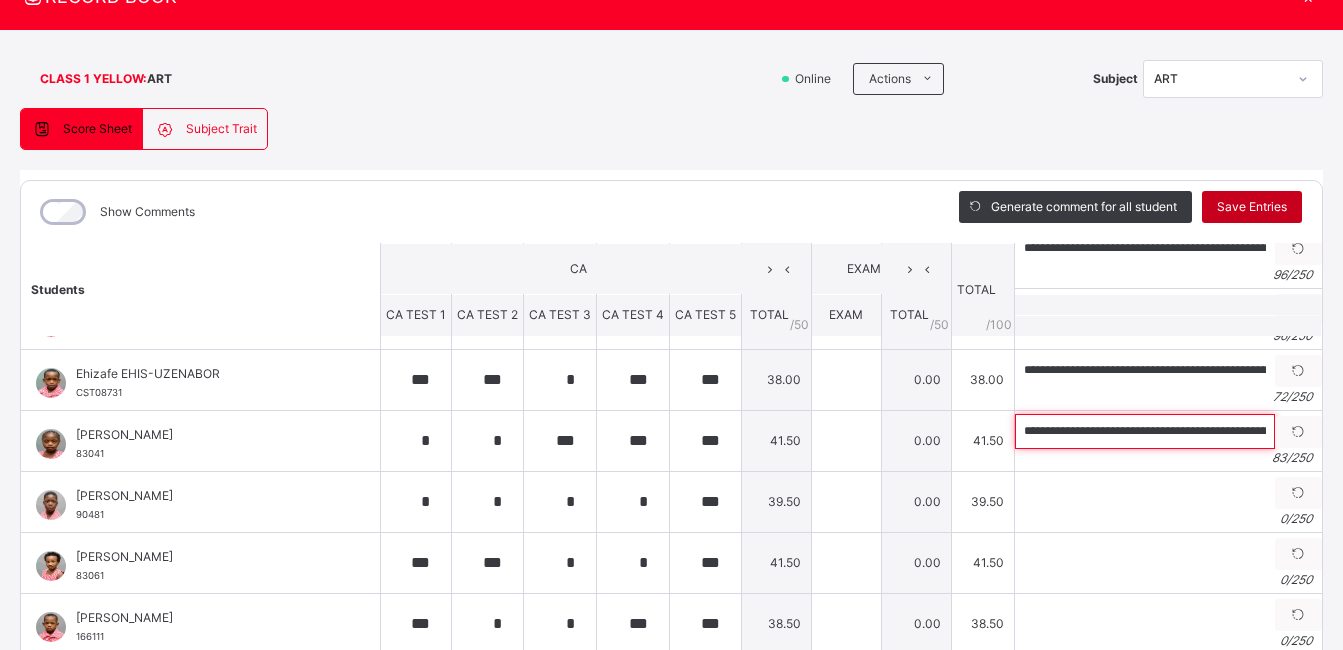 type on "**********" 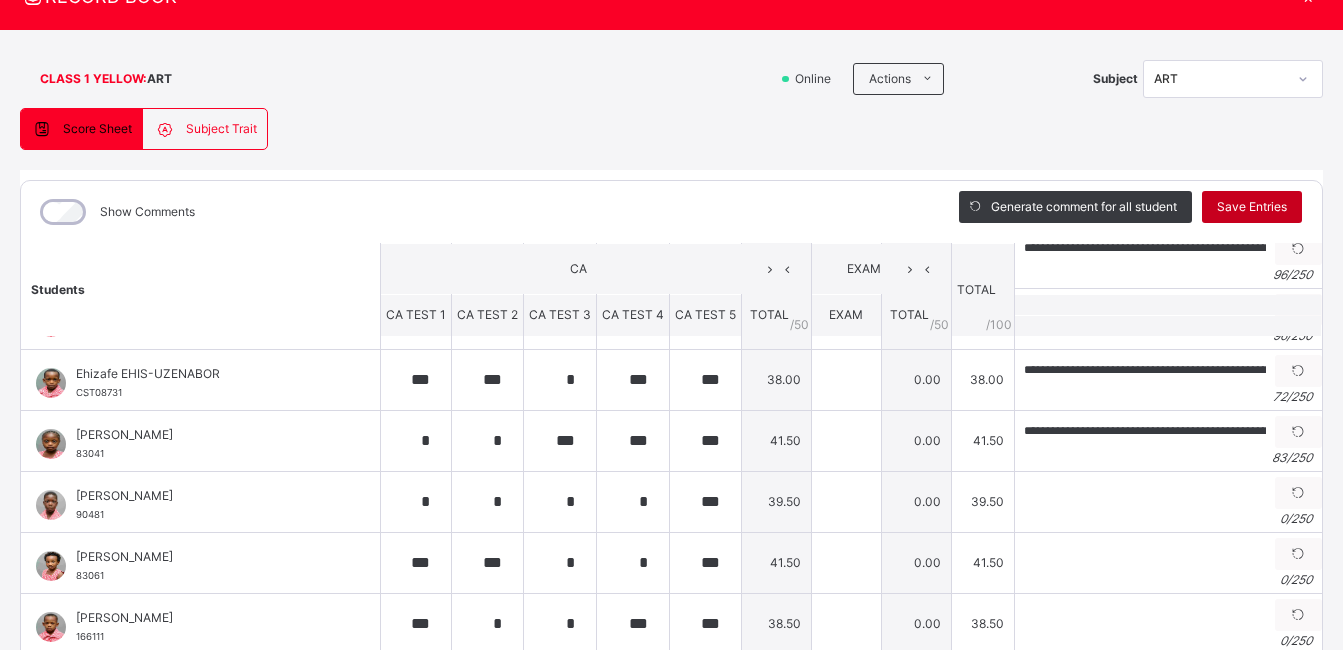 click on "Save Entries" at bounding box center [1252, 207] 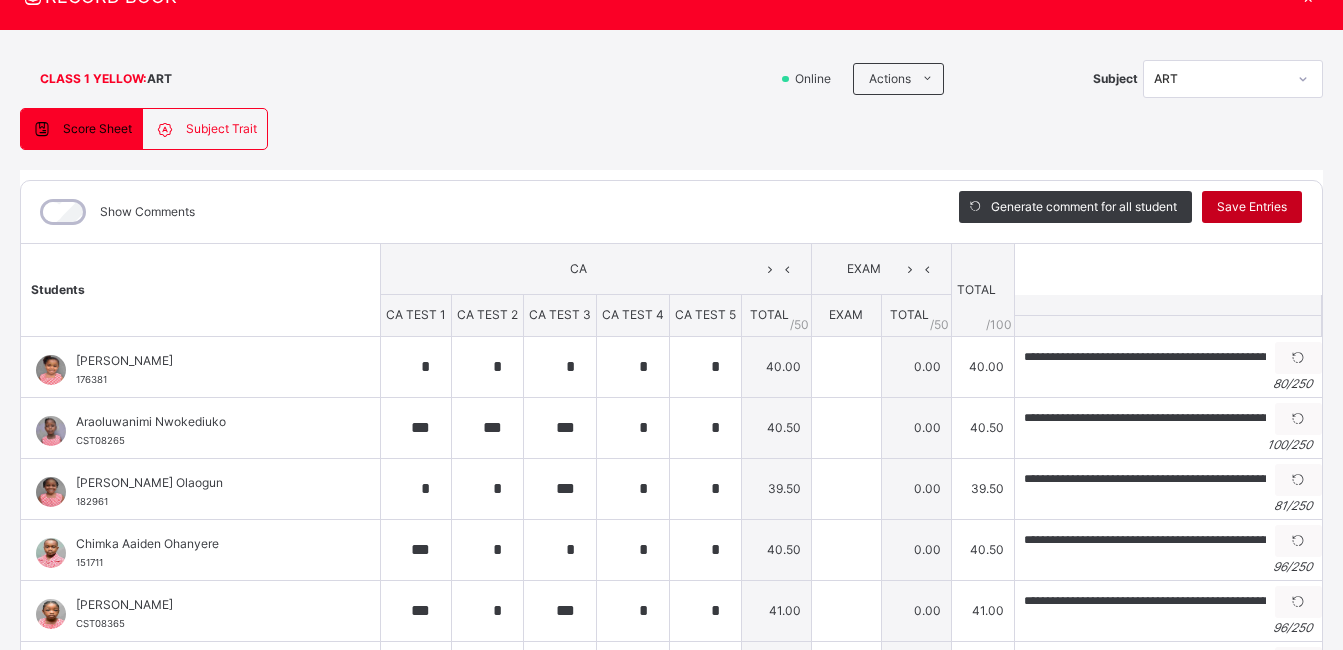 click on "Save Entries" at bounding box center (1252, 207) 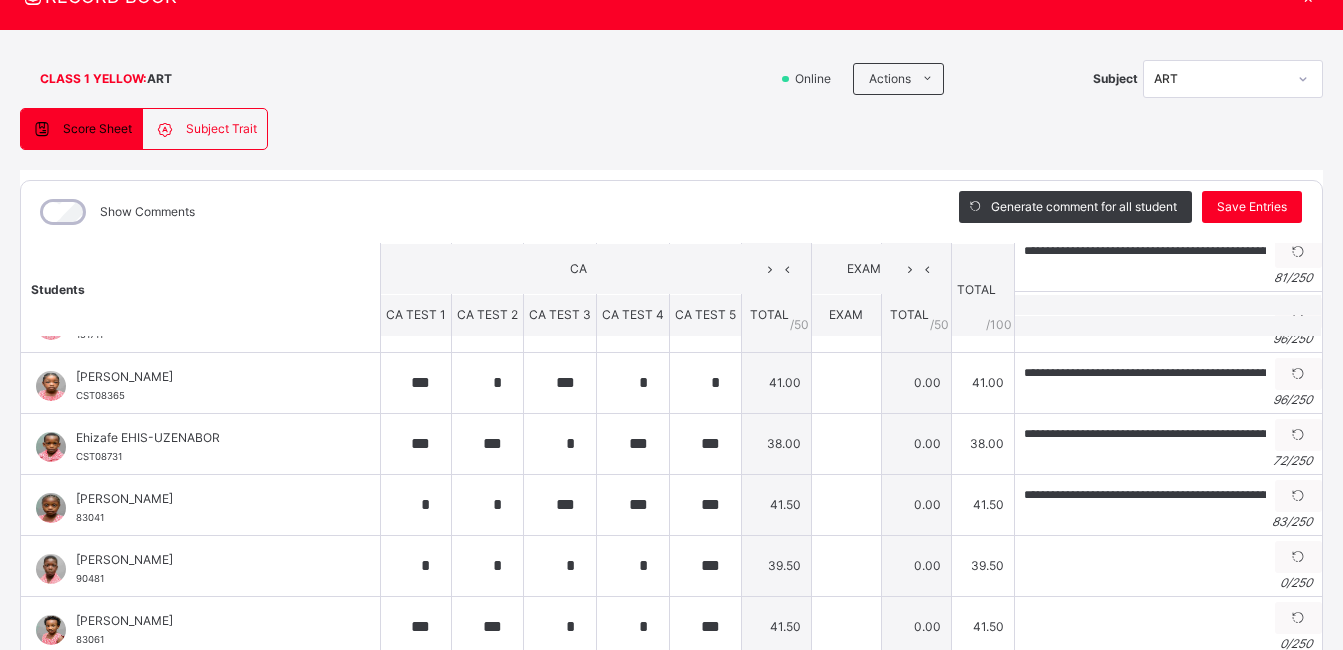 scroll, scrollTop: 234, scrollLeft: 0, axis: vertical 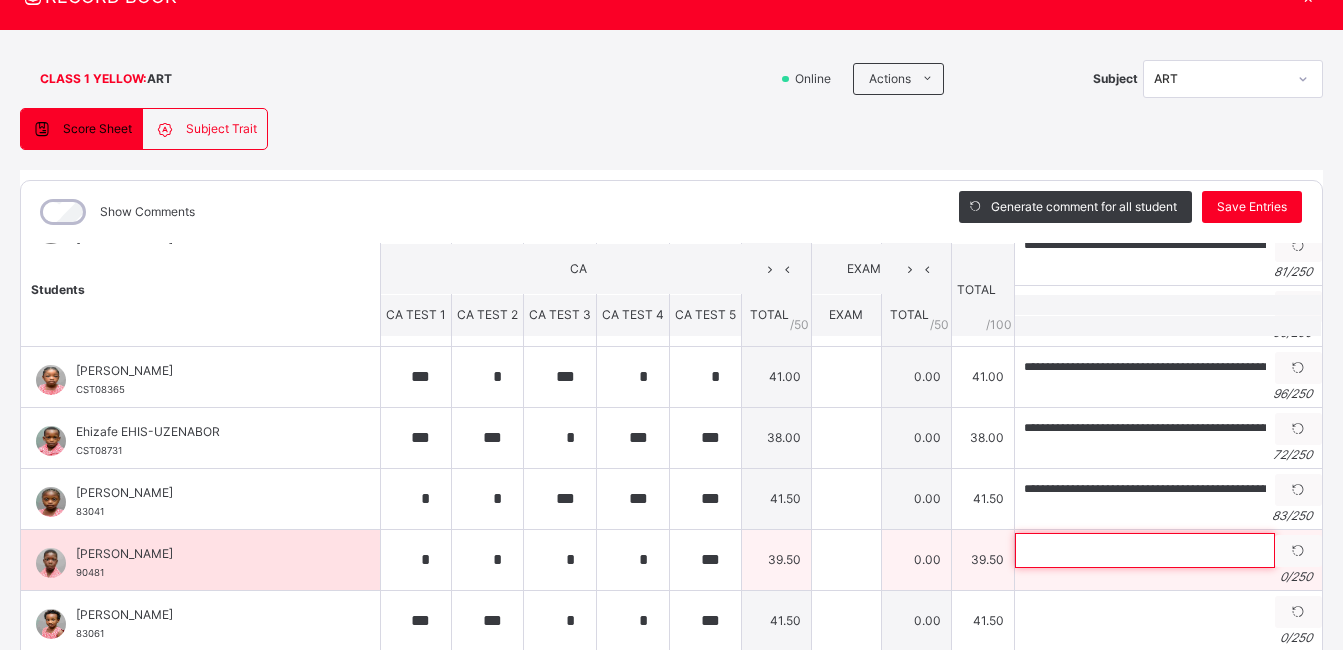 click at bounding box center [1145, 550] 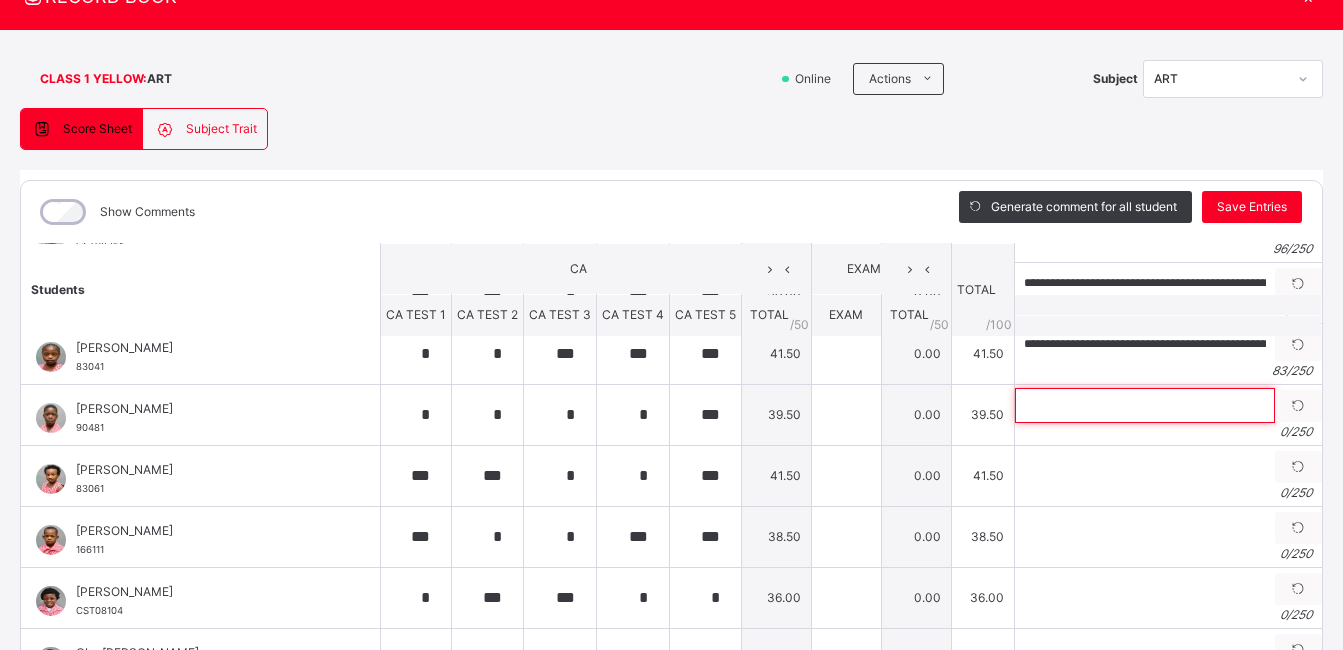 scroll, scrollTop: 398, scrollLeft: 0, axis: vertical 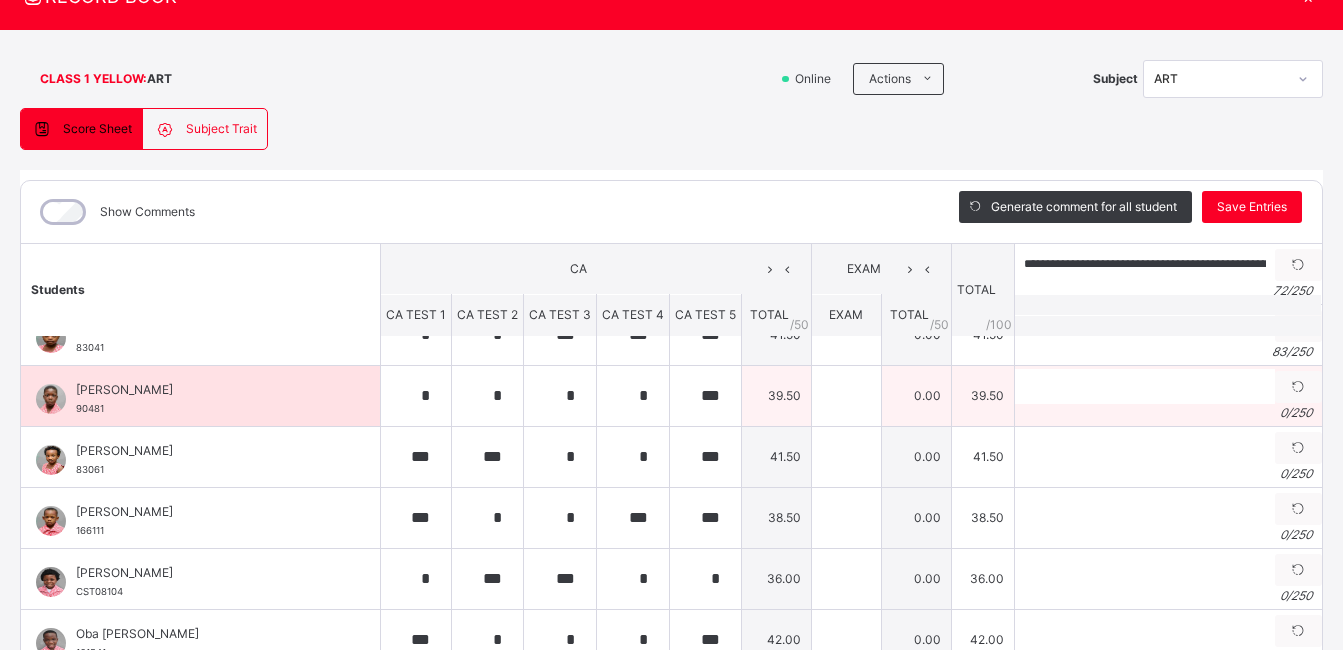 click on "0 / 250" at bounding box center [1168, 413] 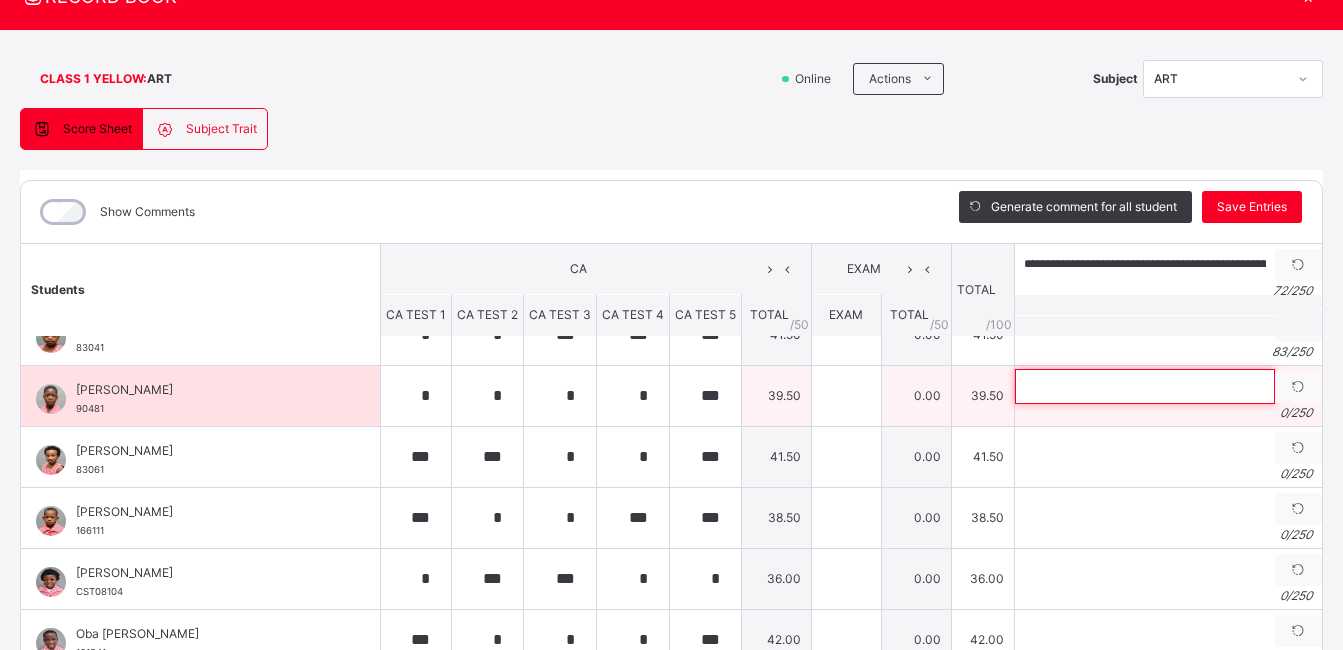 click at bounding box center (1145, 386) 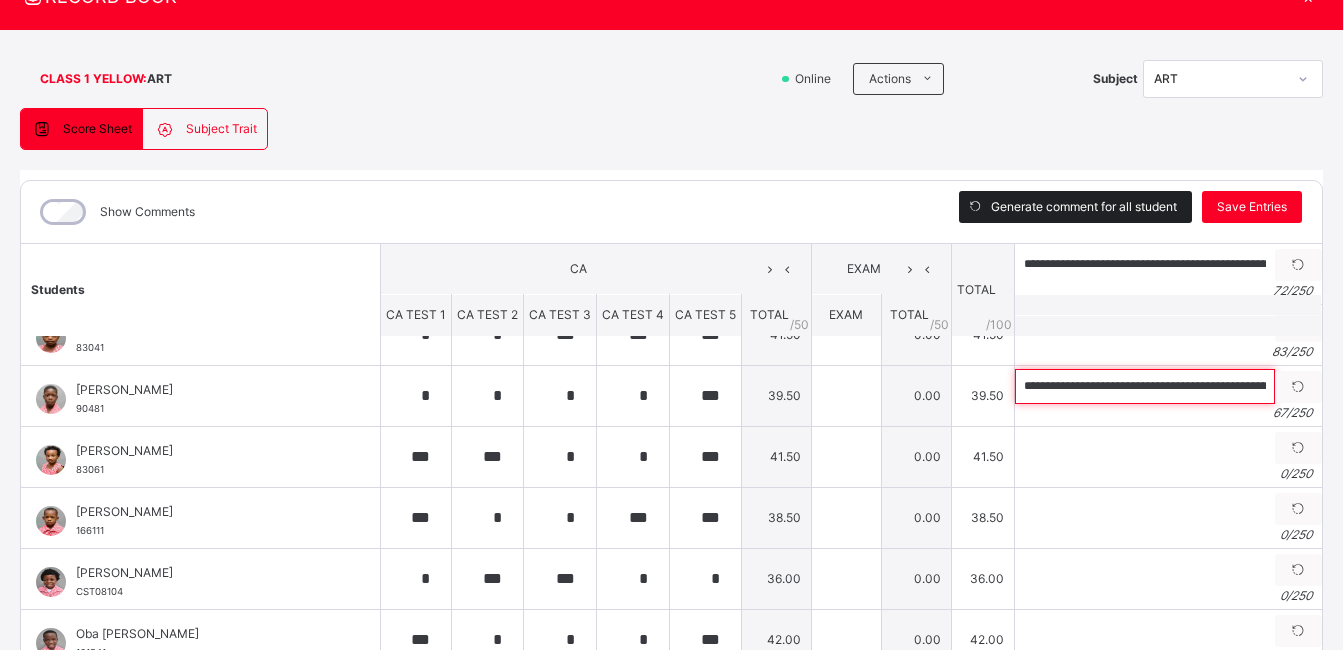 scroll, scrollTop: 0, scrollLeft: 145, axis: horizontal 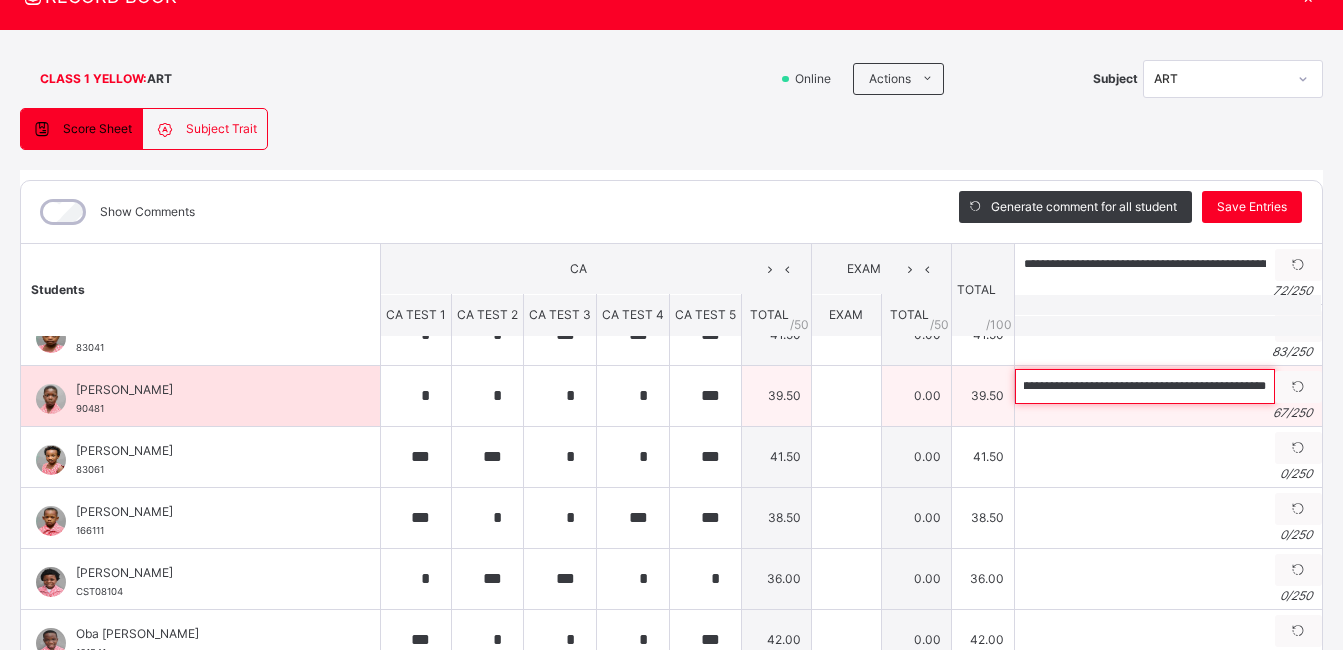 click on "**********" at bounding box center (1145, 386) 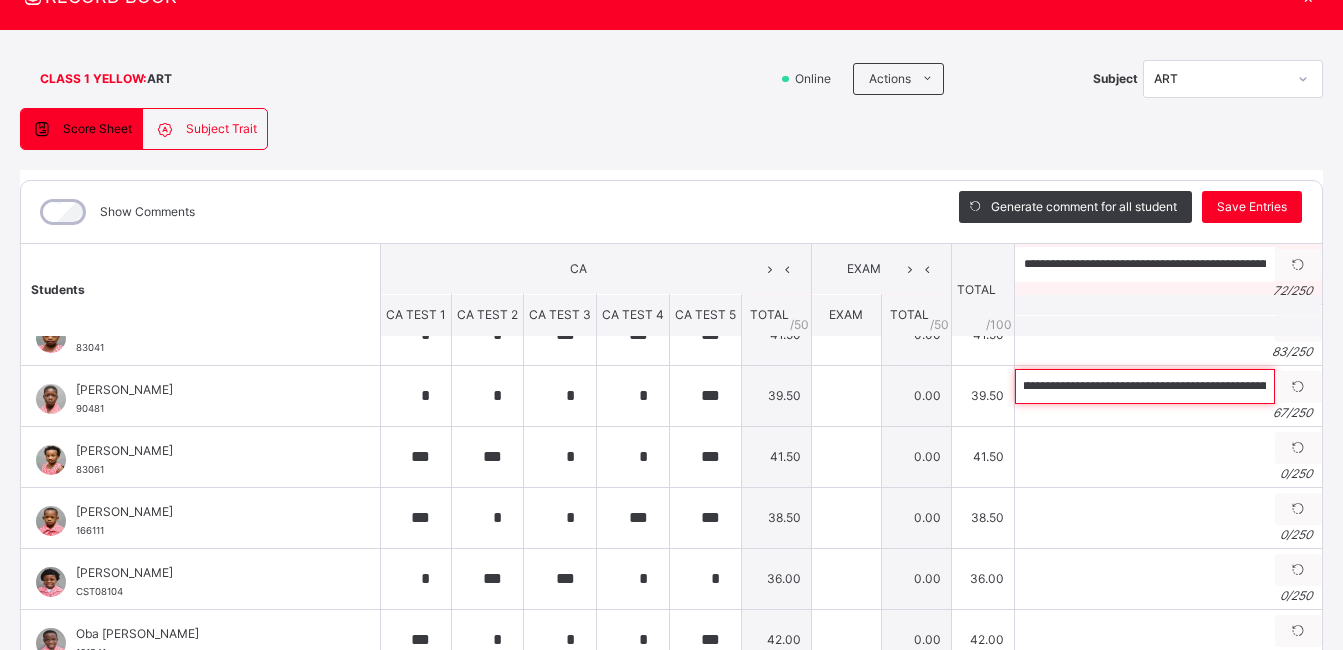 scroll, scrollTop: 0, scrollLeft: 0, axis: both 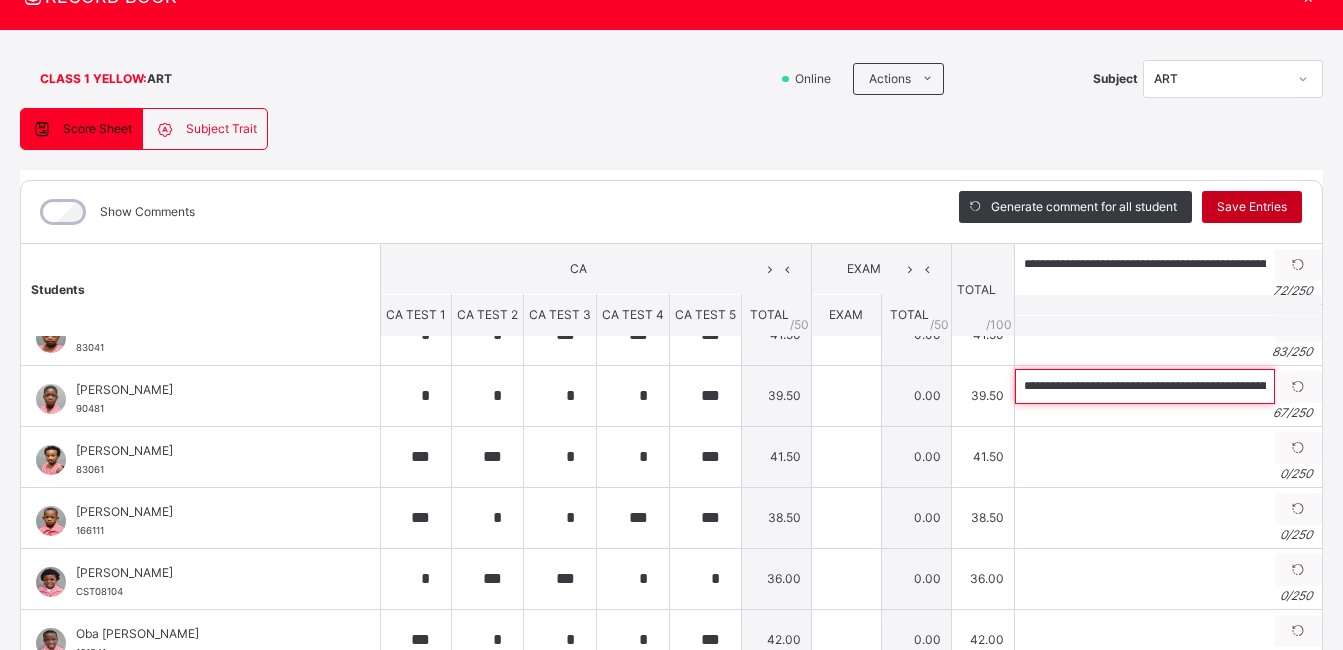 type on "**********" 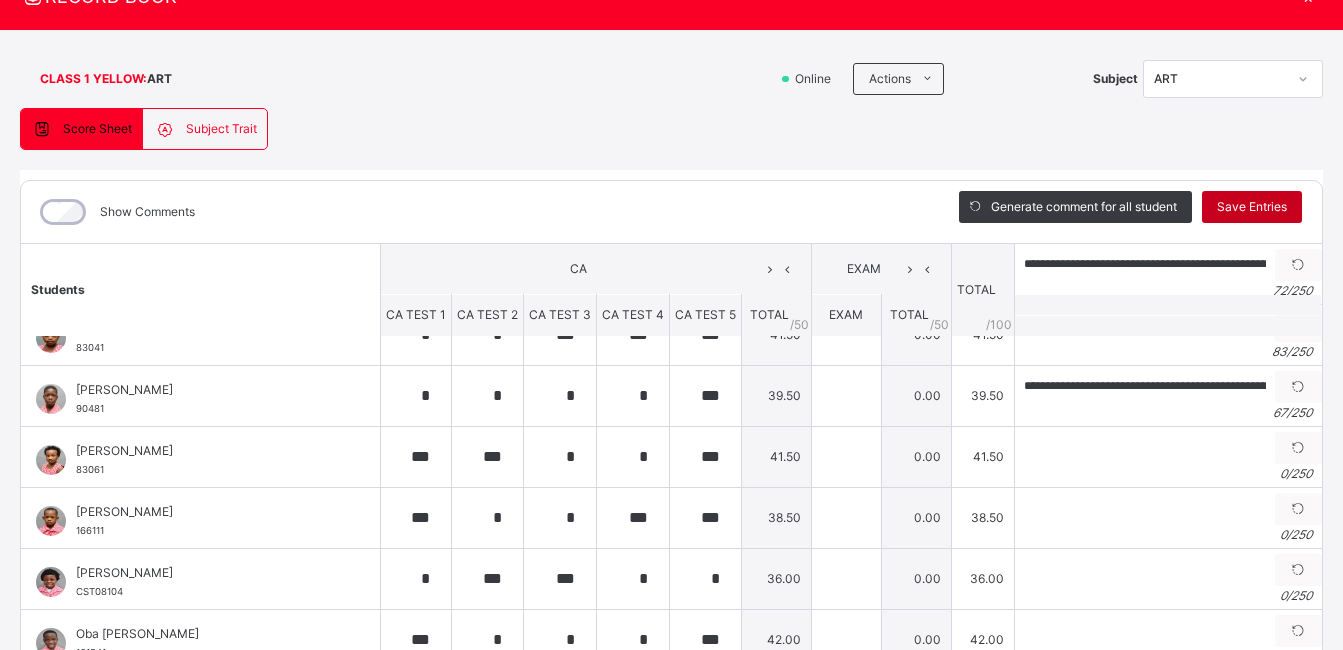 click on "Save Entries" at bounding box center [1252, 207] 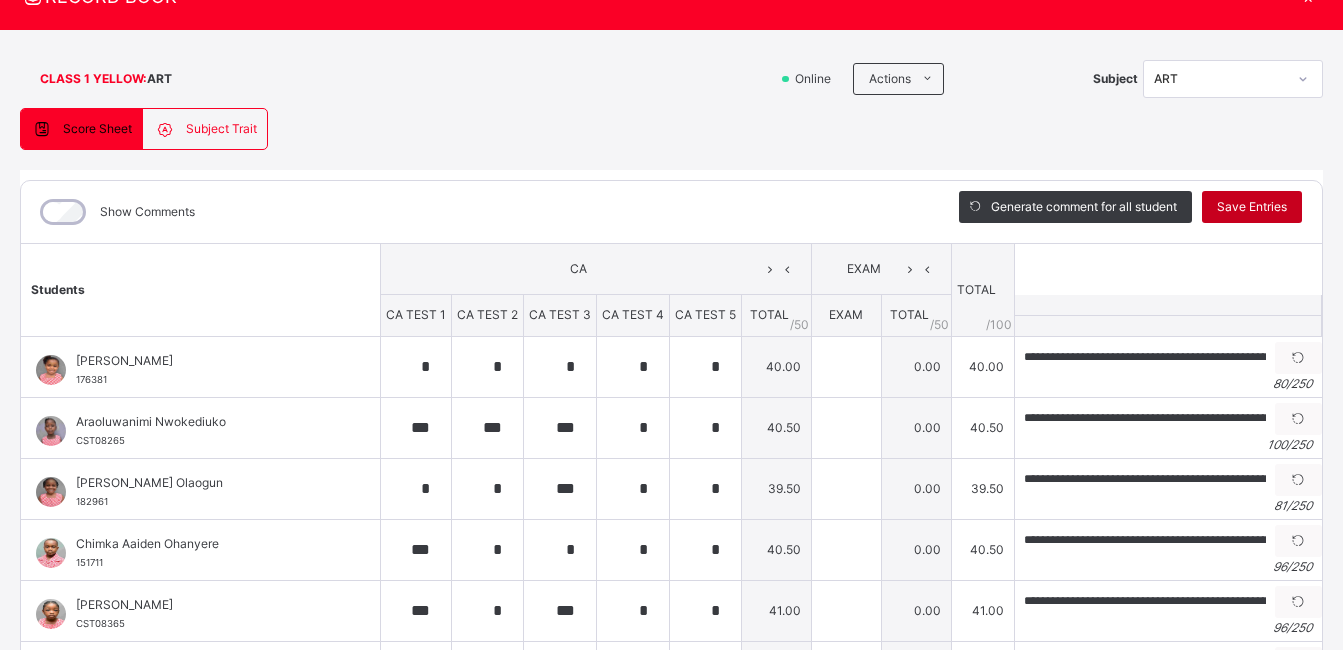 click on "Save Entries" at bounding box center (1252, 207) 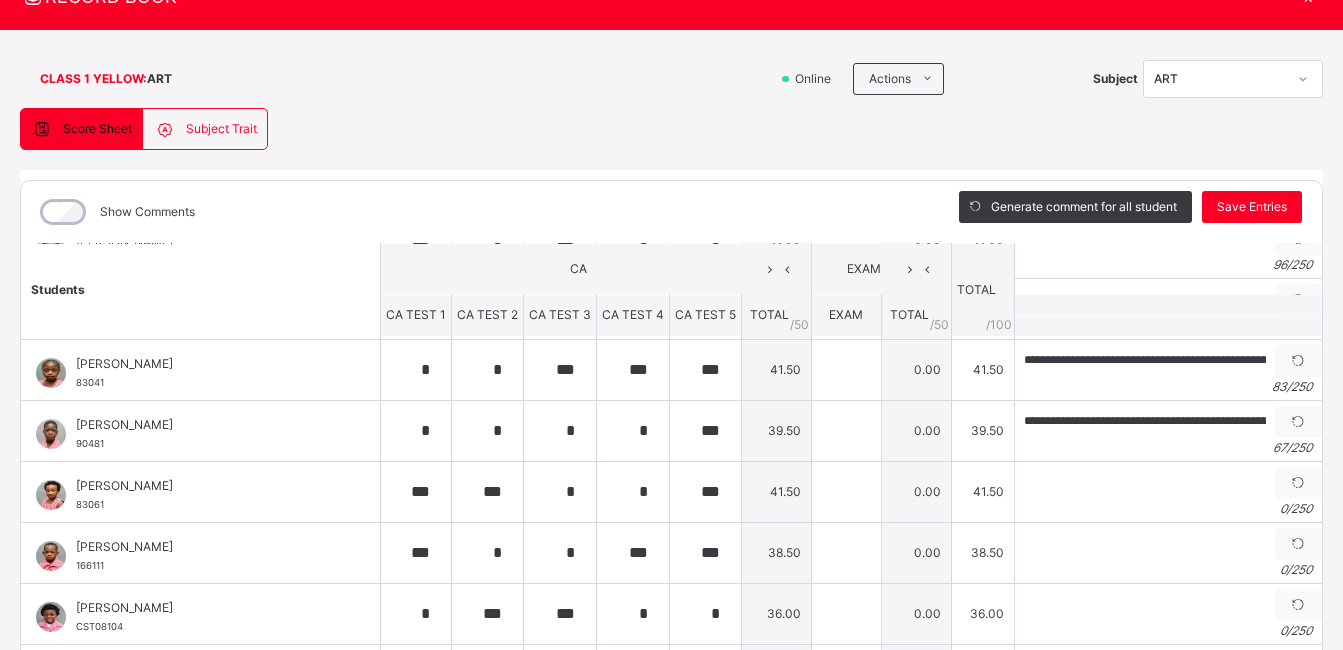 scroll, scrollTop: 361, scrollLeft: 0, axis: vertical 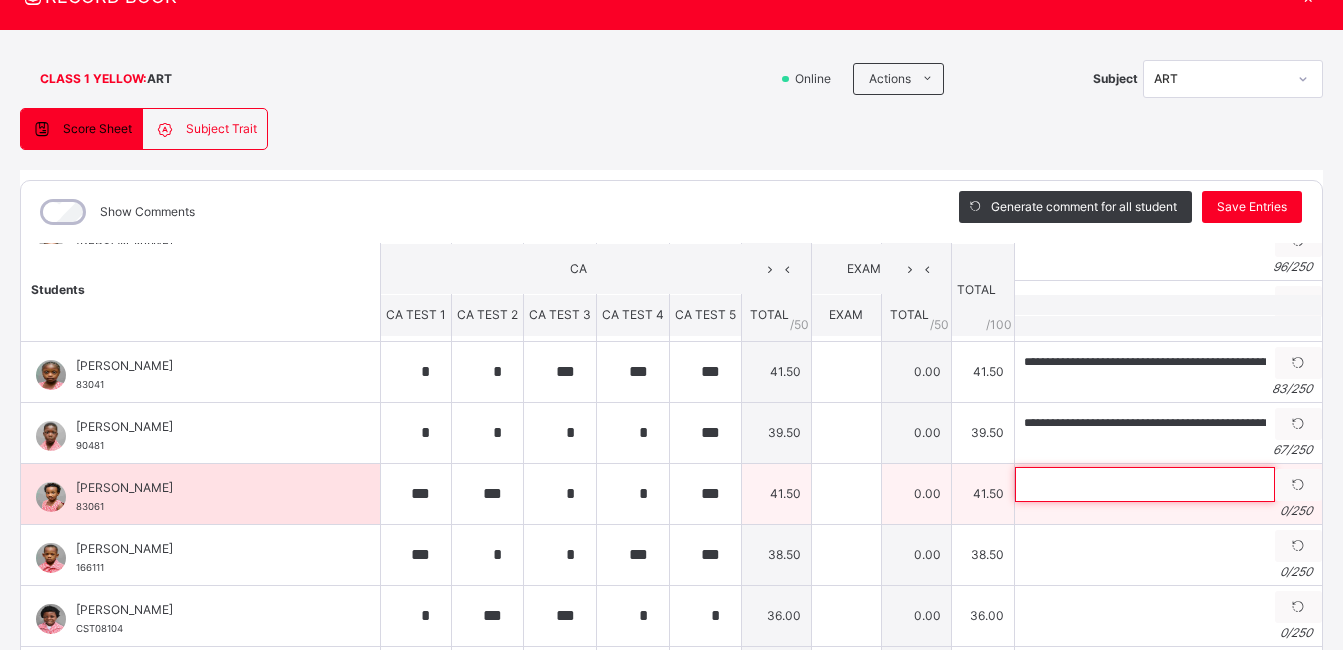 click at bounding box center [1145, 484] 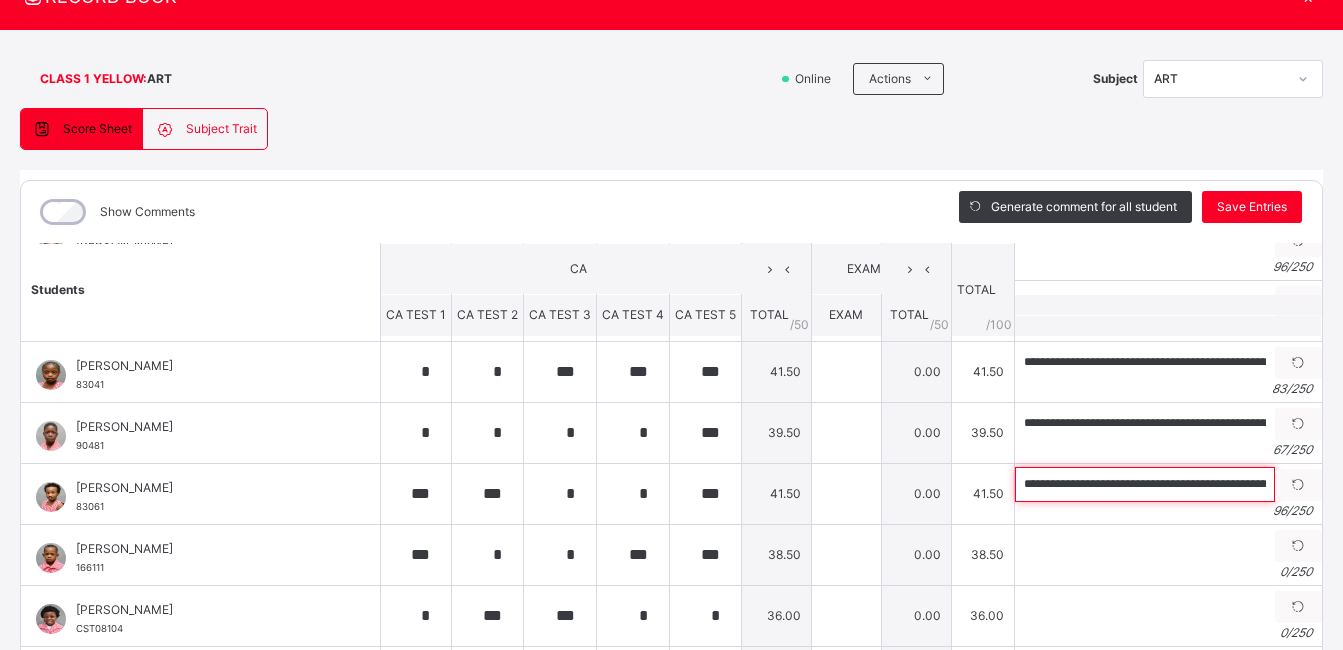 scroll, scrollTop: 0, scrollLeft: 311, axis: horizontal 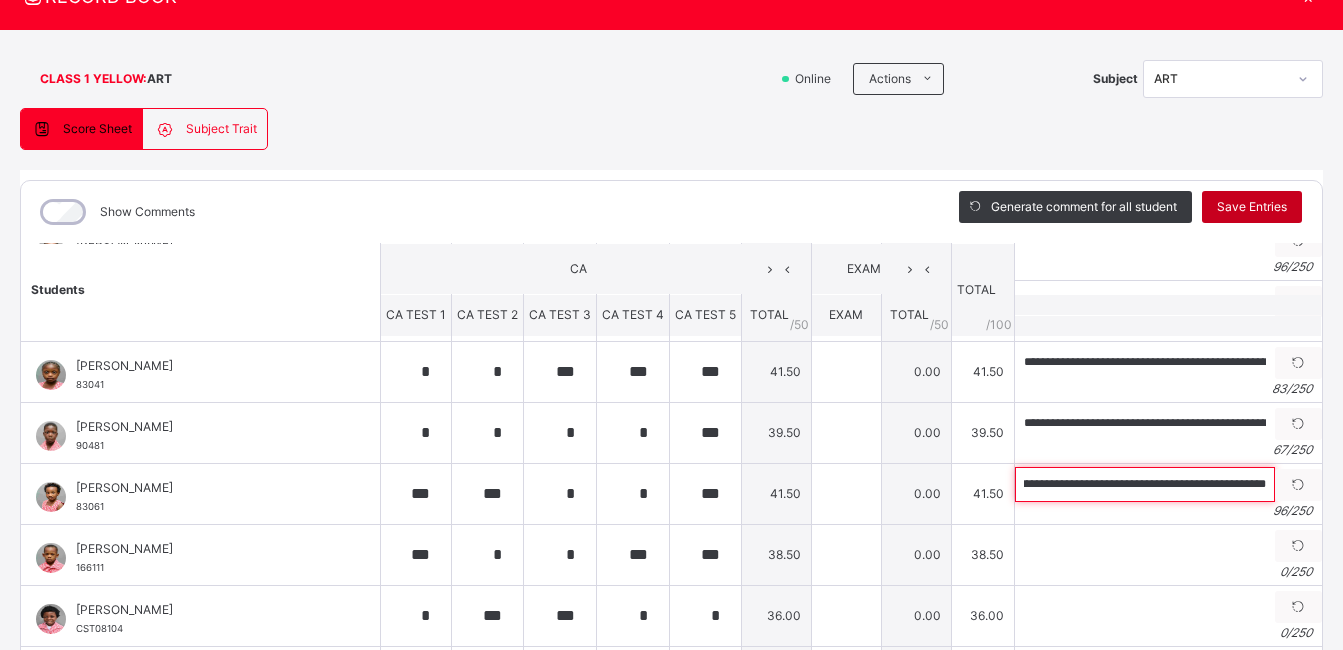type on "**********" 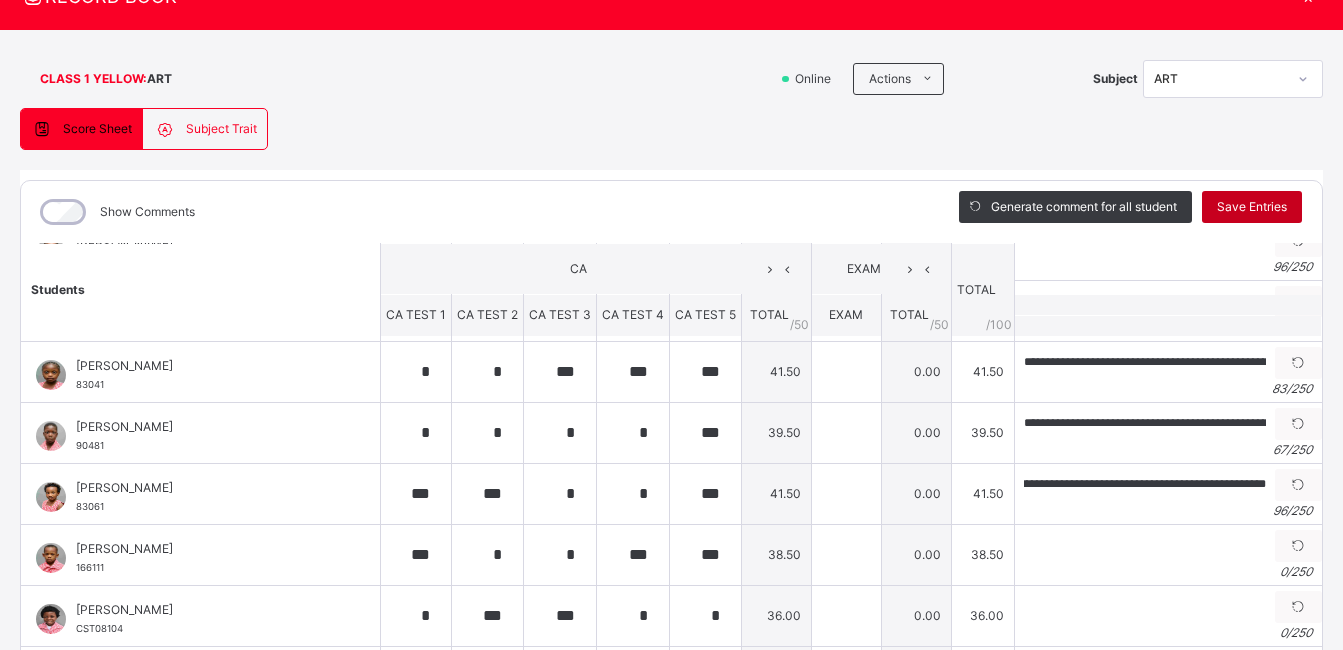 scroll, scrollTop: 0, scrollLeft: 0, axis: both 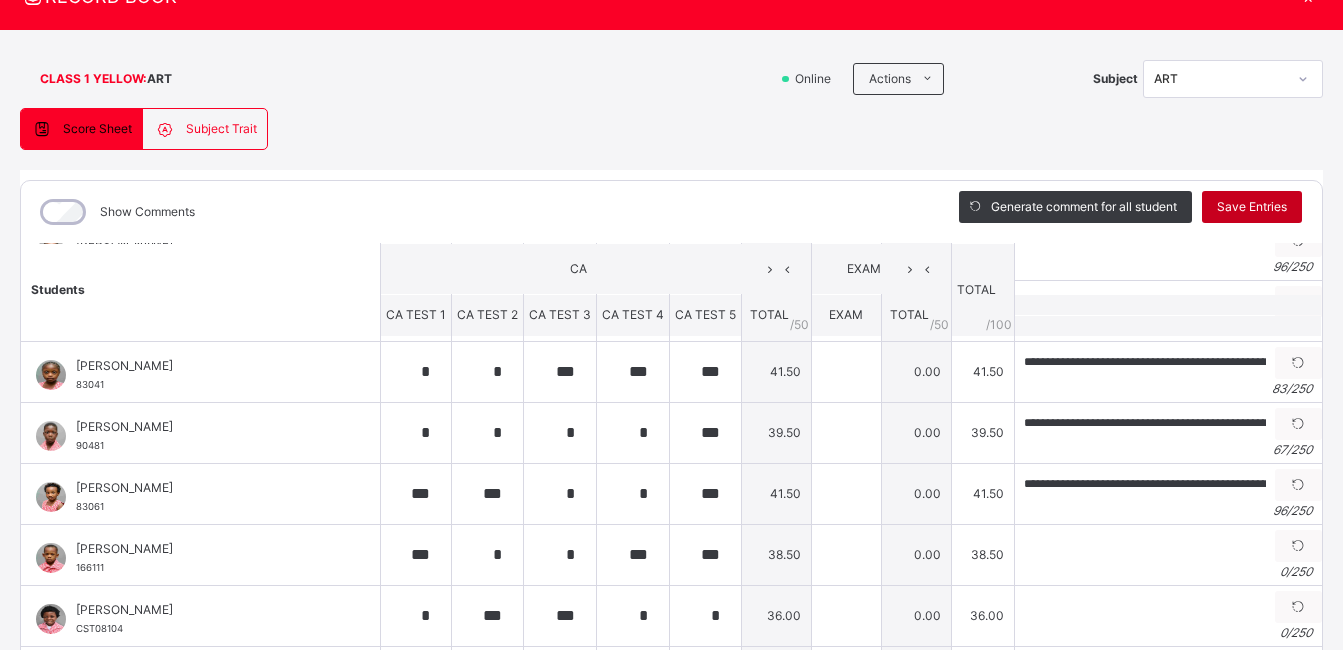 click on "Save Entries" at bounding box center (1252, 207) 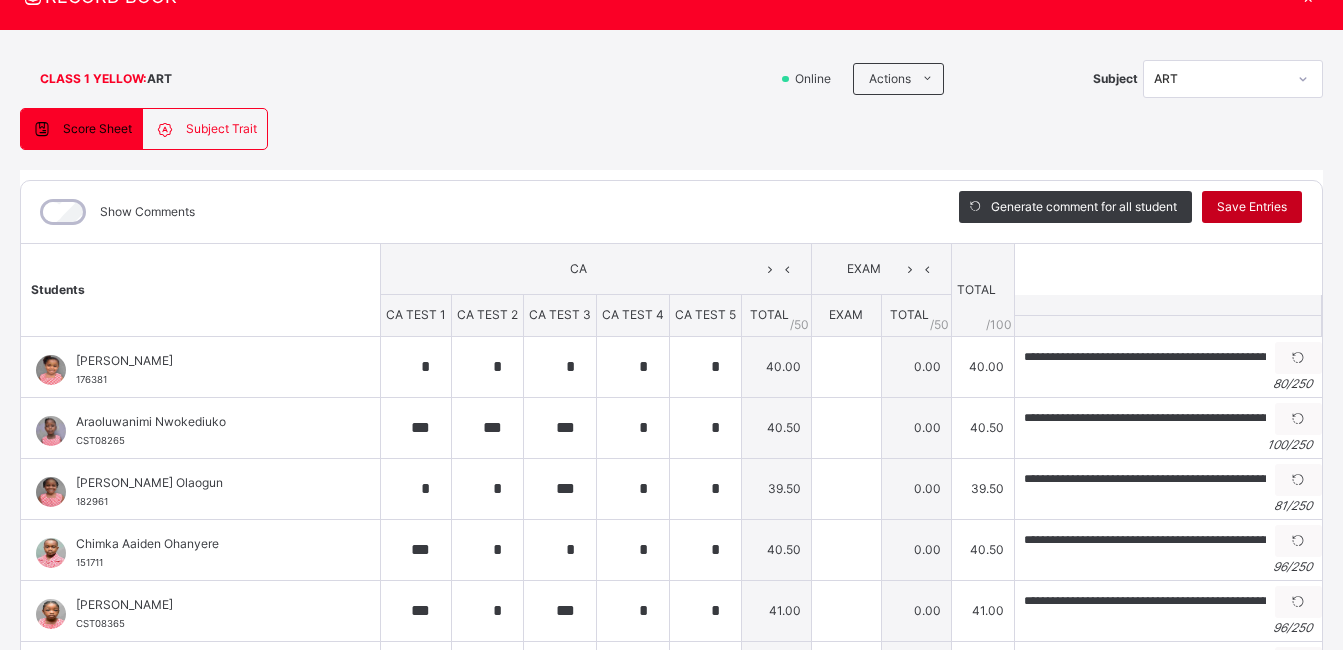 click on "Save Entries" at bounding box center [1252, 207] 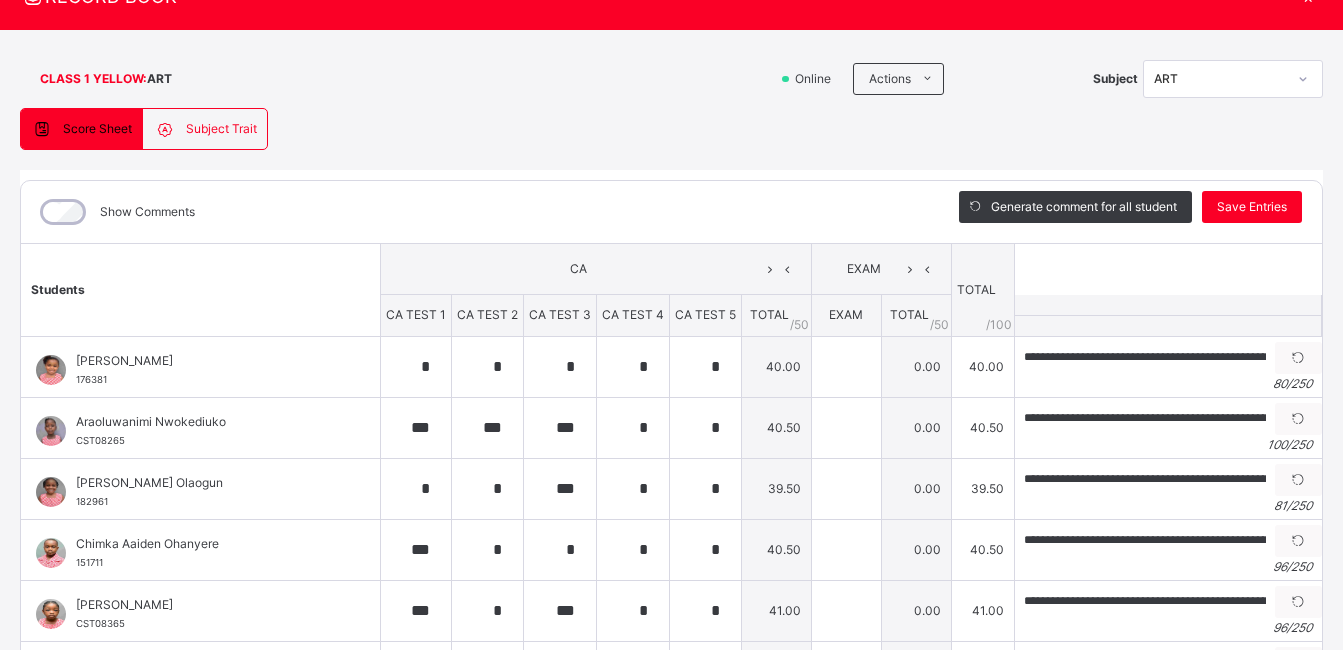 click on "**********" at bounding box center [671, 747] 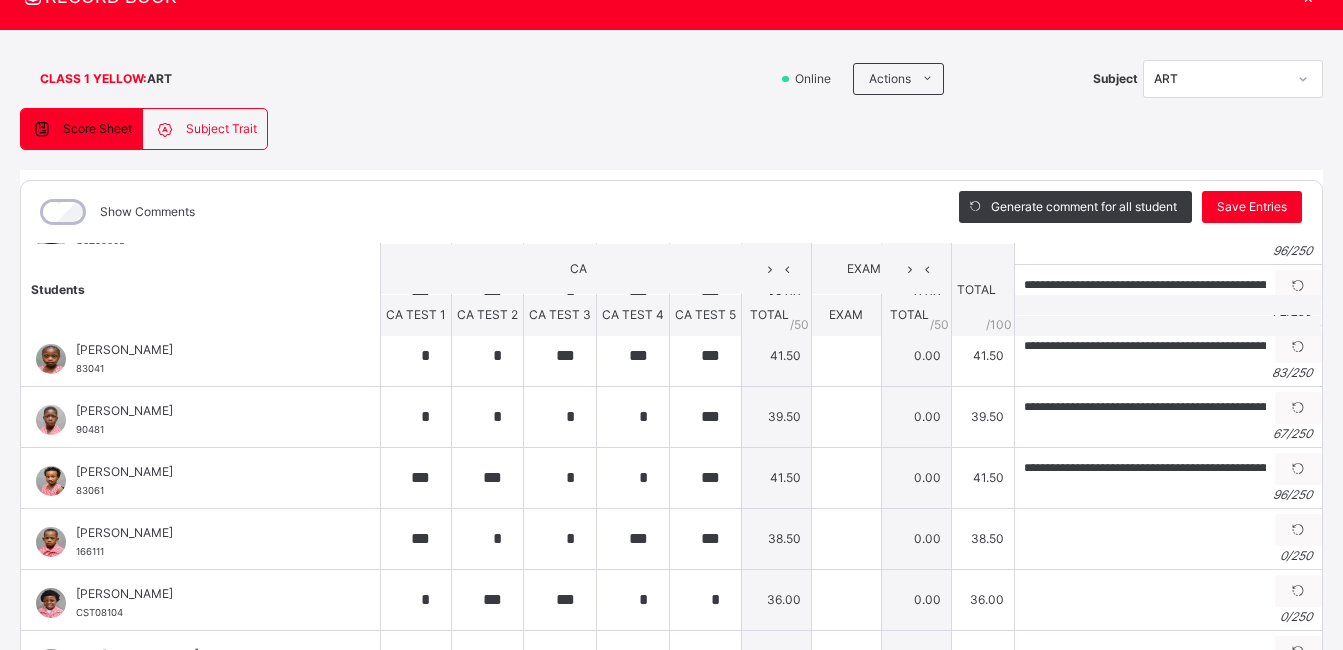 scroll, scrollTop: 391, scrollLeft: 0, axis: vertical 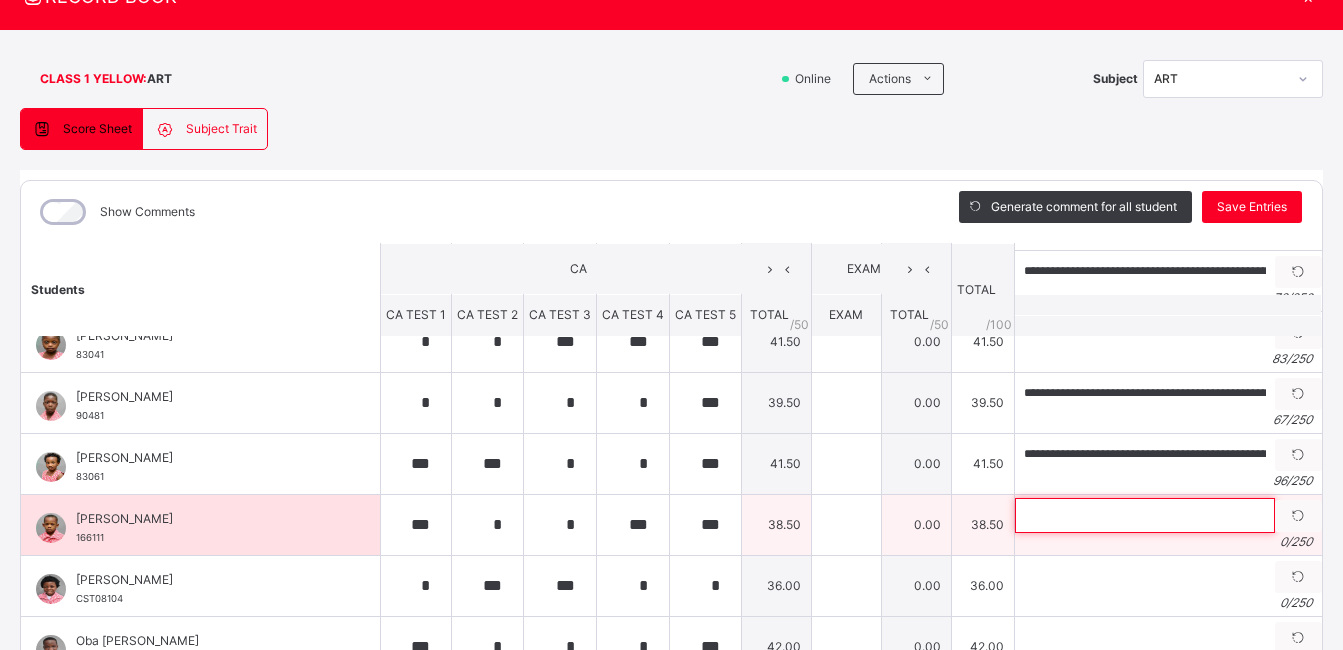click at bounding box center [1145, 515] 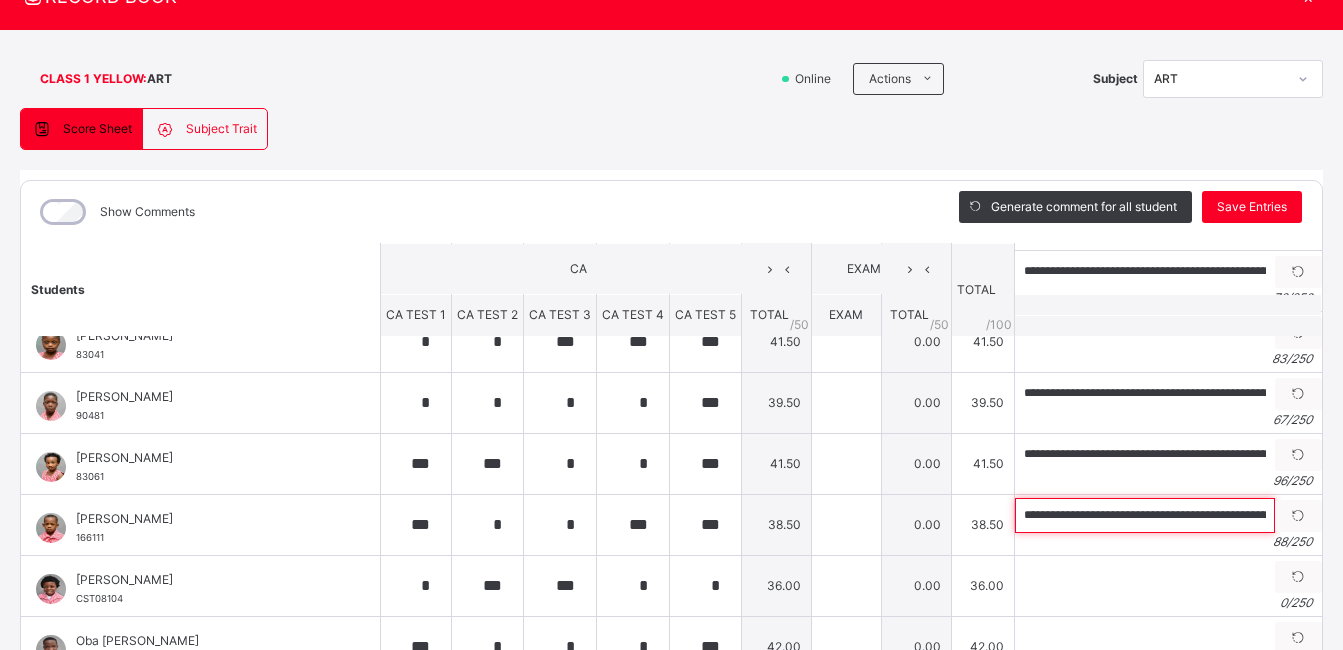 scroll, scrollTop: 0, scrollLeft: 264, axis: horizontal 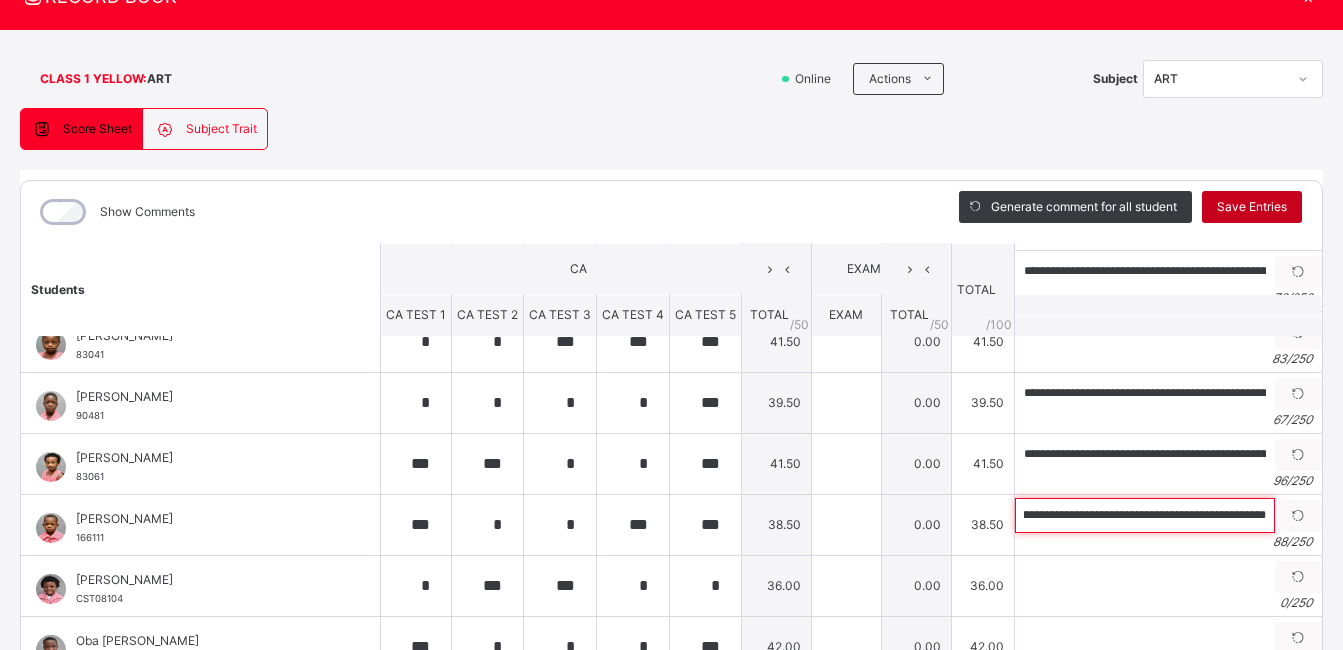 type on "**********" 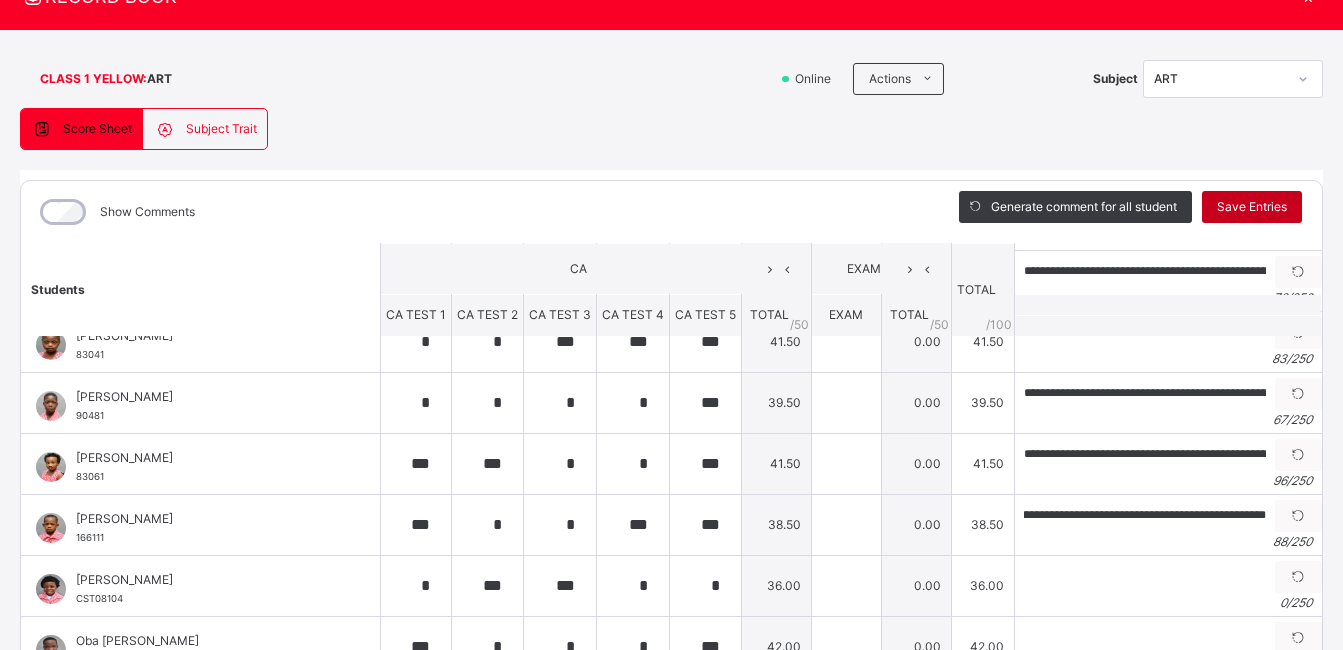 scroll, scrollTop: 0, scrollLeft: 0, axis: both 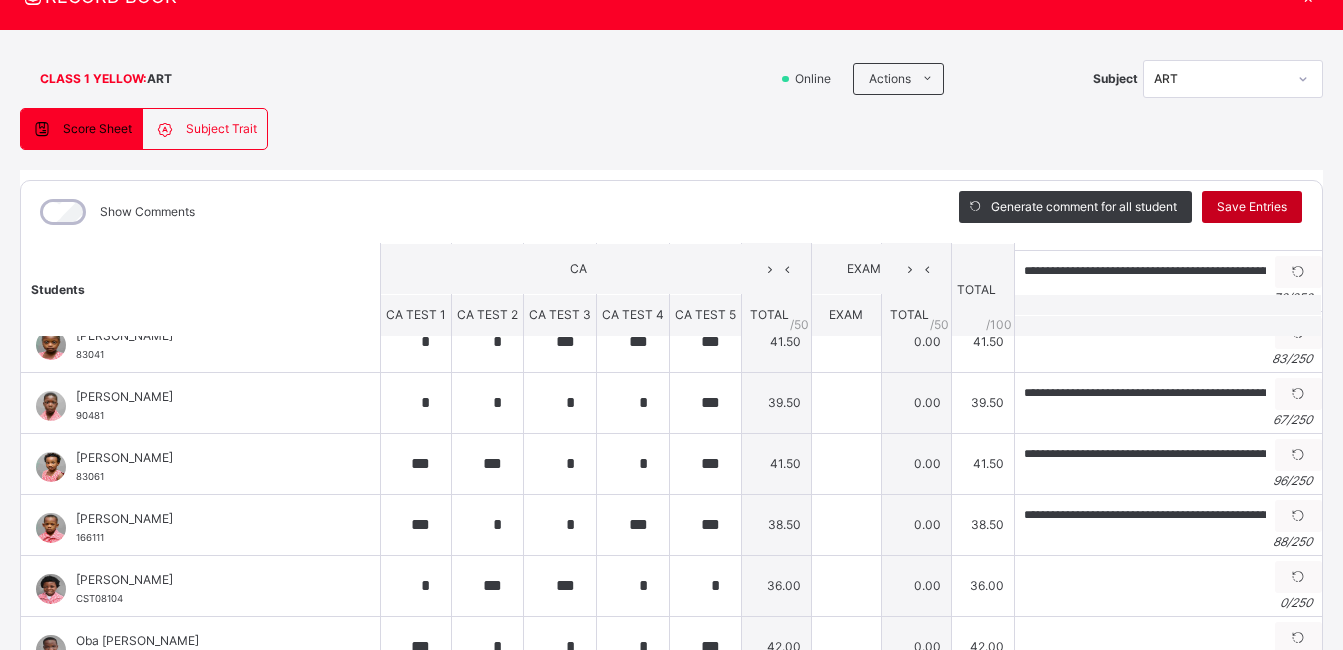 click on "Save Entries" at bounding box center (1252, 207) 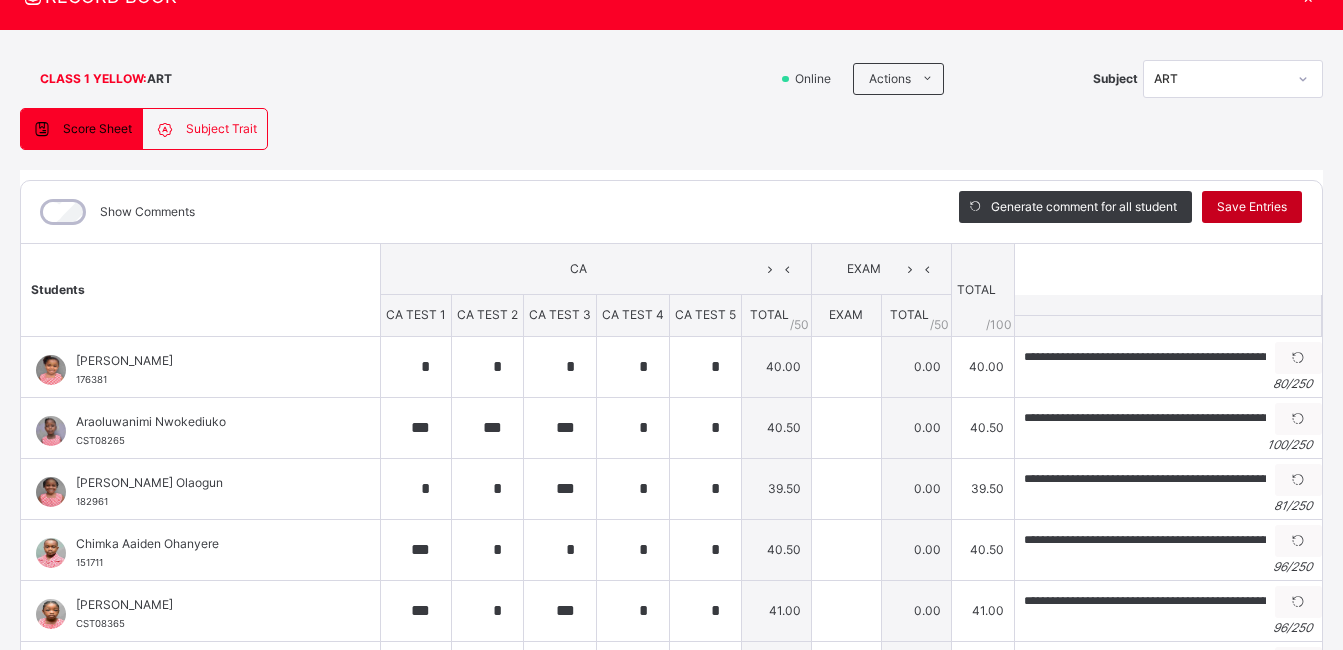 click on "Save Entries" at bounding box center [1252, 207] 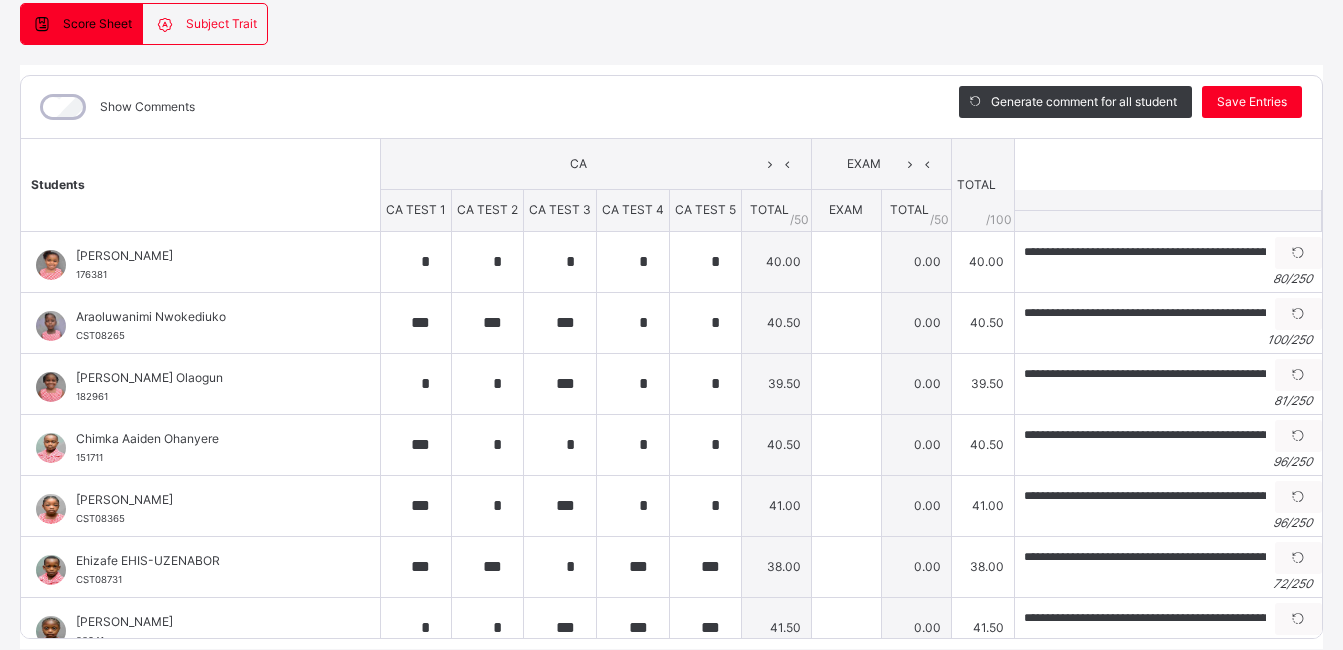 scroll, scrollTop: 225, scrollLeft: 0, axis: vertical 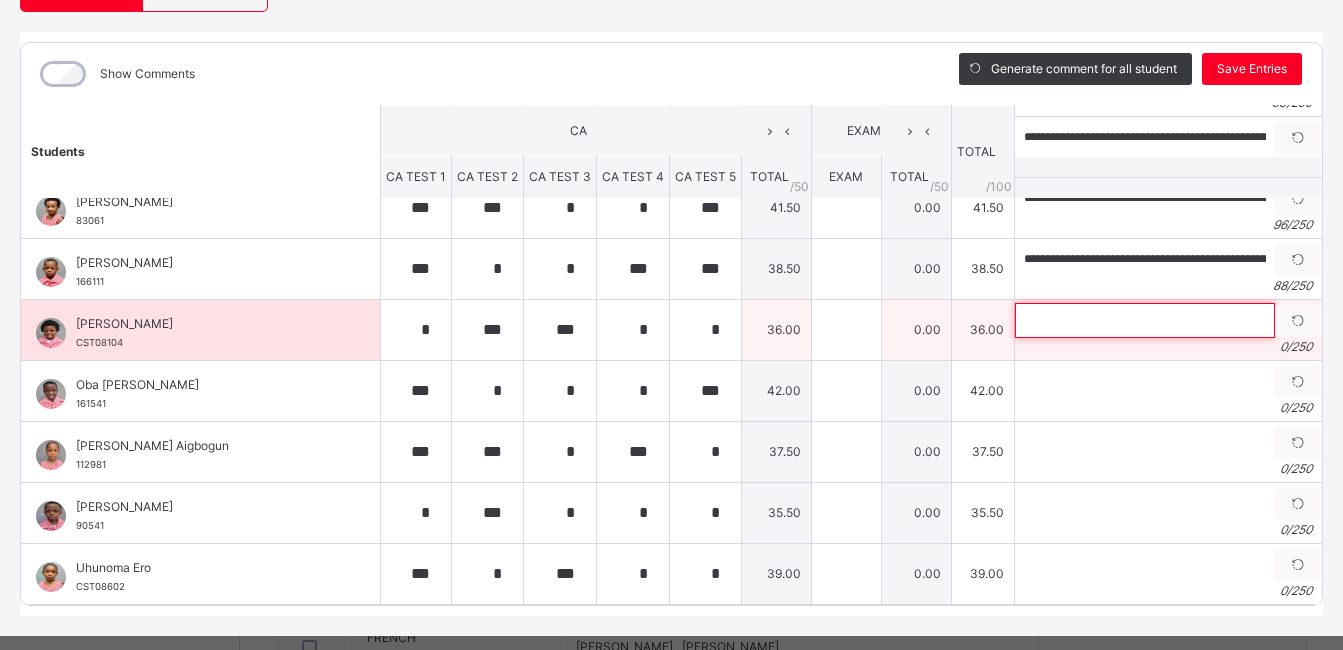 click at bounding box center (1145, 320) 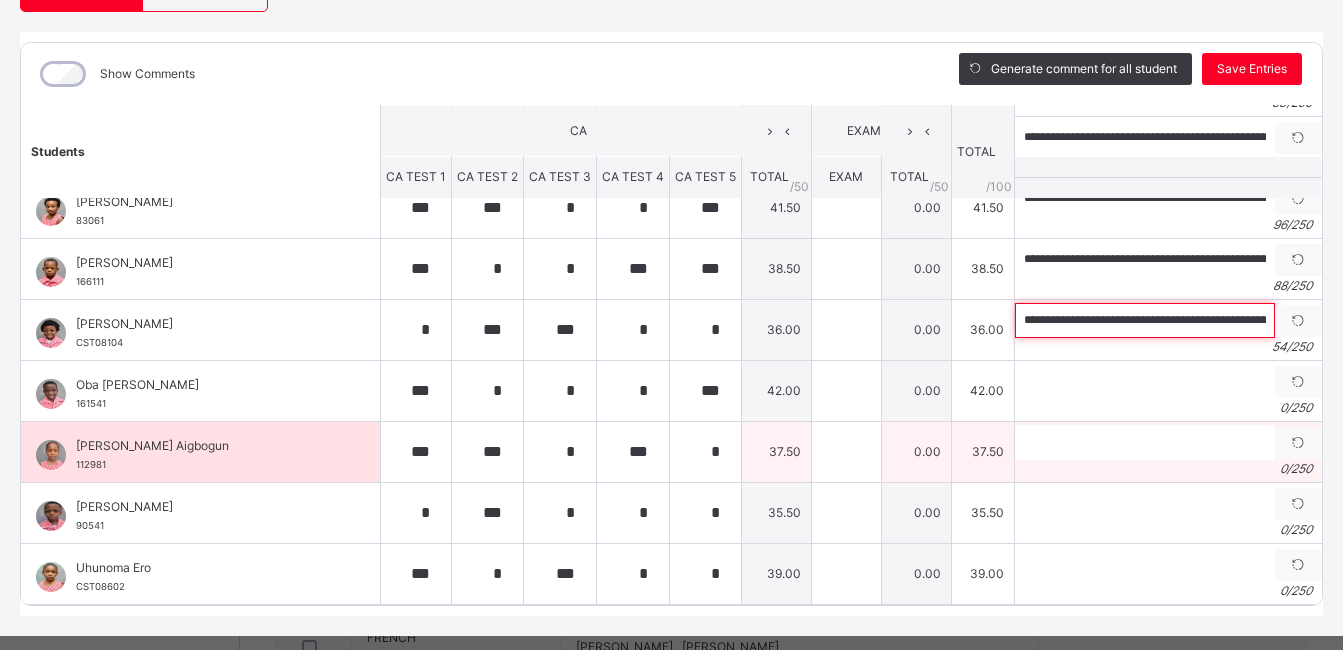 scroll, scrollTop: 0, scrollLeft: 68, axis: horizontal 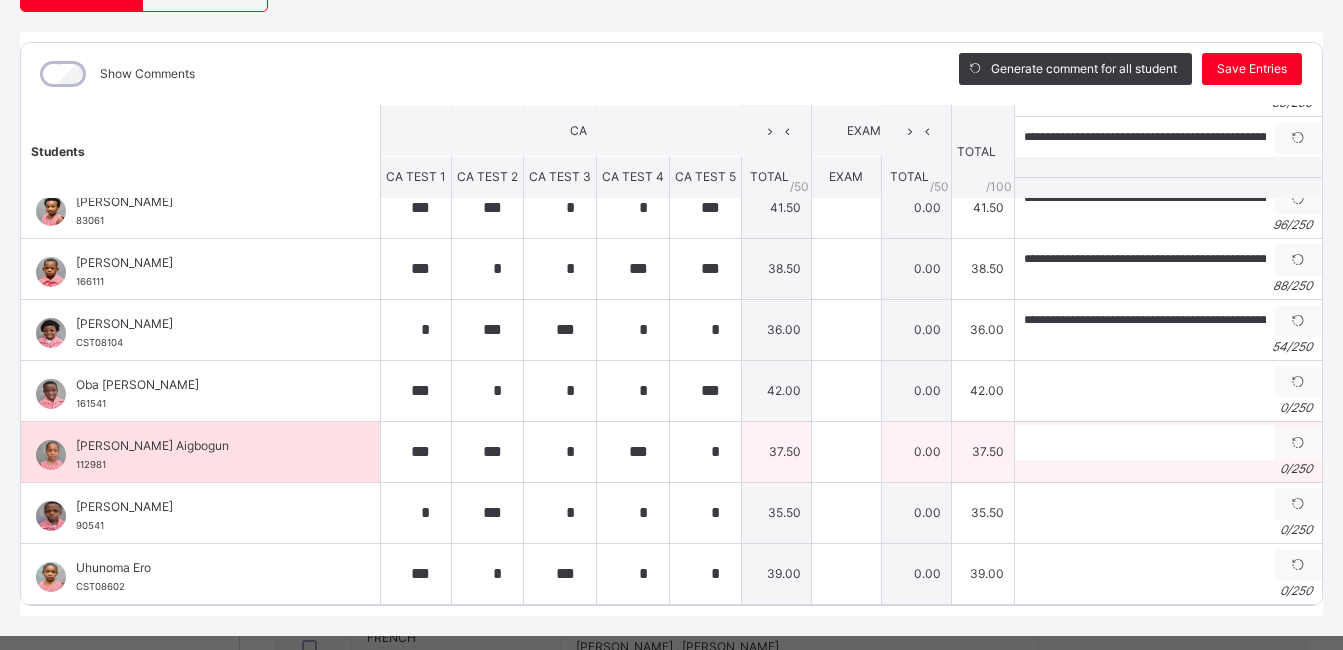 click on "0 / 250" at bounding box center (1168, 469) 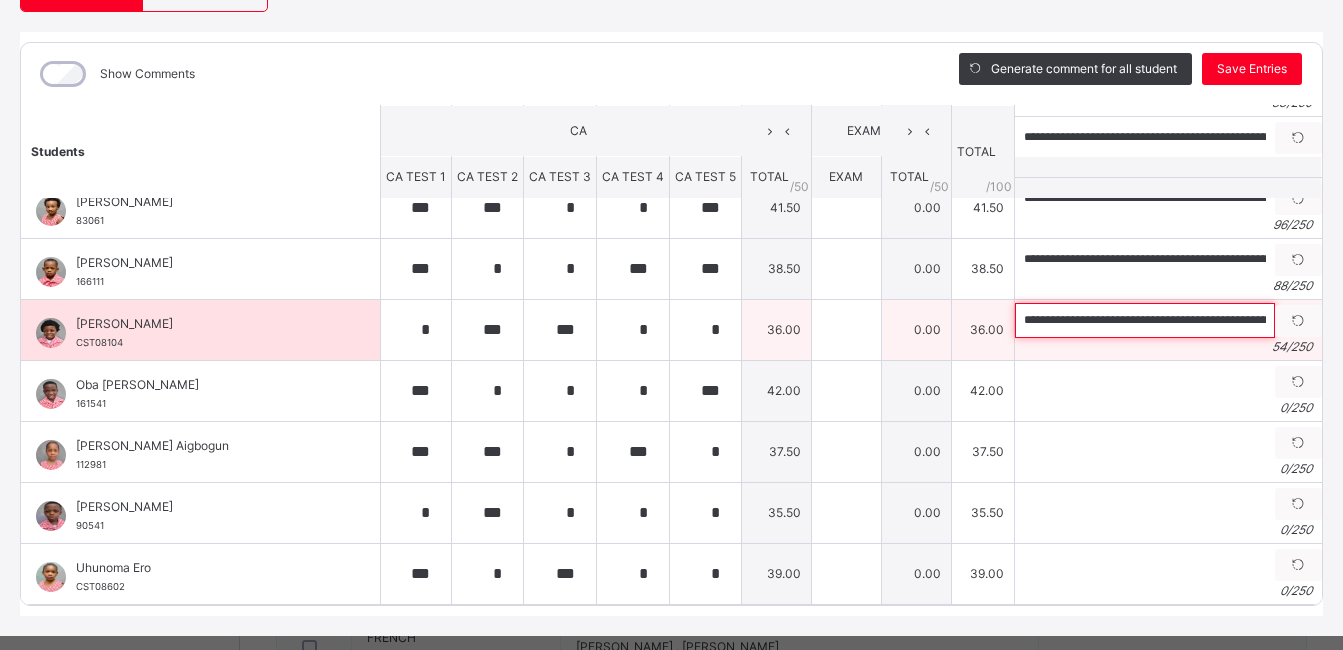 click on "**********" at bounding box center [1145, 320] 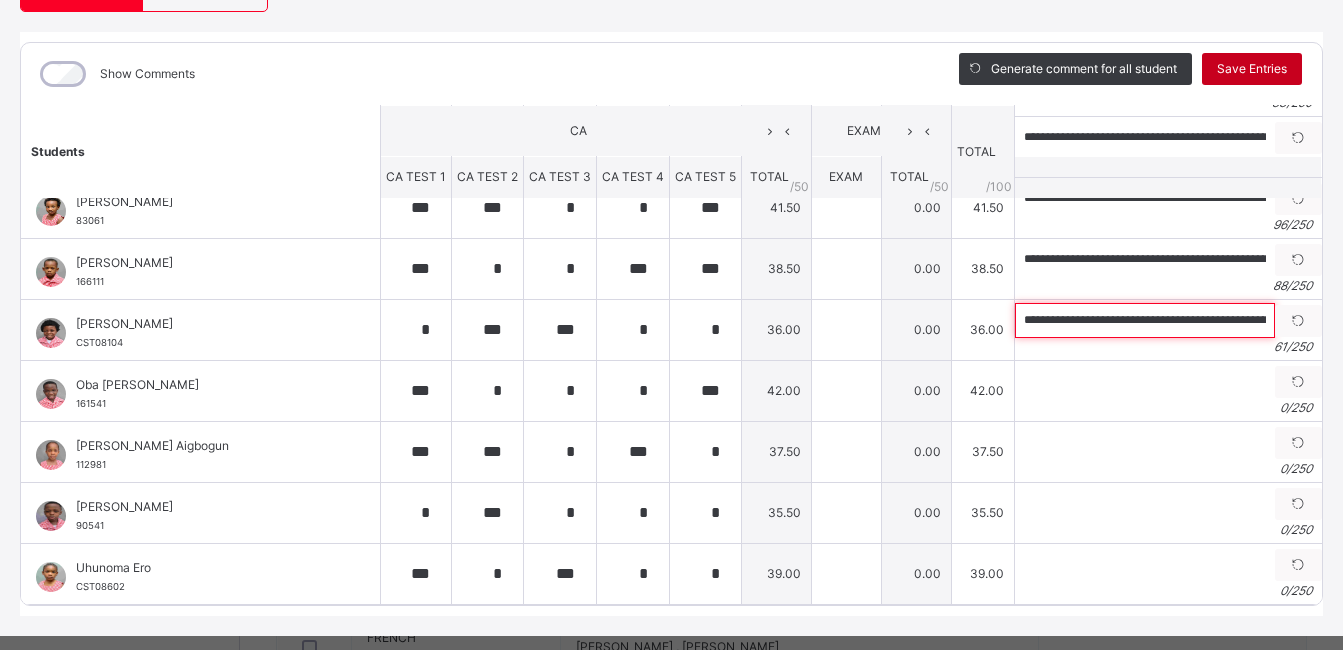 type on "**********" 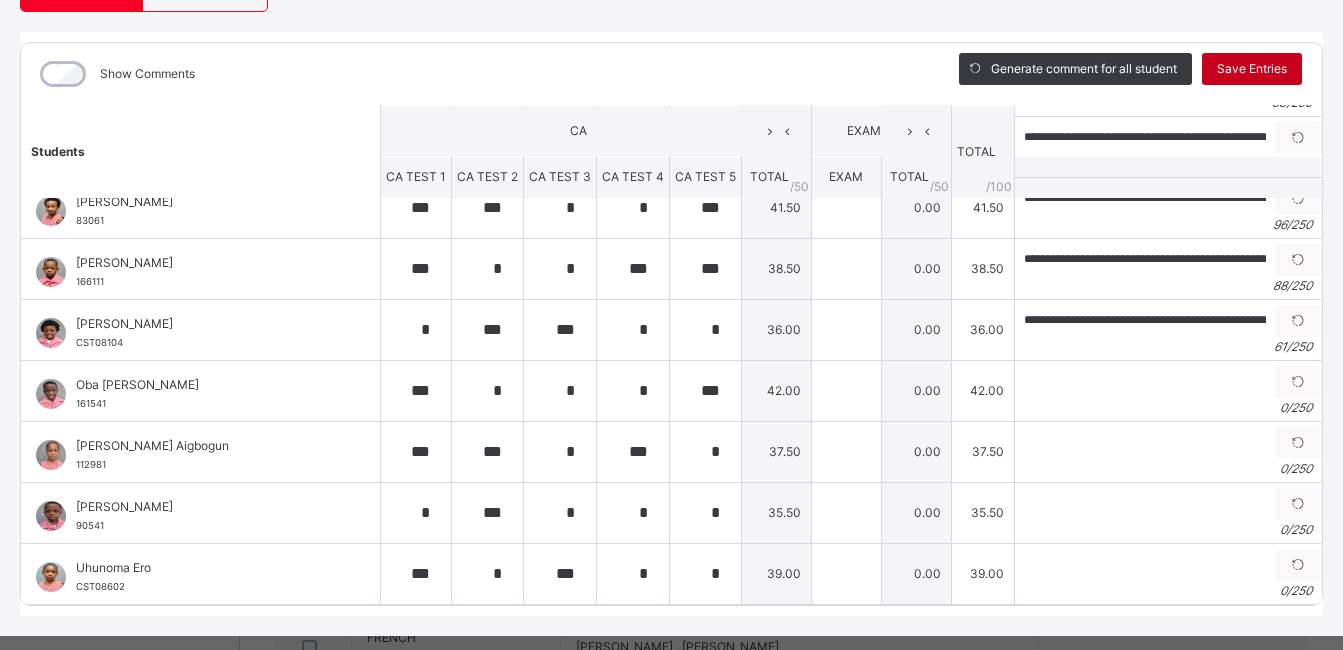 click on "Save Entries" at bounding box center [1252, 69] 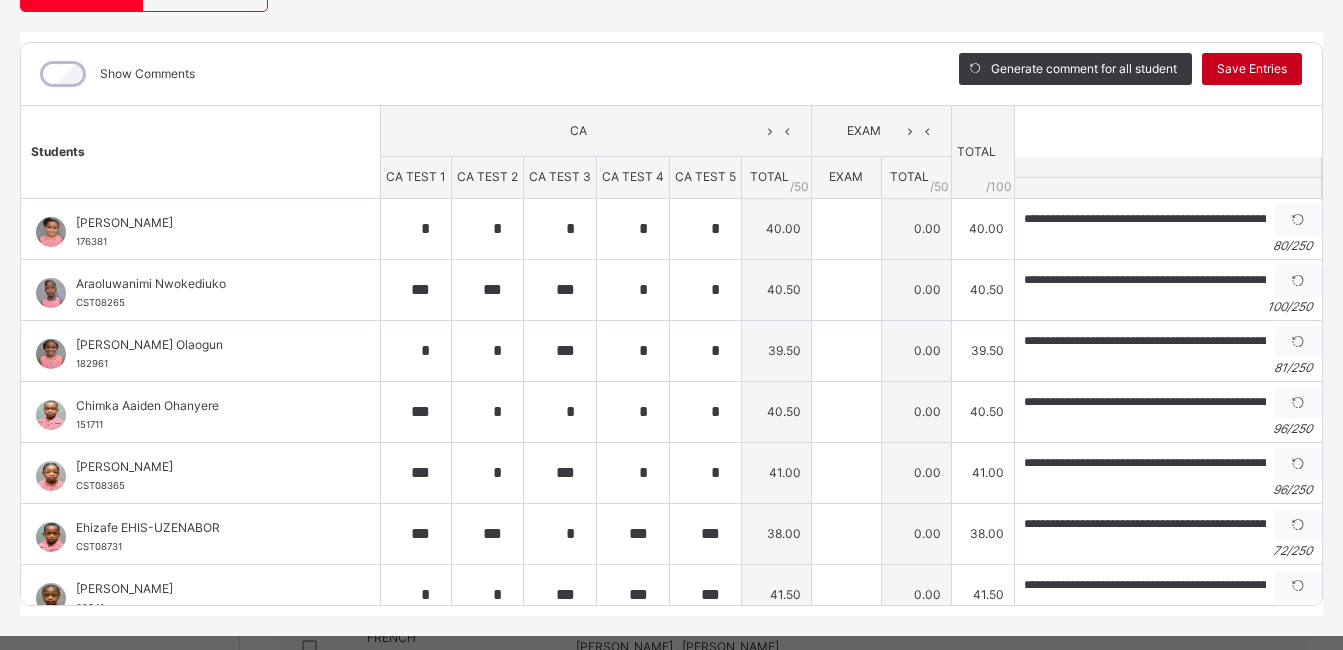 click on "Save Entries" at bounding box center [1252, 69] 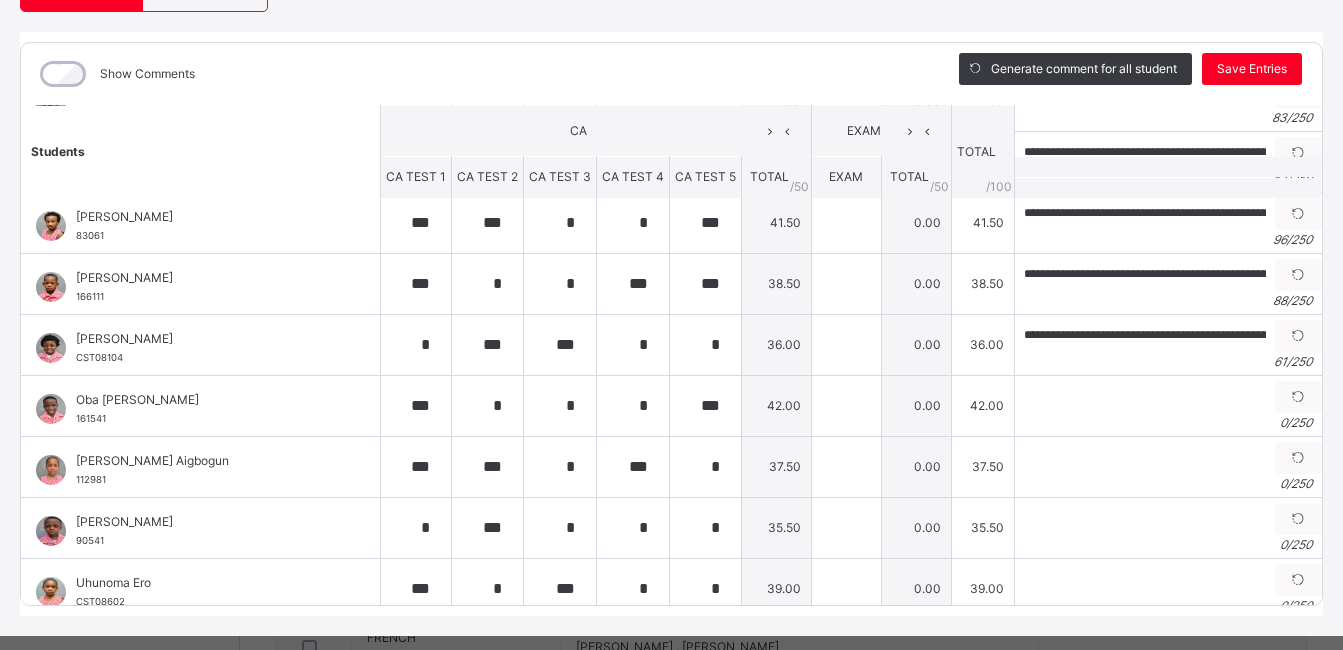 scroll, scrollTop: 524, scrollLeft: 0, axis: vertical 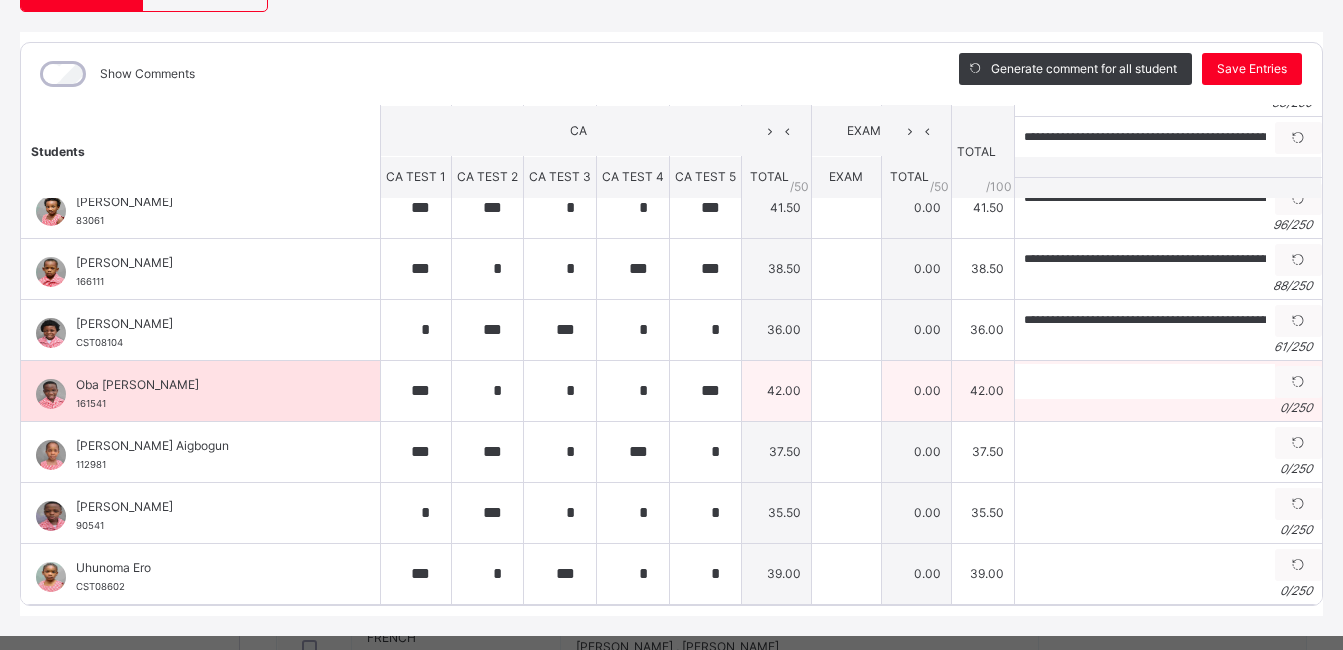 click on "0 / 250" at bounding box center (1168, 408) 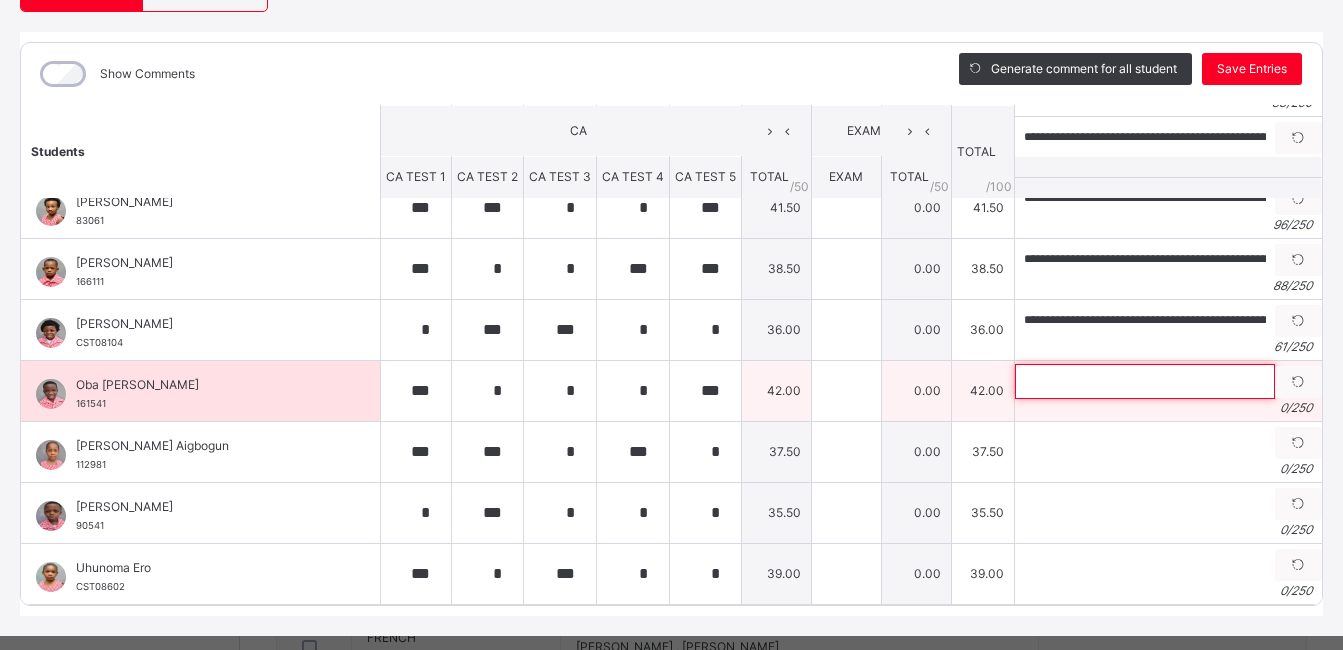 click at bounding box center (1145, 381) 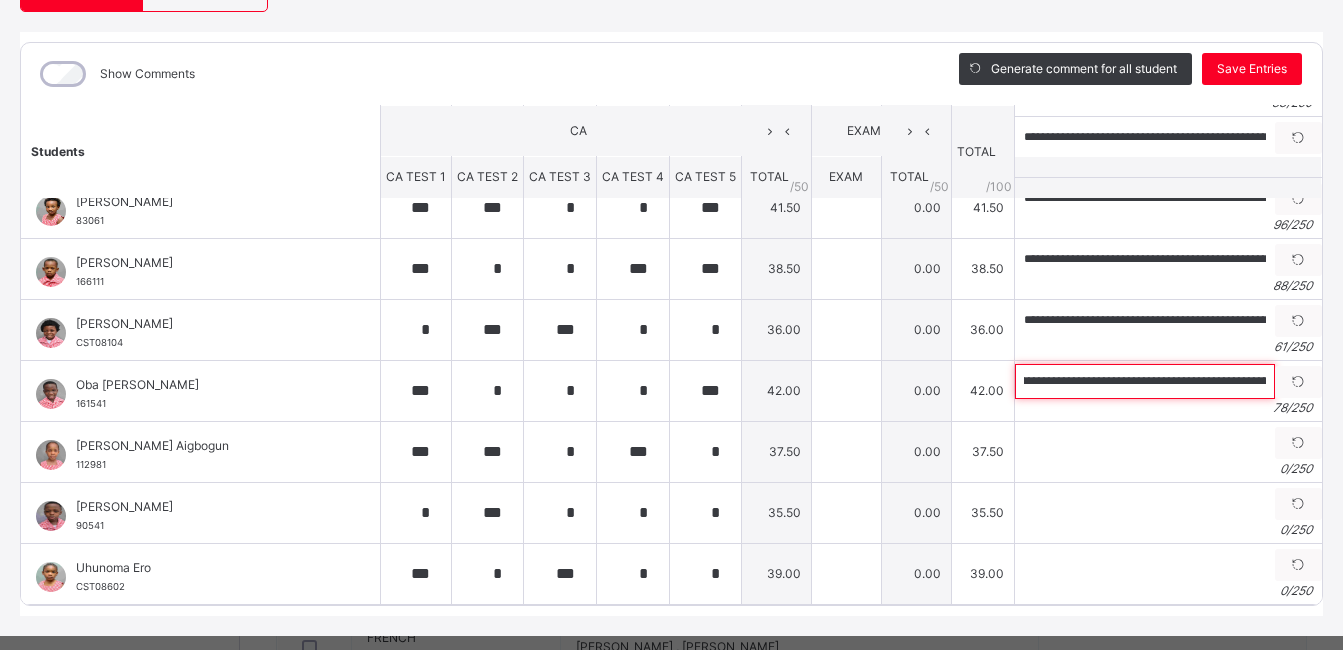 scroll, scrollTop: 0, scrollLeft: 0, axis: both 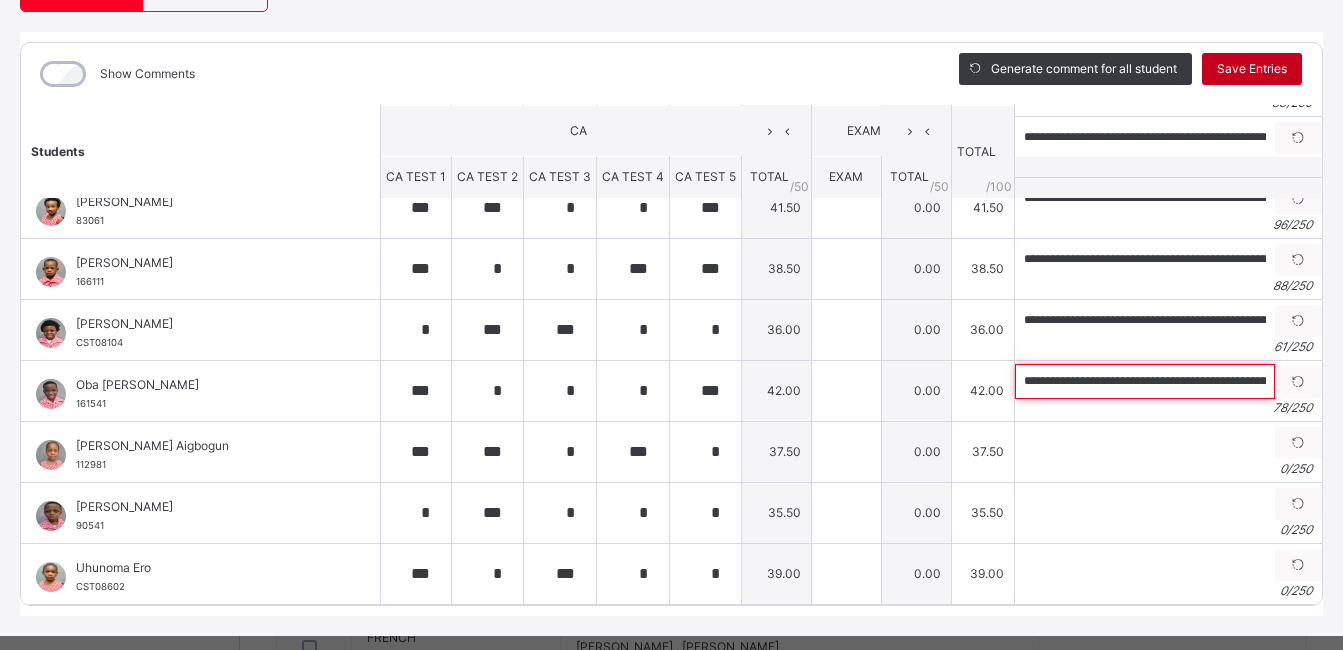 type on "**********" 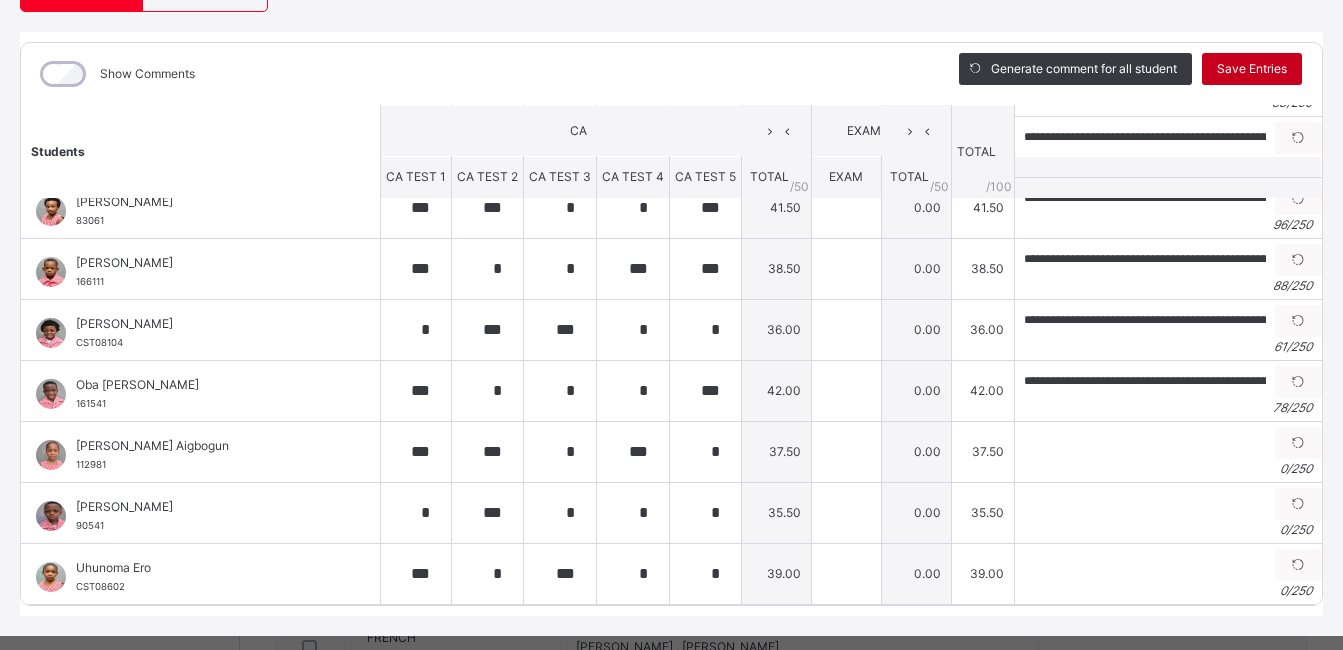 click on "Save Entries" at bounding box center [1252, 69] 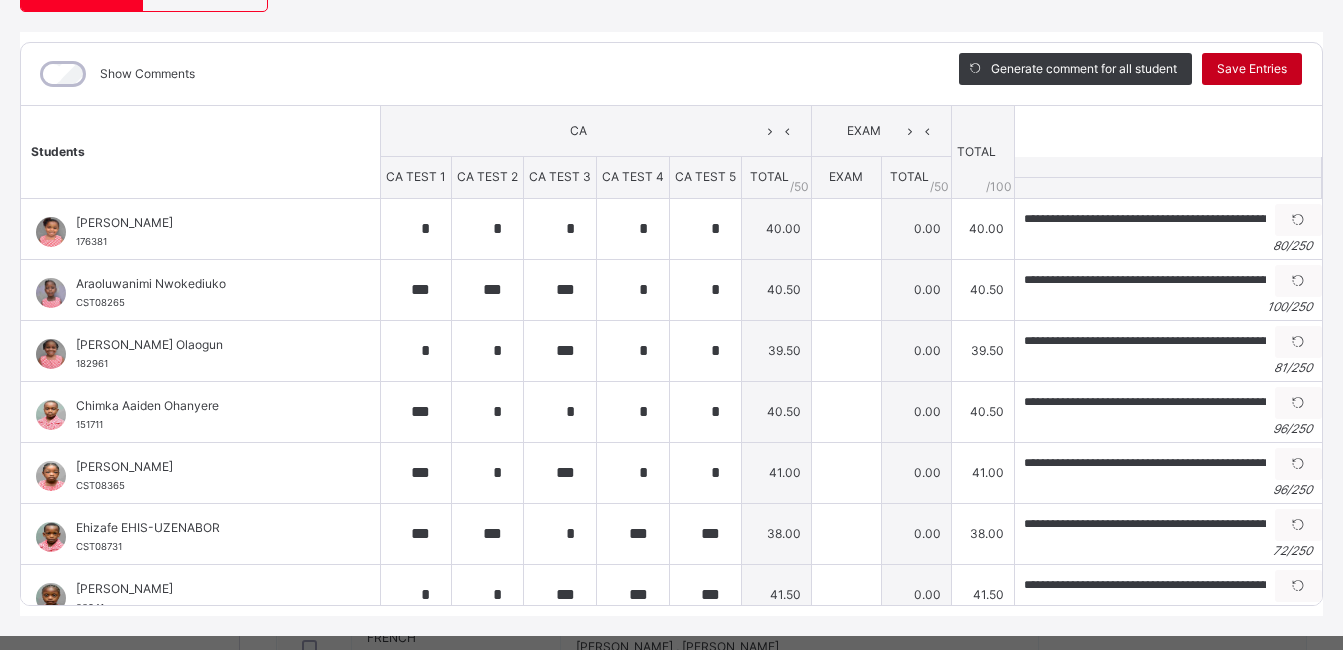 click on "Save Entries" at bounding box center (1252, 69) 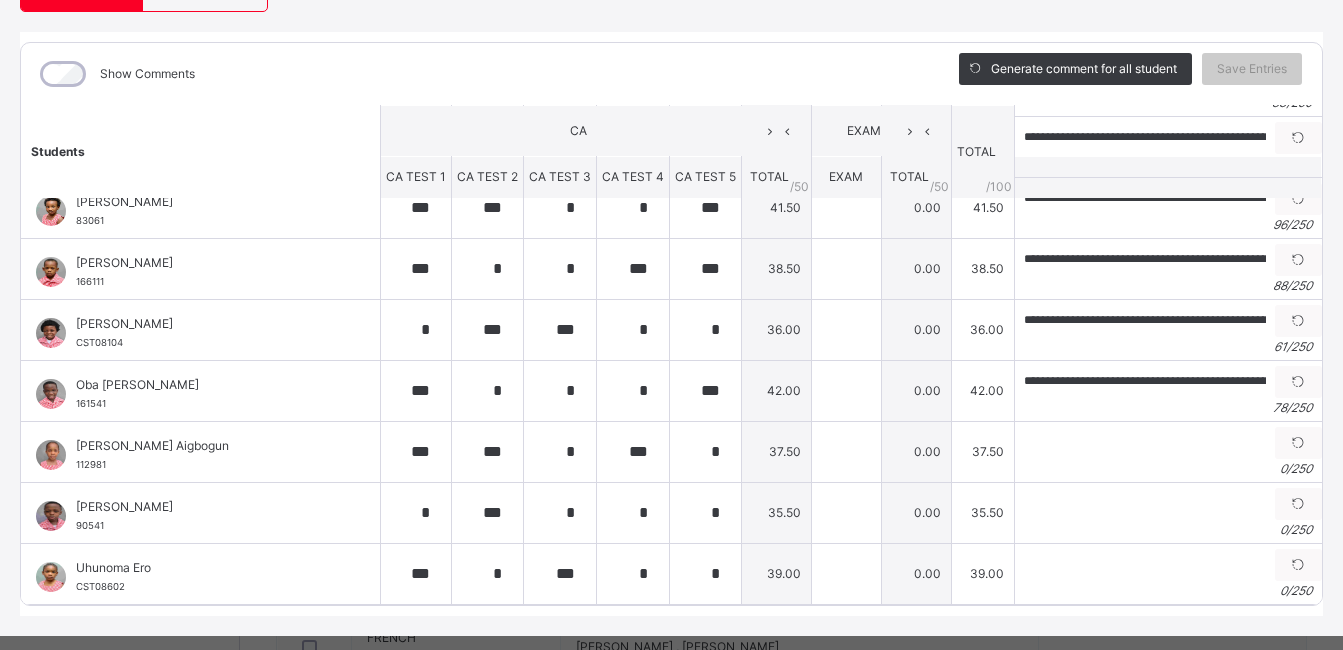 scroll, scrollTop: 524, scrollLeft: 0, axis: vertical 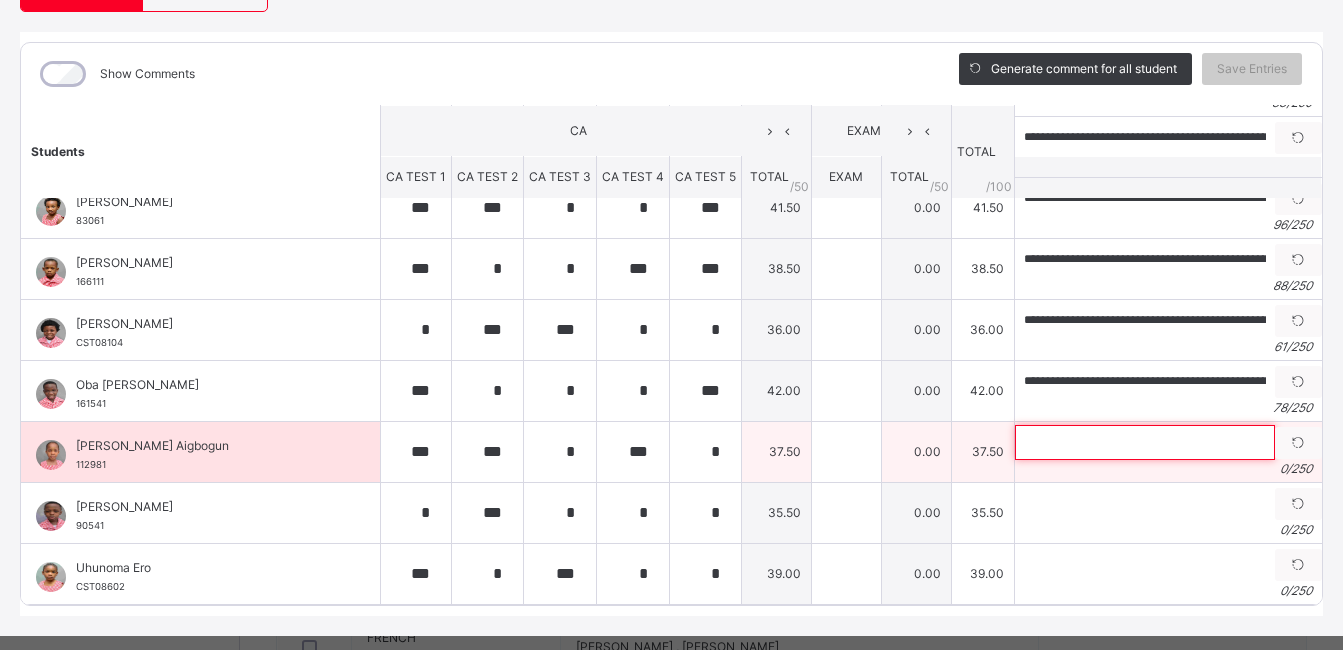 click at bounding box center [1145, 442] 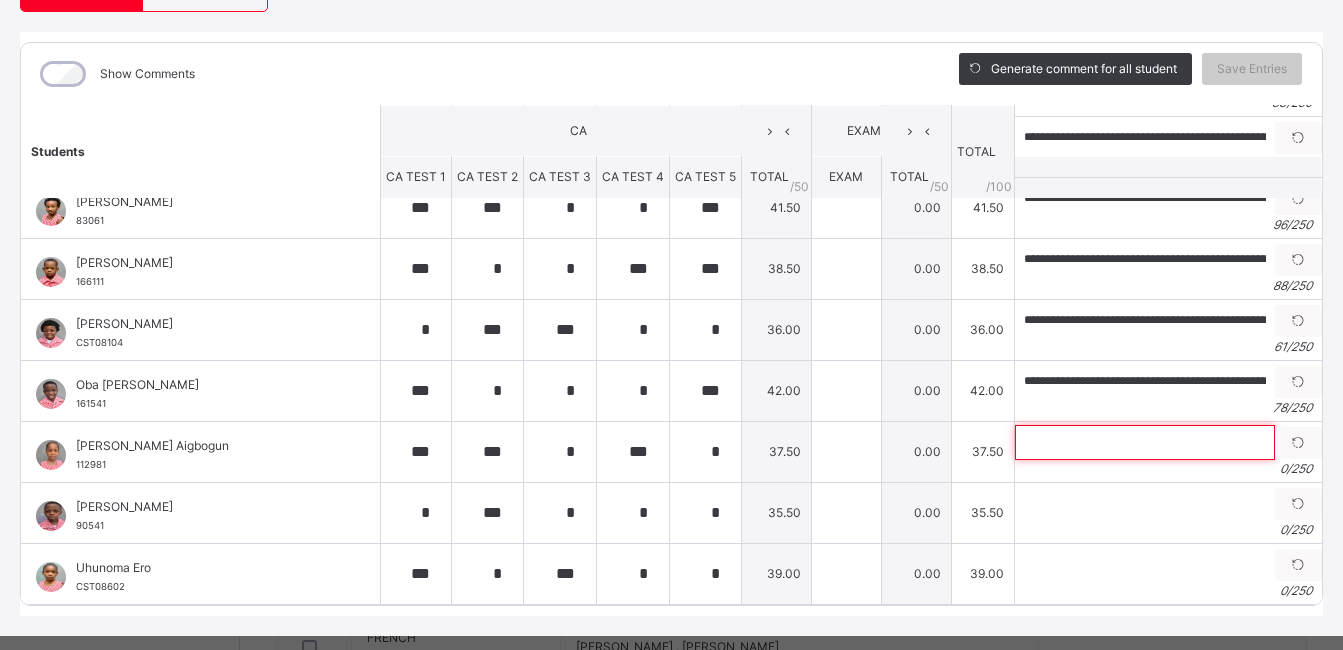 scroll, scrollTop: 261, scrollLeft: 0, axis: vertical 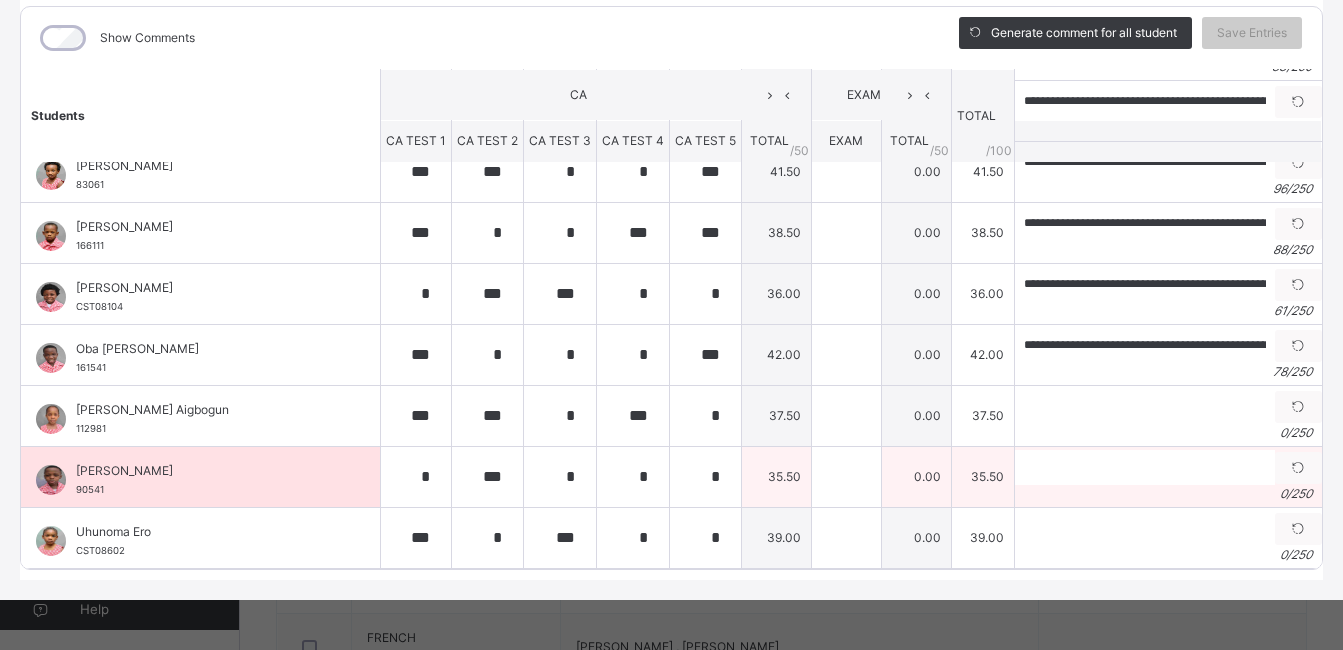 click on "35.50" at bounding box center [776, 476] 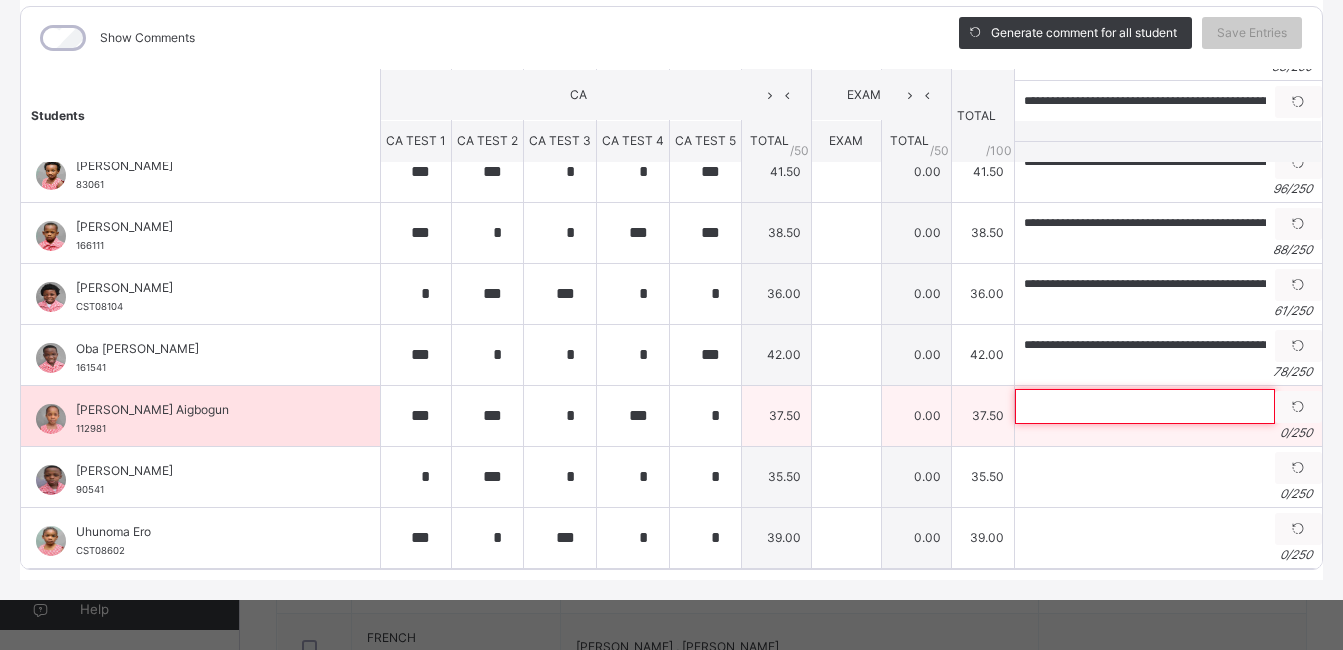 click at bounding box center (1145, 406) 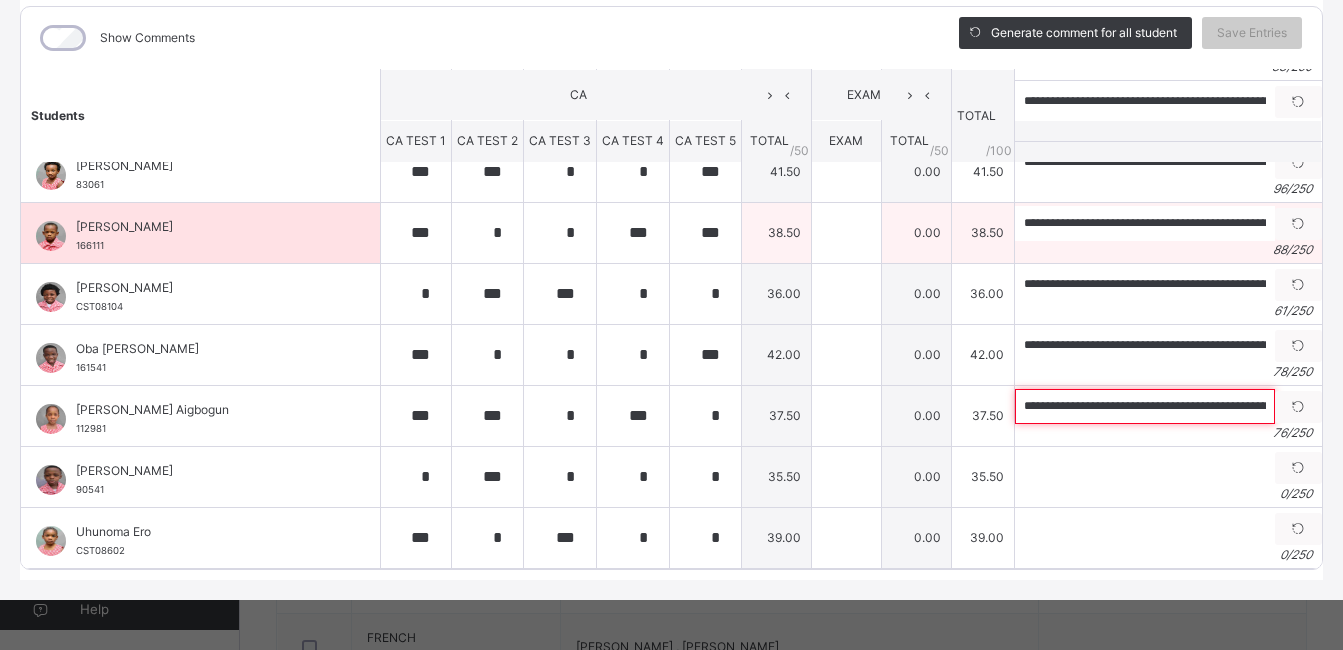 scroll, scrollTop: 0, scrollLeft: 201, axis: horizontal 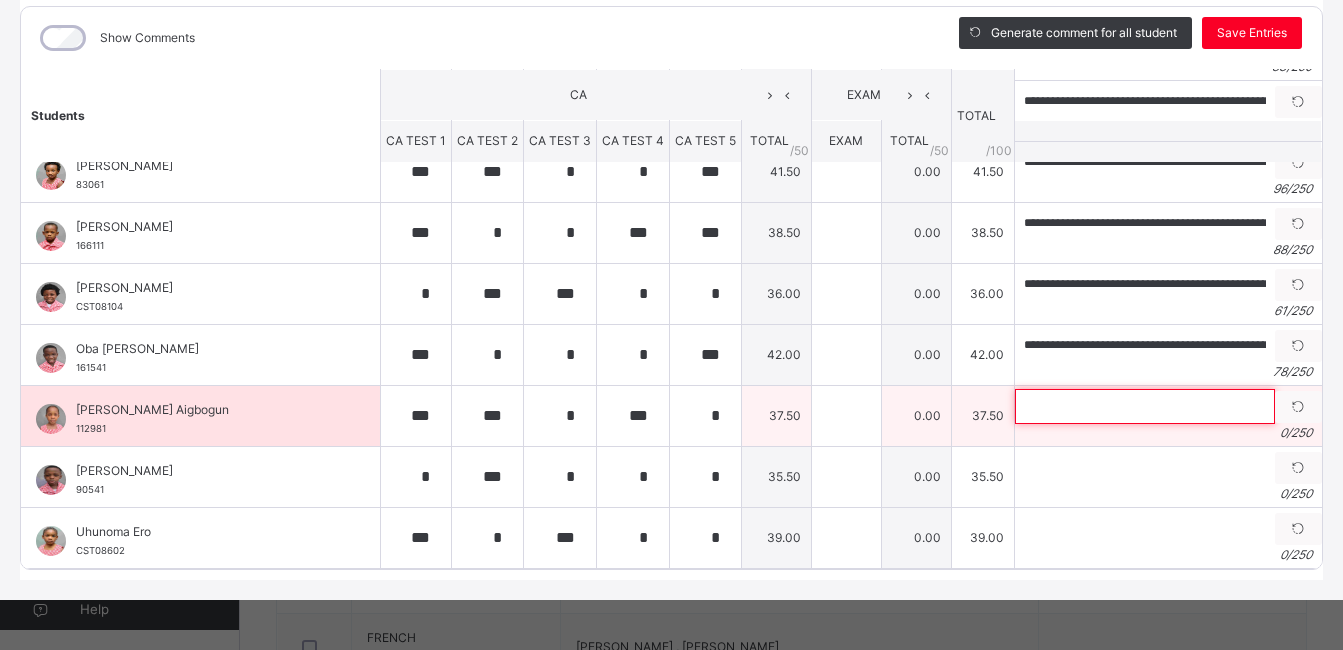 click at bounding box center [1145, 406] 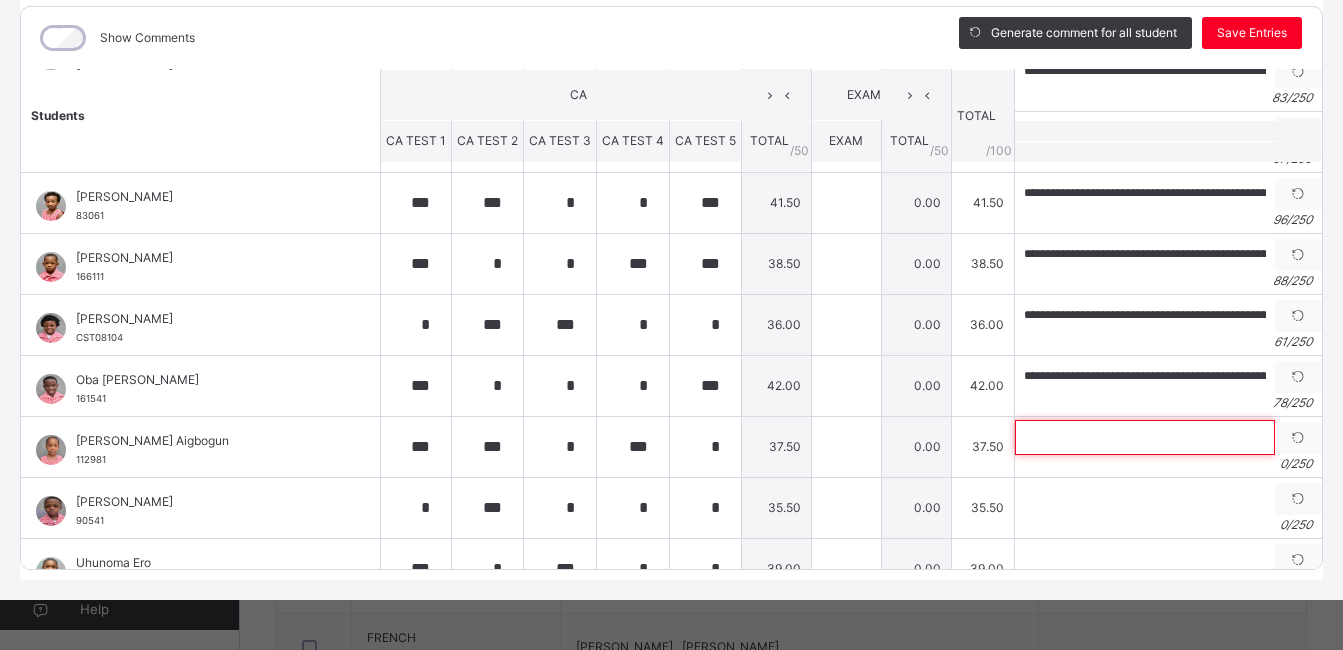 scroll, scrollTop: 485, scrollLeft: 0, axis: vertical 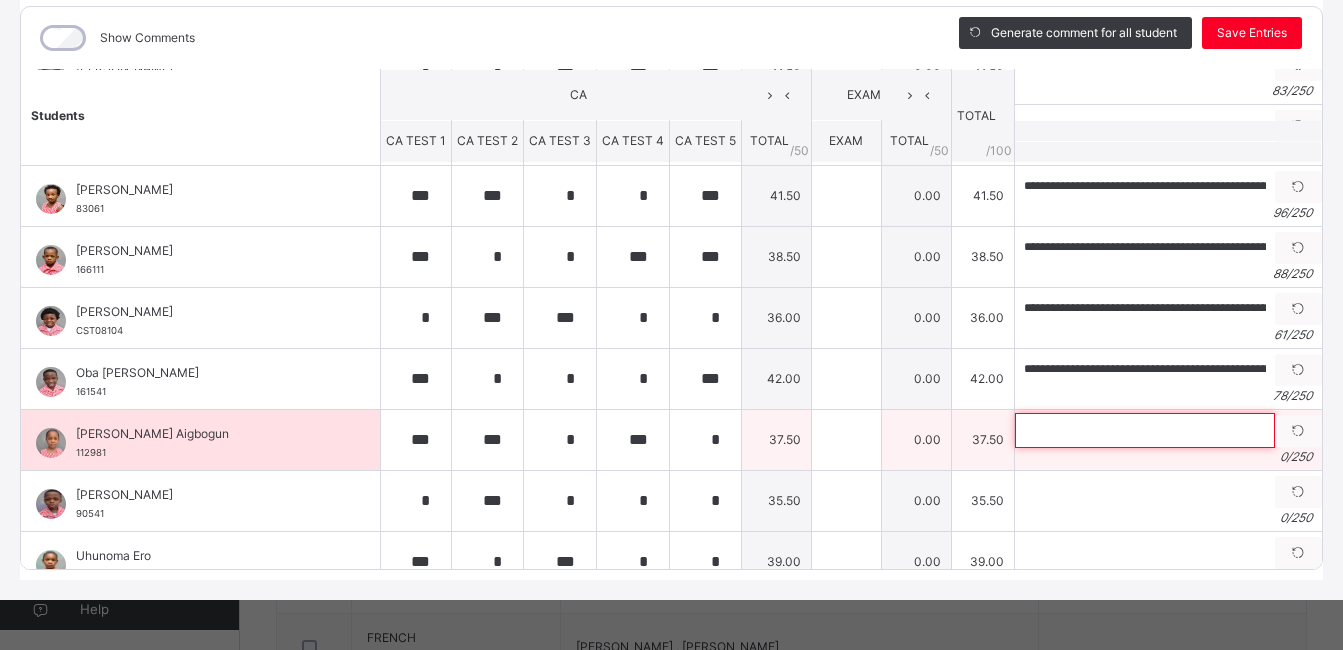click at bounding box center [1145, 430] 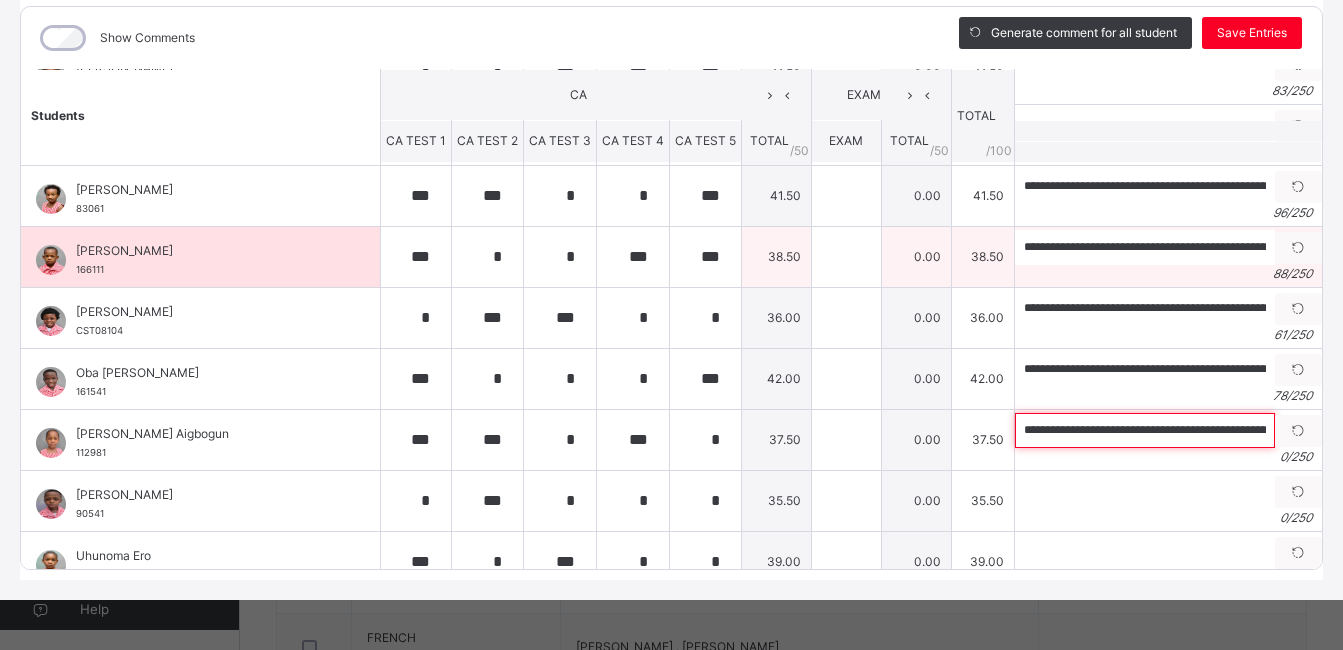 scroll, scrollTop: 0, scrollLeft: 201, axis: horizontal 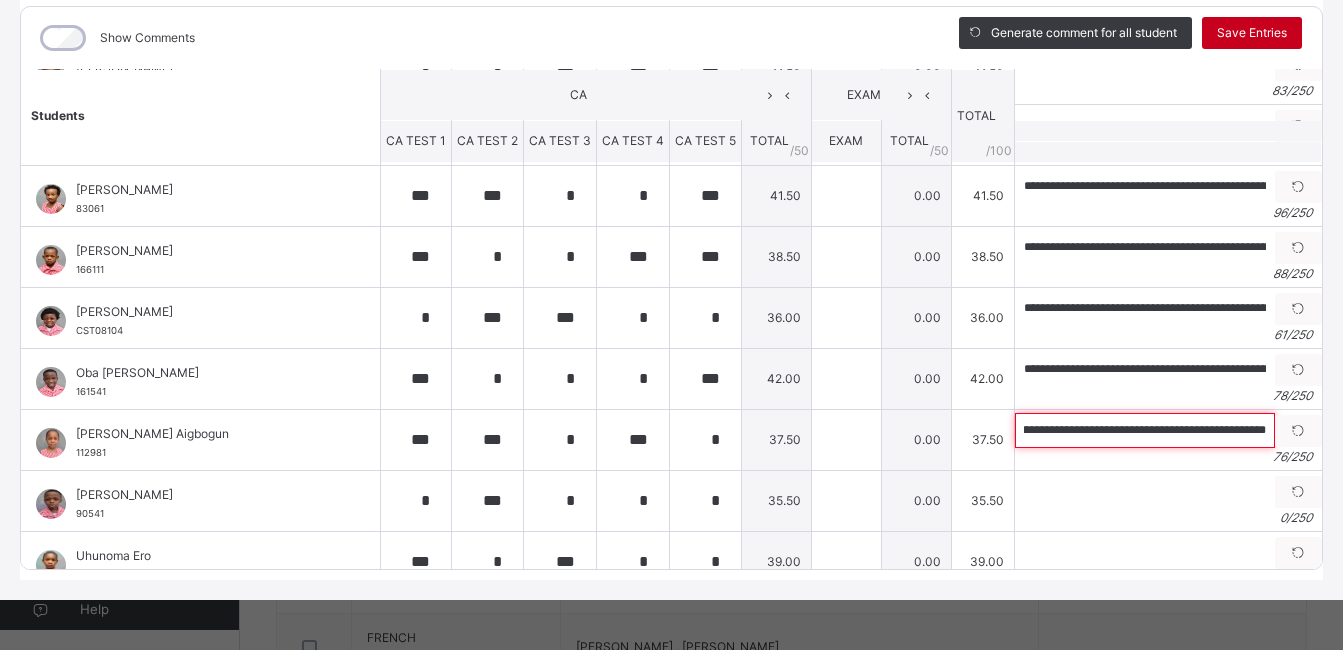 type on "**********" 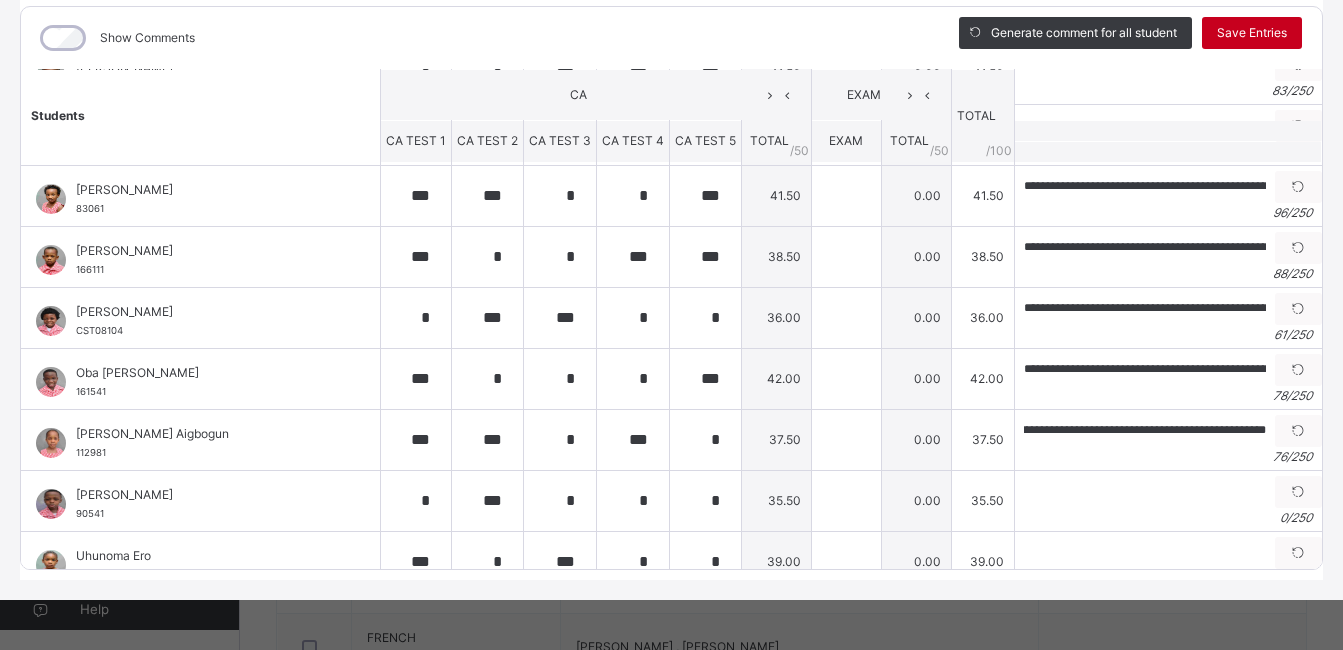 scroll, scrollTop: 0, scrollLeft: 0, axis: both 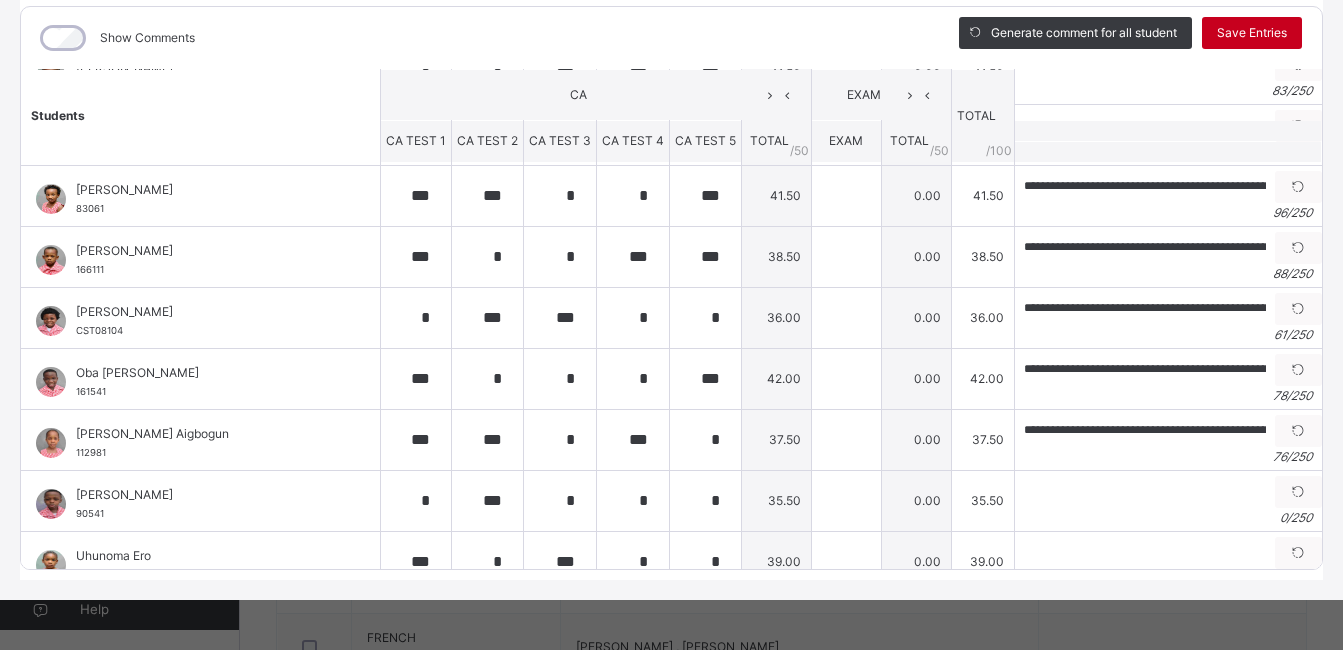 click on "Save Entries" at bounding box center (1252, 33) 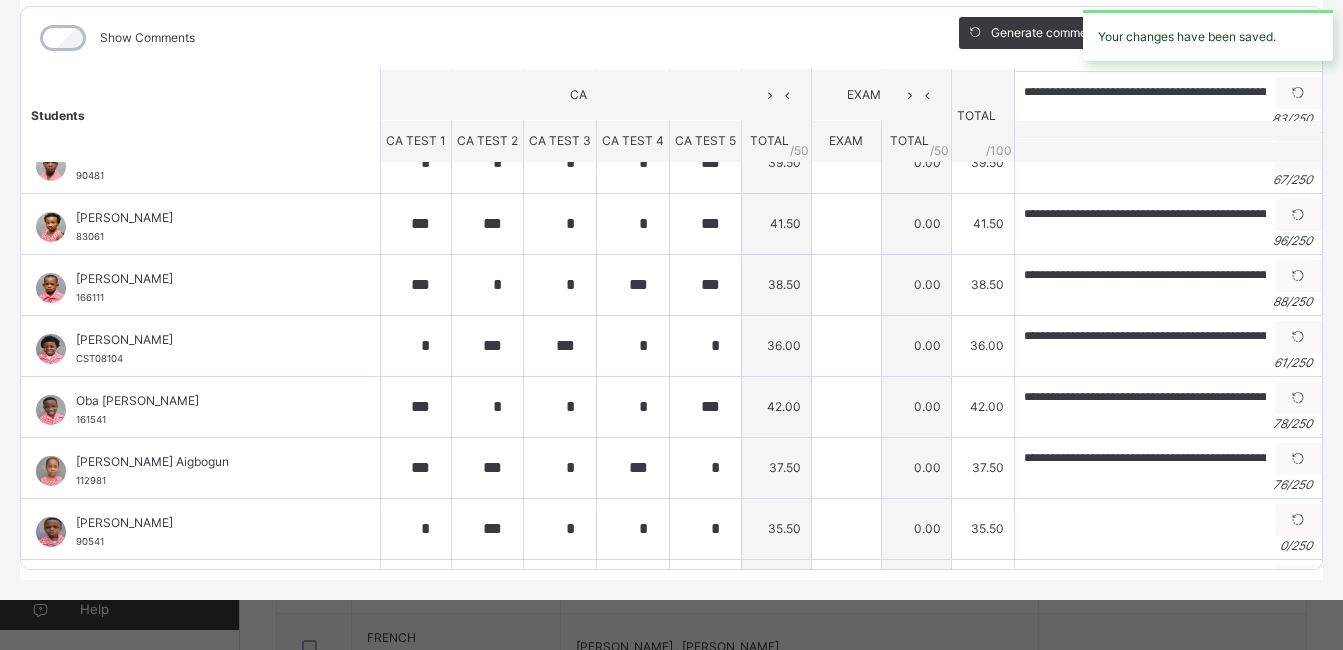 scroll, scrollTop: 524, scrollLeft: 0, axis: vertical 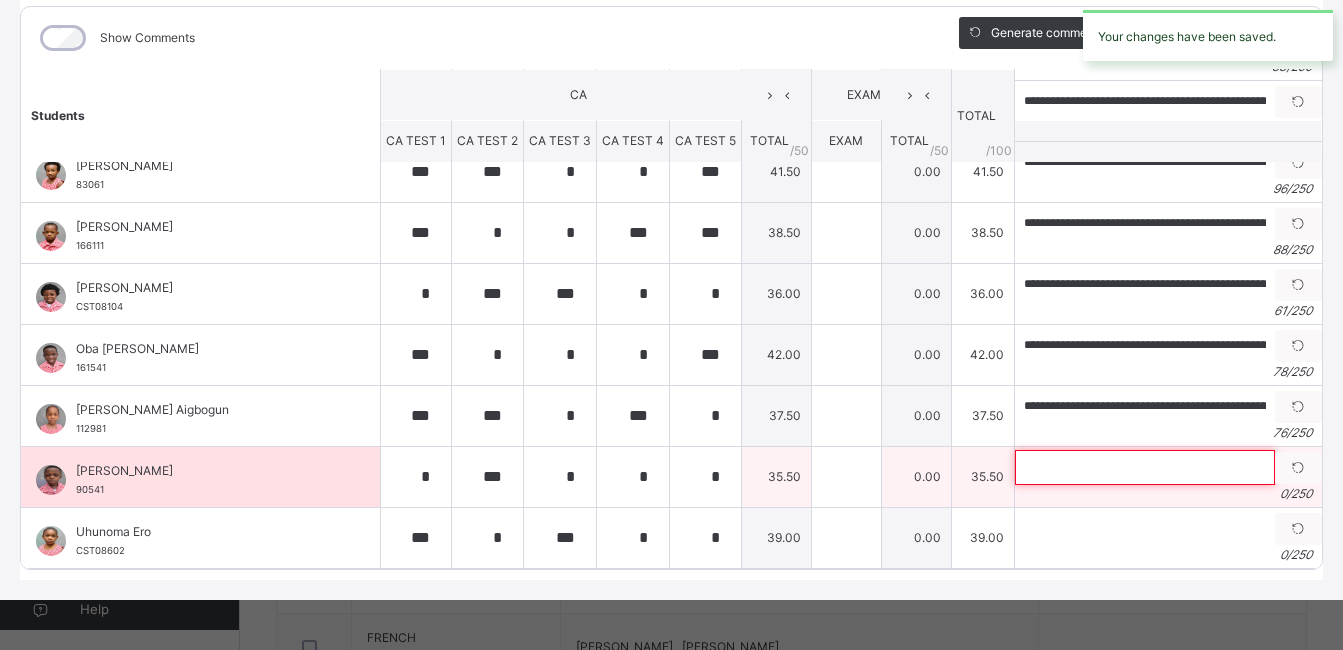 click at bounding box center (1145, 467) 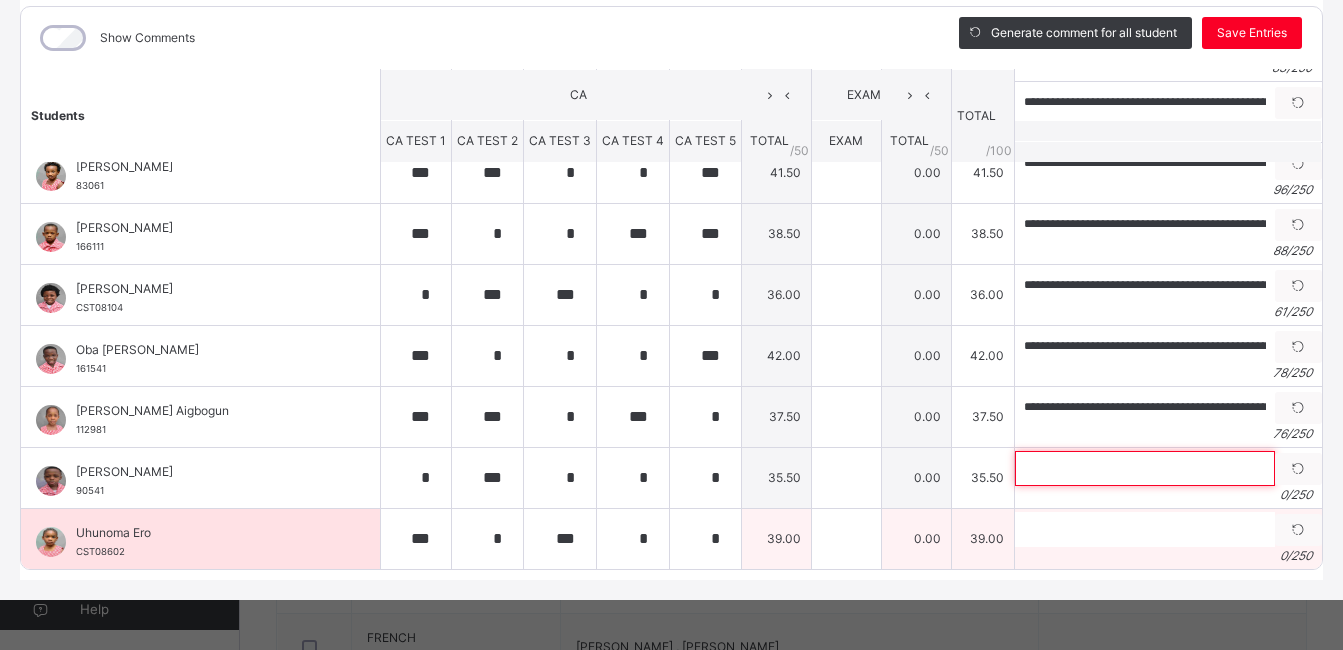 scroll, scrollTop: 510, scrollLeft: 0, axis: vertical 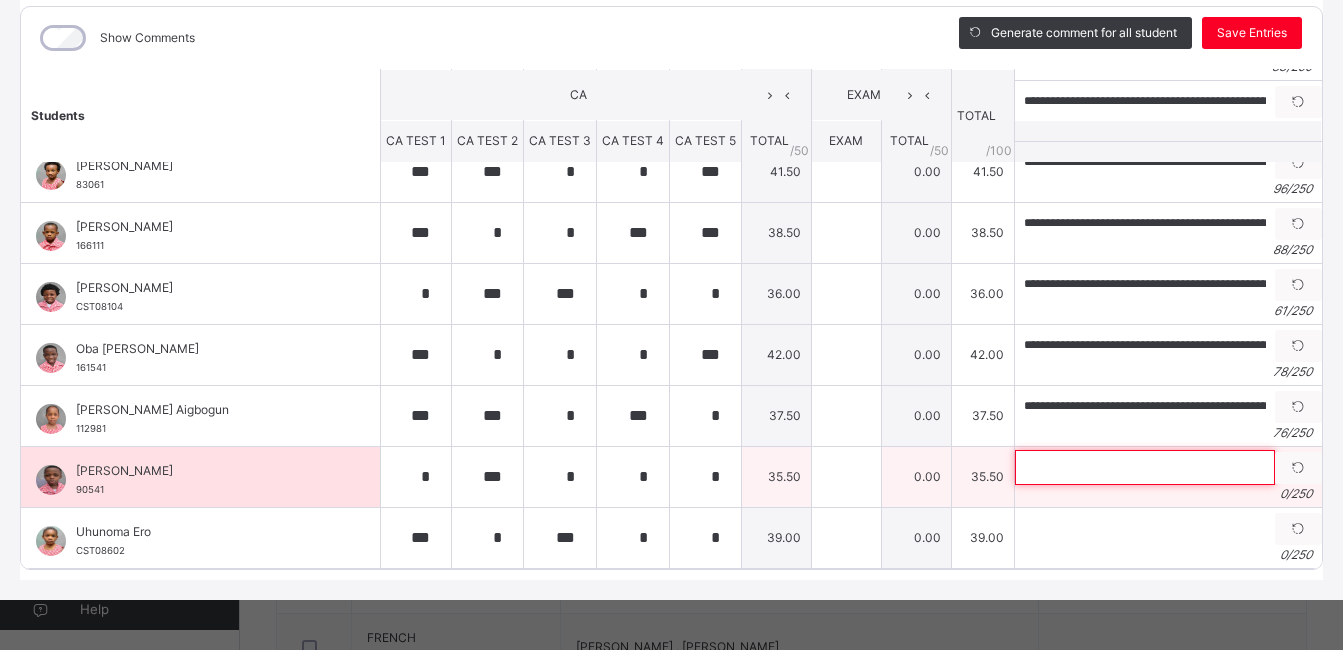 click at bounding box center (1145, 467) 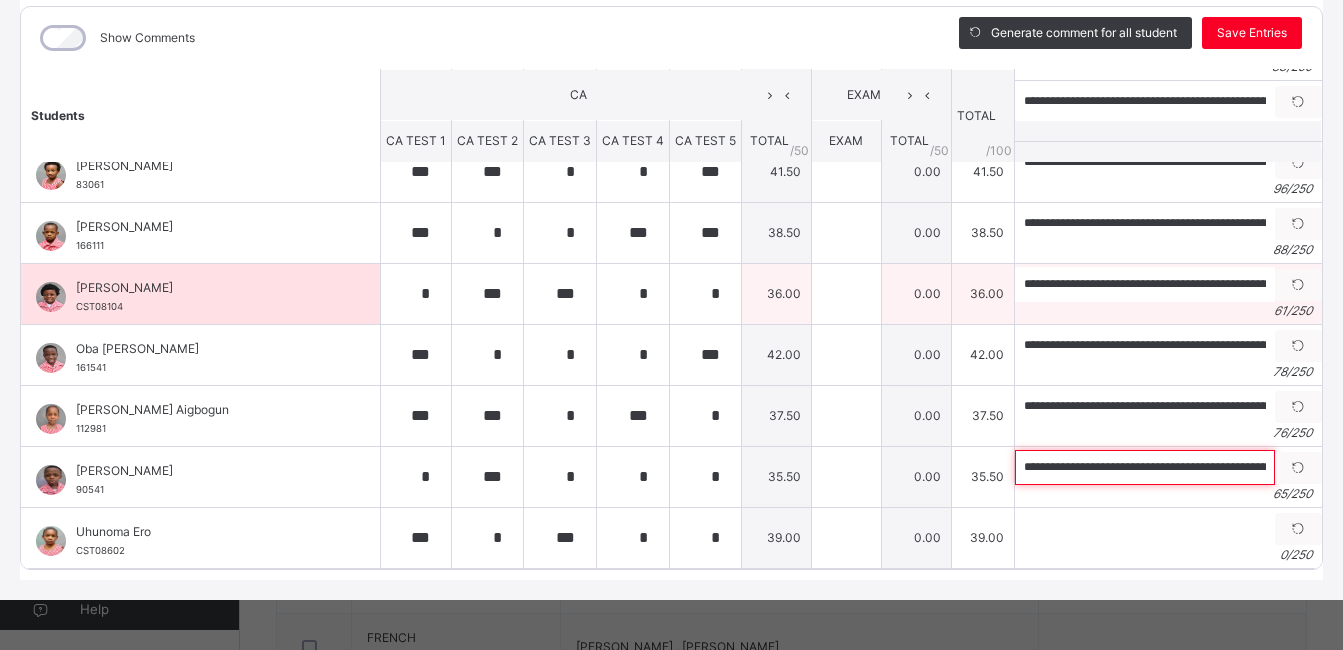scroll, scrollTop: 0, scrollLeft: 146, axis: horizontal 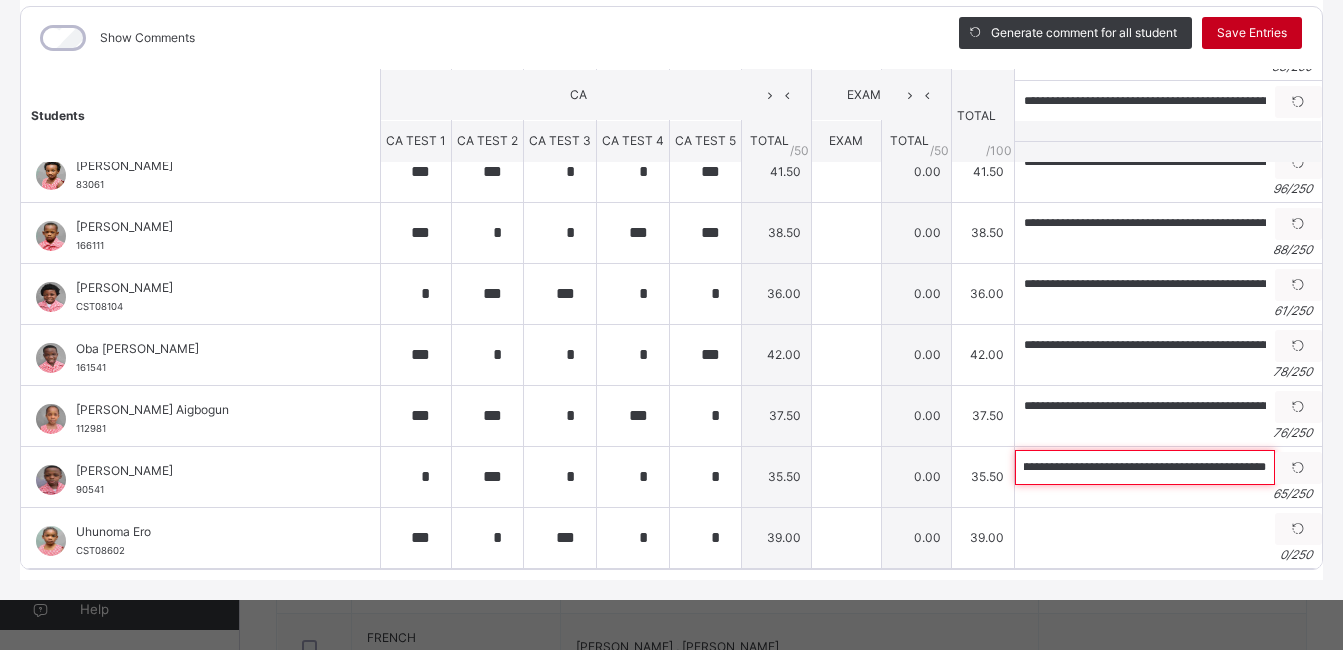 type on "**********" 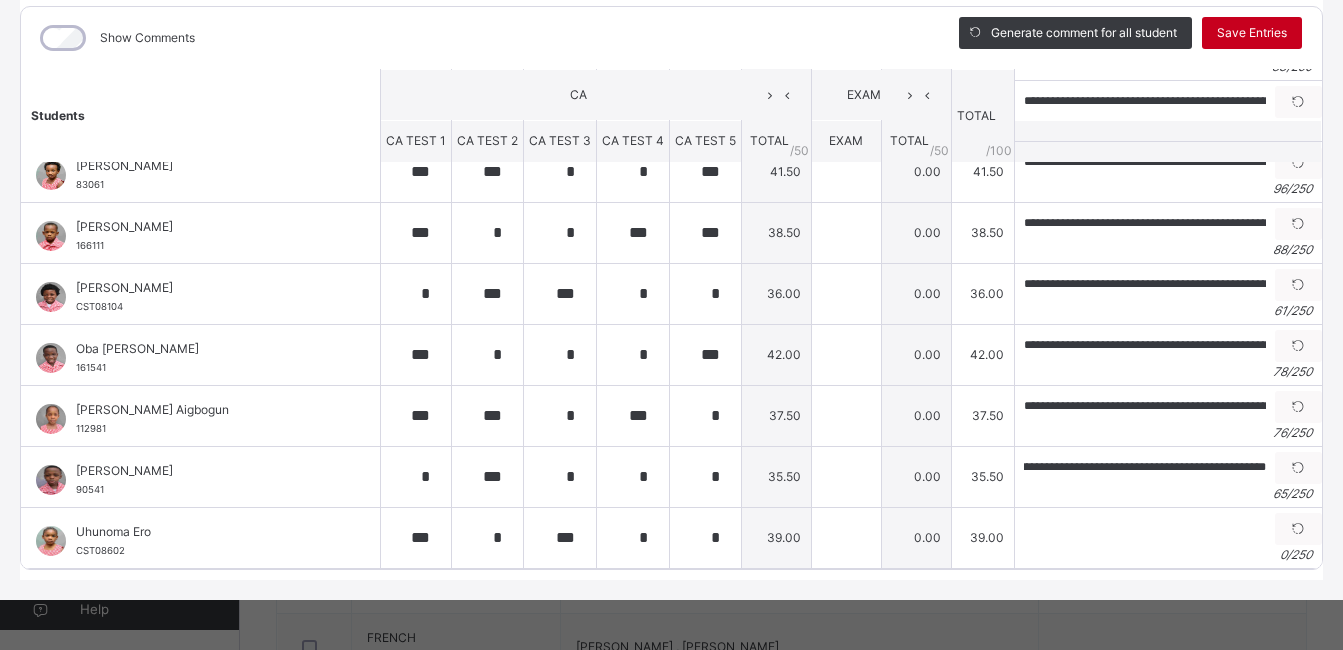 scroll, scrollTop: 0, scrollLeft: 0, axis: both 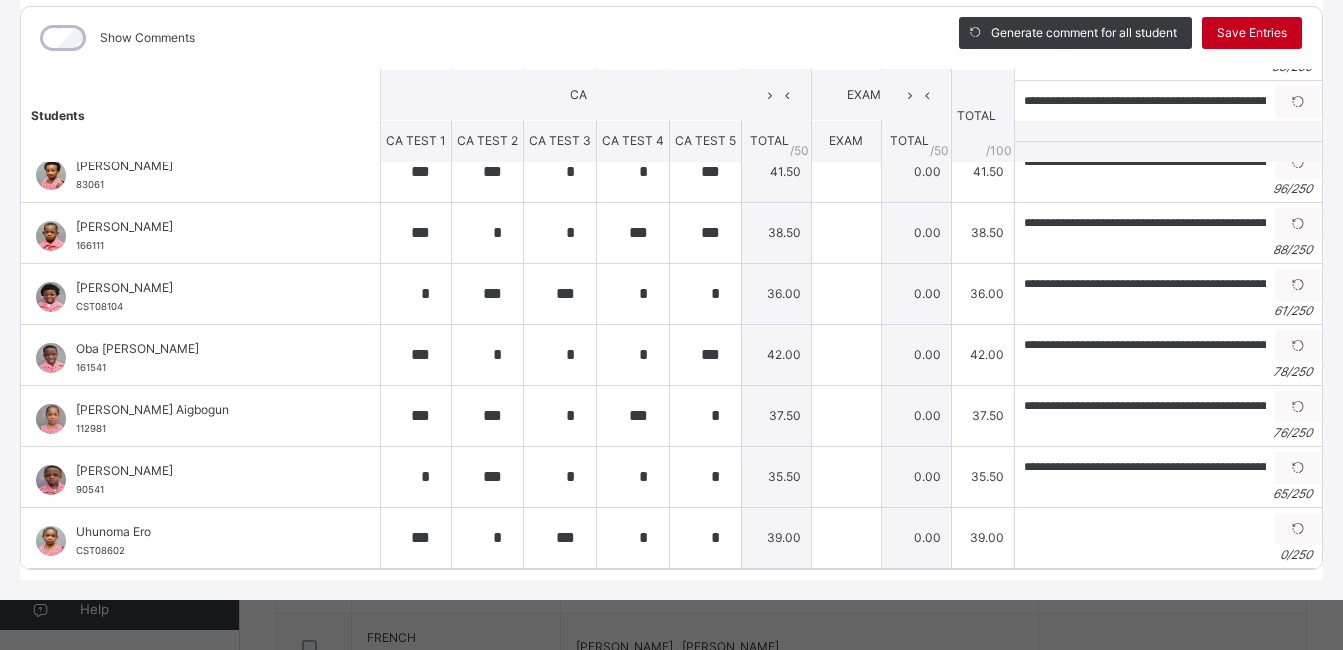 click on "Save Entries" at bounding box center (1252, 33) 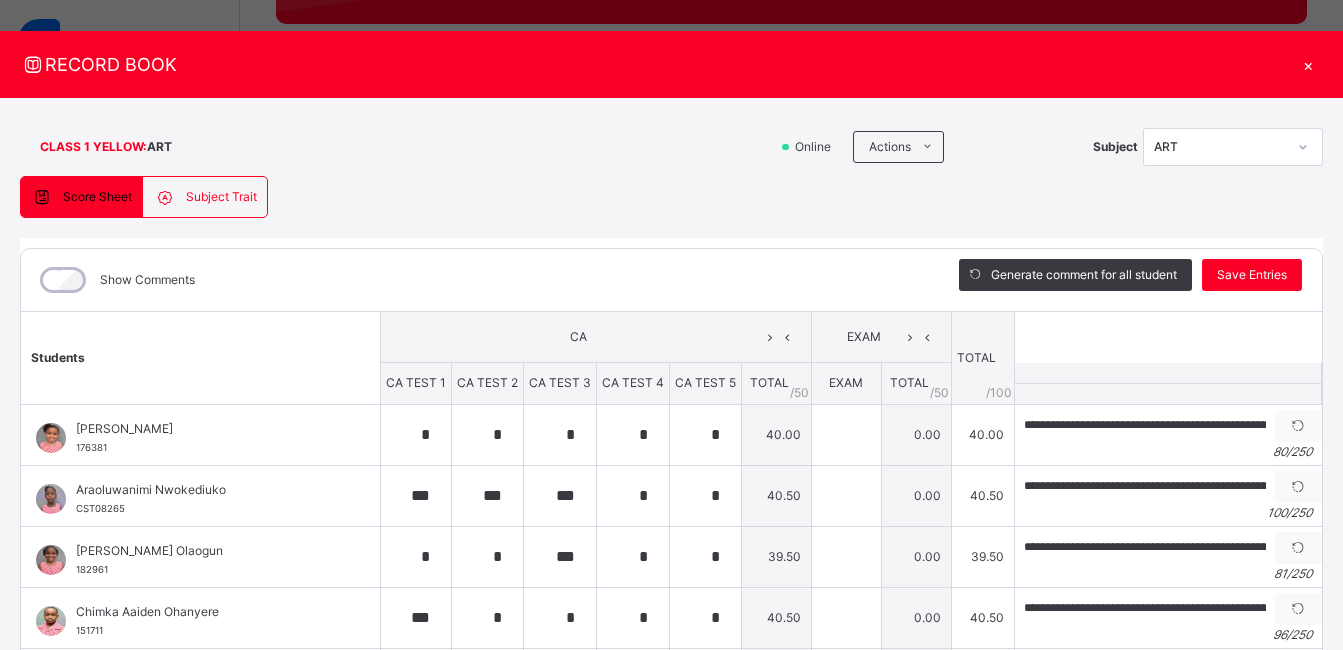 scroll, scrollTop: 0, scrollLeft: 0, axis: both 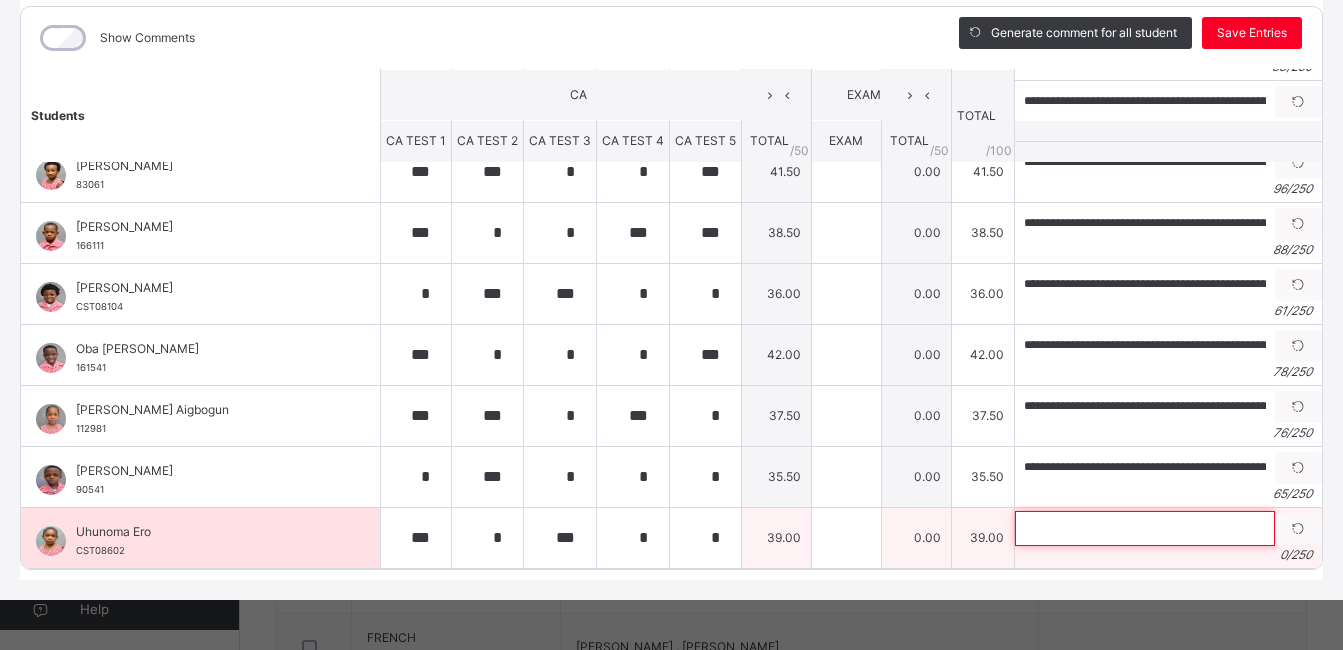 click at bounding box center (1145, 528) 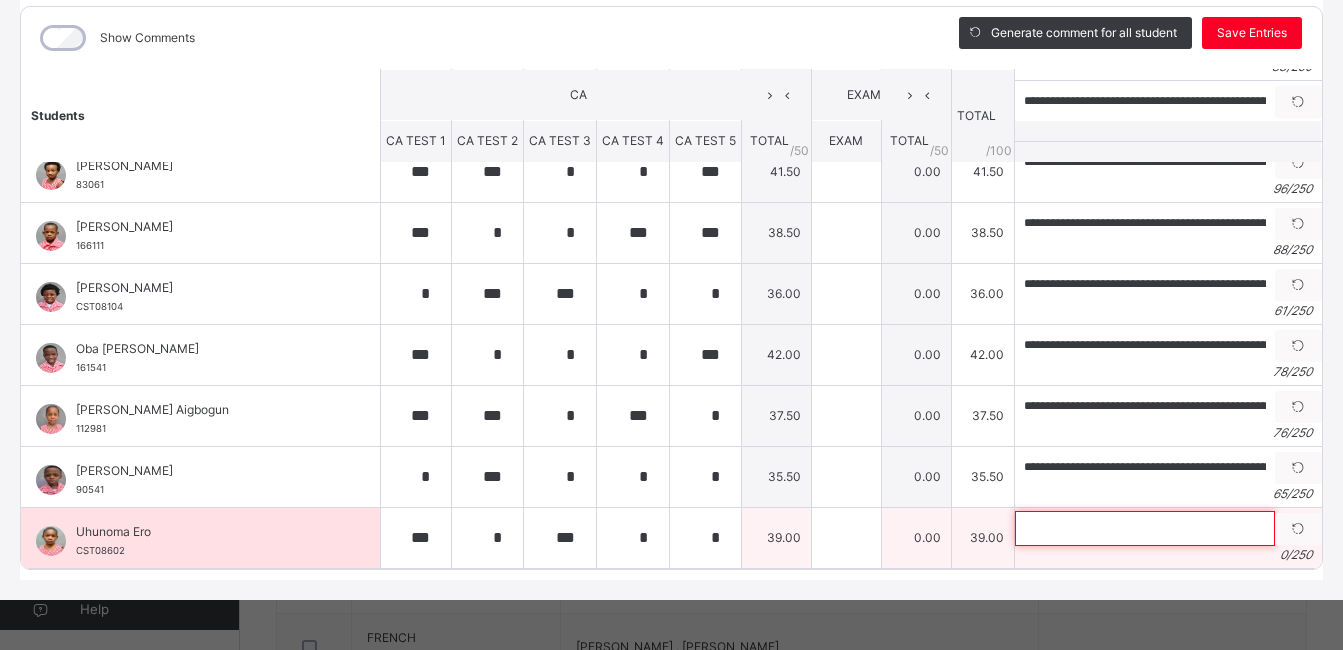 paste on "**********" 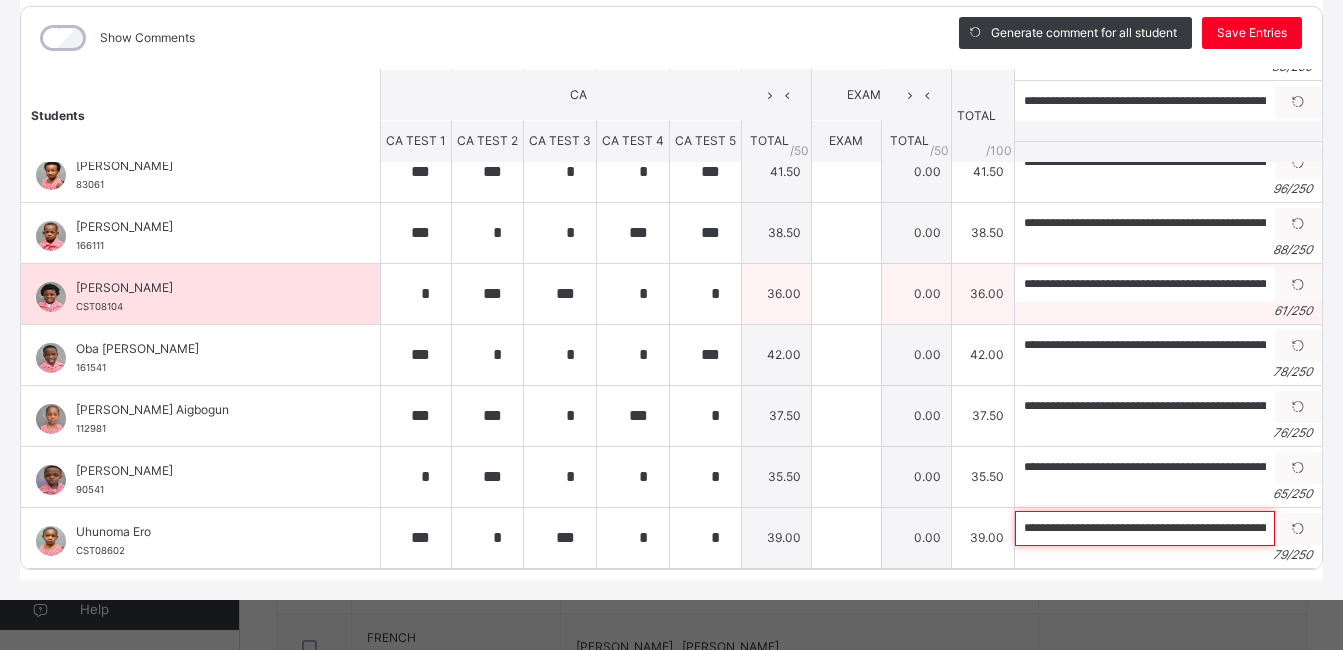 scroll, scrollTop: 0, scrollLeft: 242, axis: horizontal 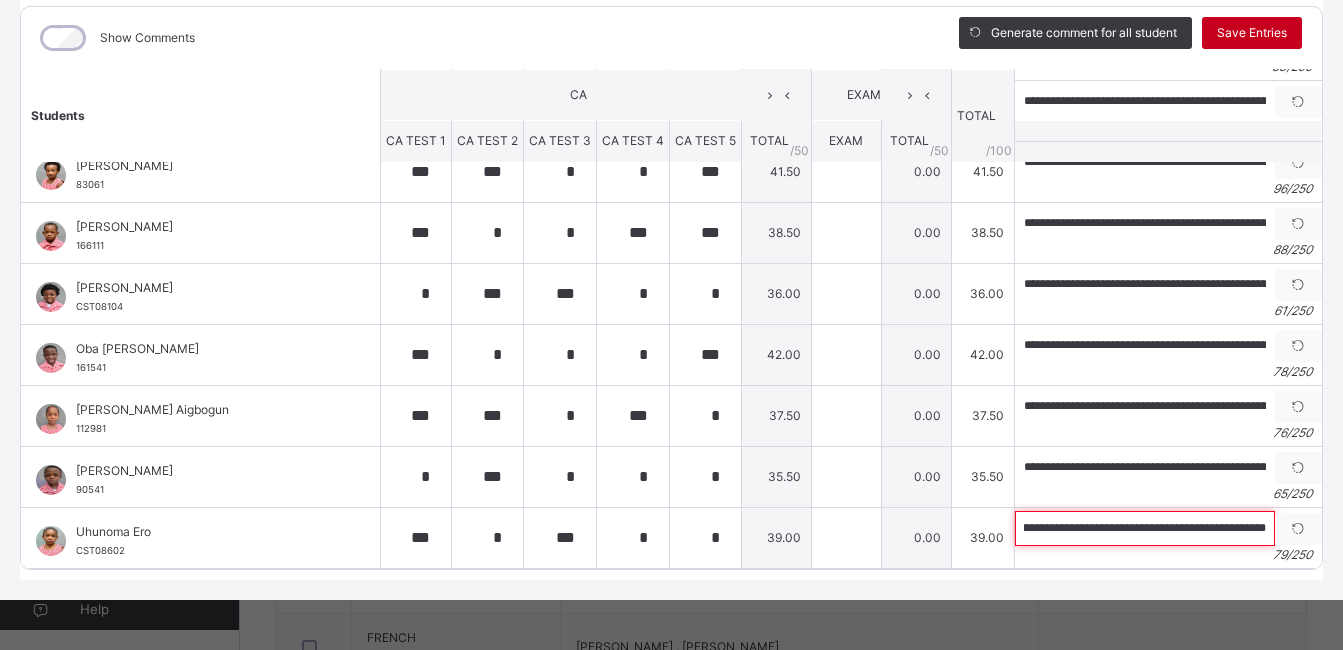 type on "**********" 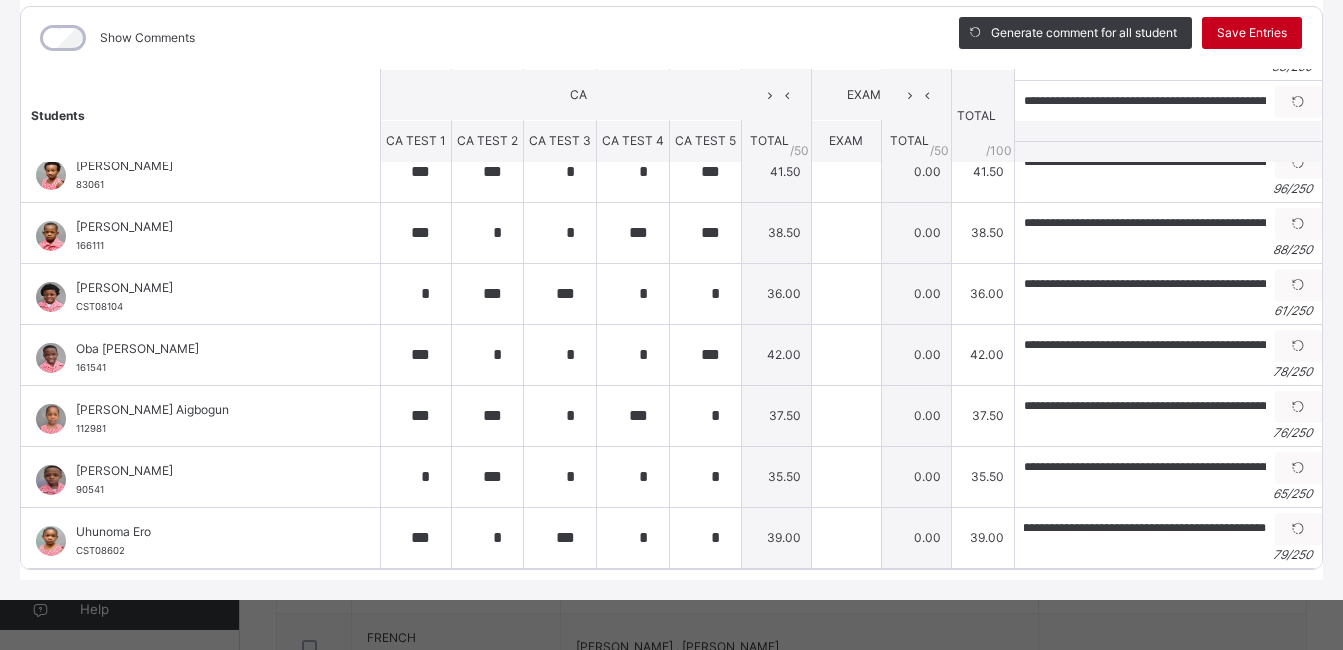 scroll, scrollTop: 0, scrollLeft: 0, axis: both 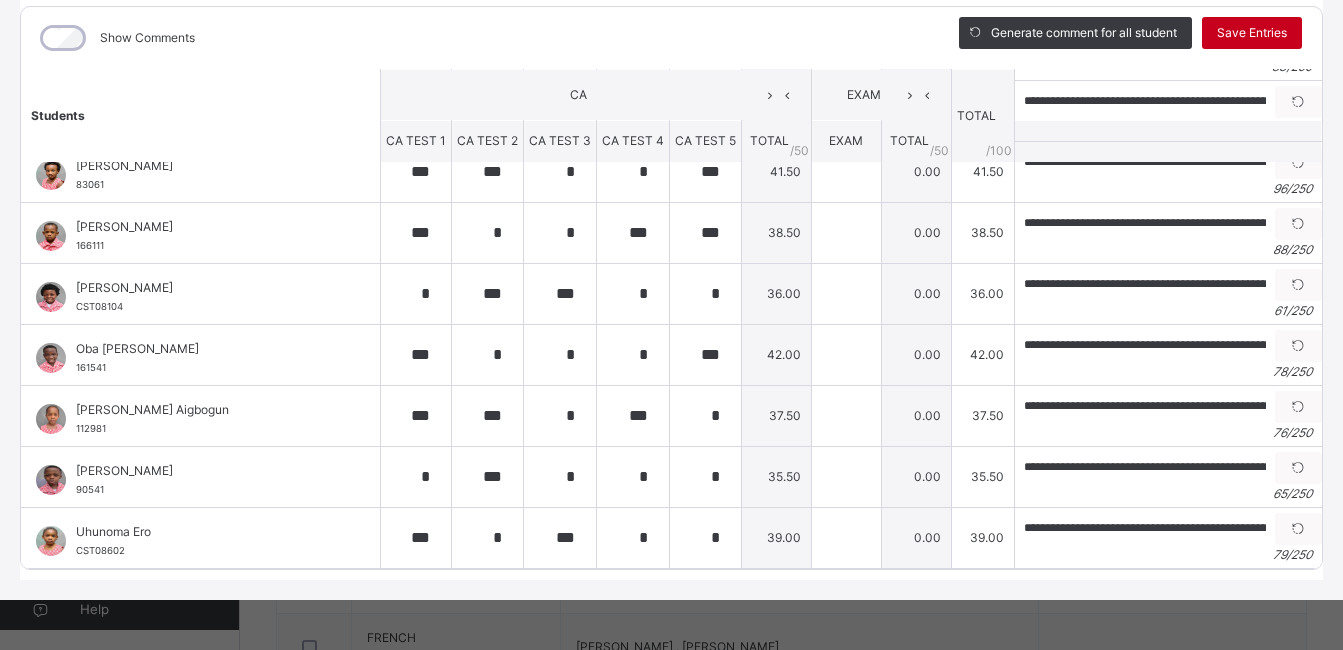 click on "Save Entries" at bounding box center [1252, 33] 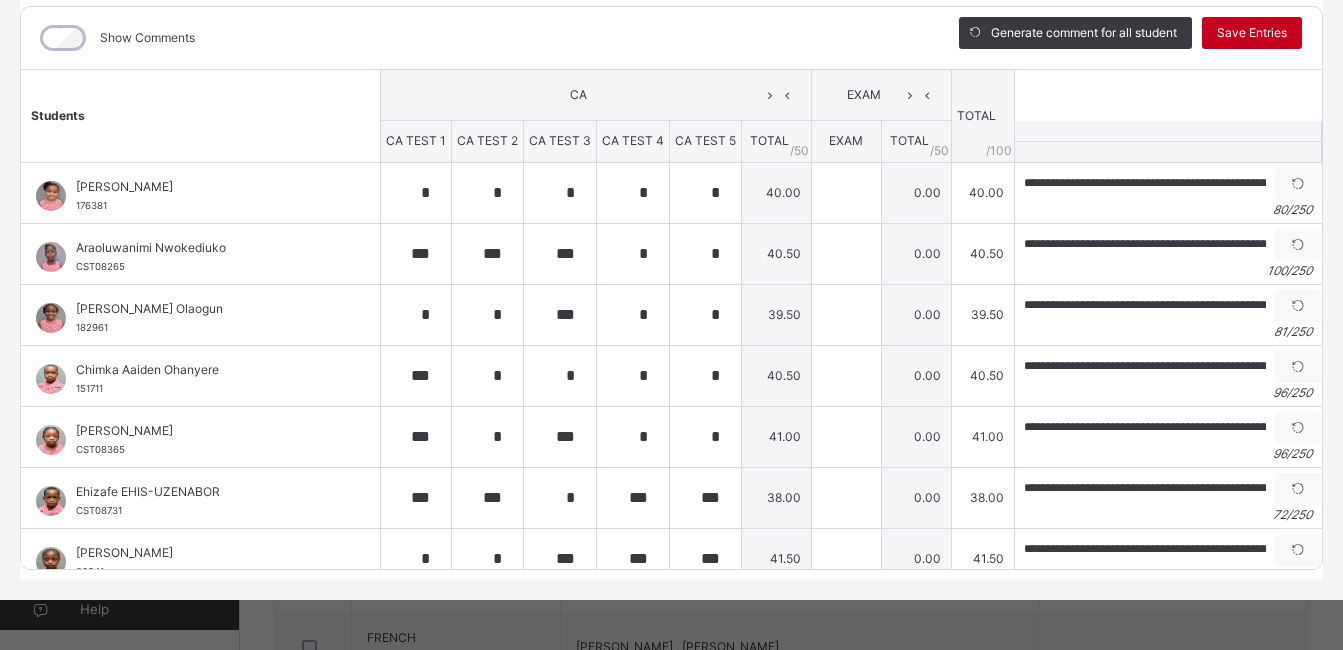 click on "Save Entries" at bounding box center (1252, 33) 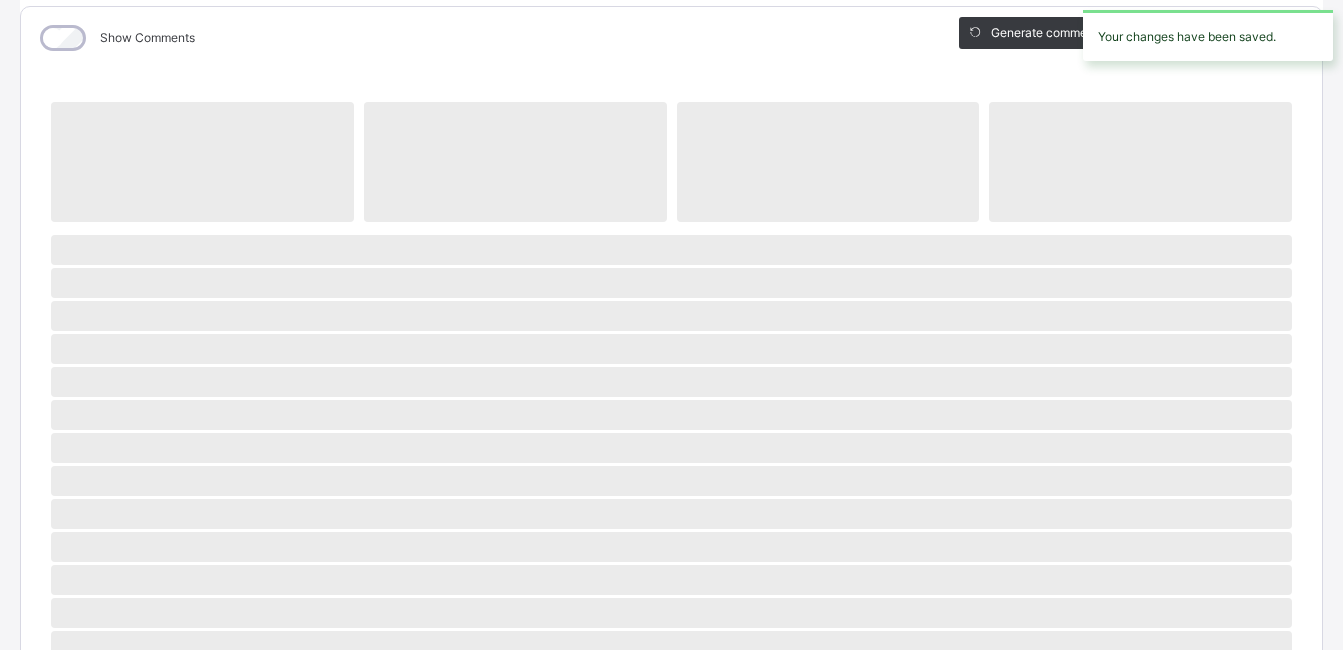 click on "‌ ‌ ‌ ‌ ‌ ‌ ‌ ‌ ‌ ‌ ‌ ‌ ‌ ‌ ‌ ‌ ‌ ‌ ‌ ‌ ‌ ‌ ‌ ‌ ‌ ‌ ‌ ‌ ‌" at bounding box center (671, 578) 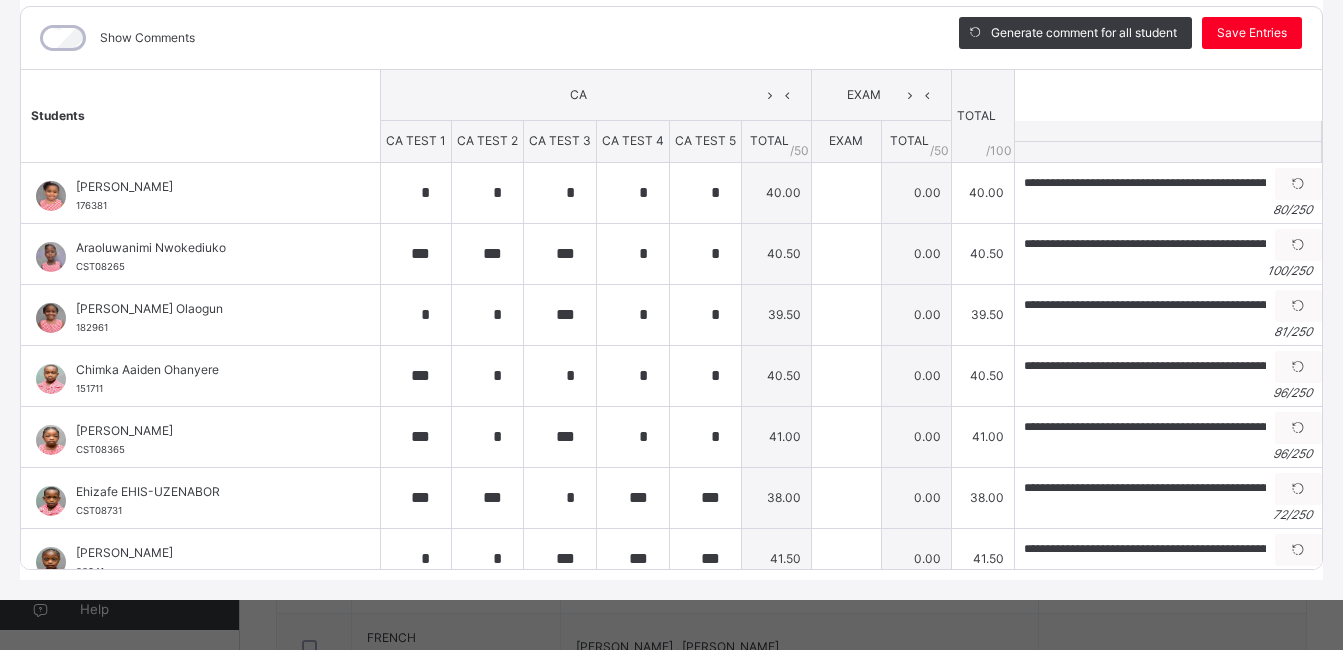 scroll, scrollTop: 424, scrollLeft: 0, axis: vertical 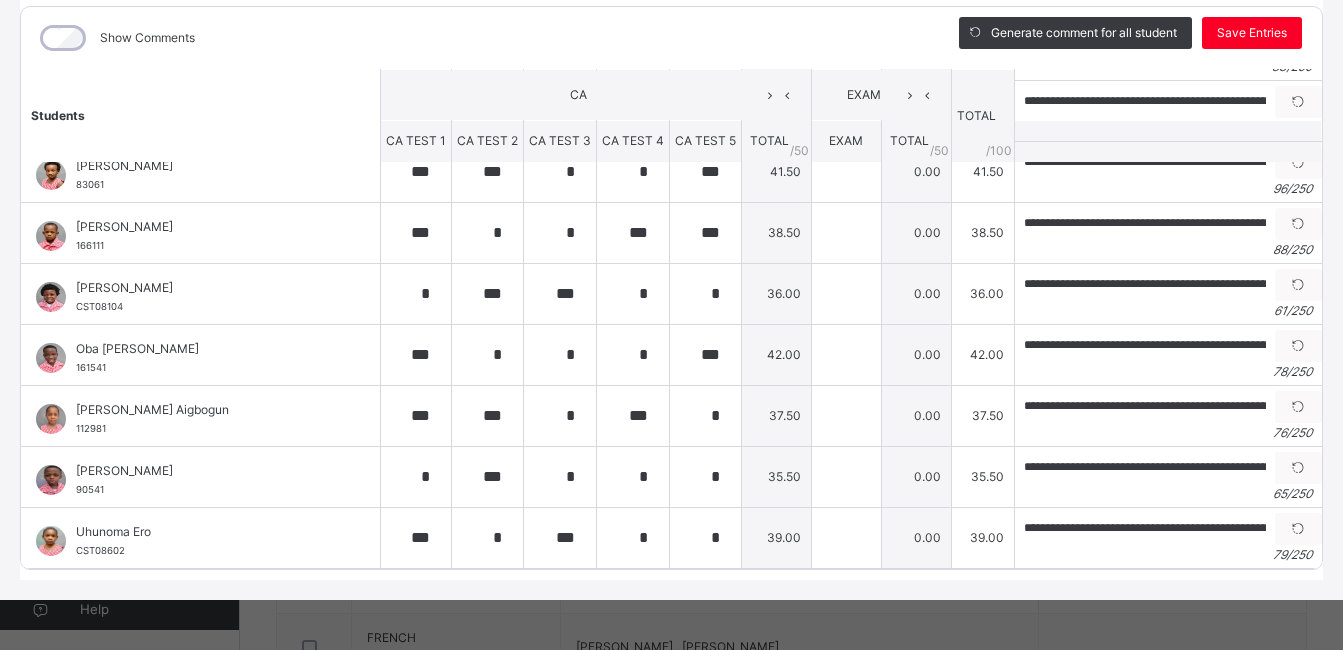 click on "Show Comments" at bounding box center [475, 38] 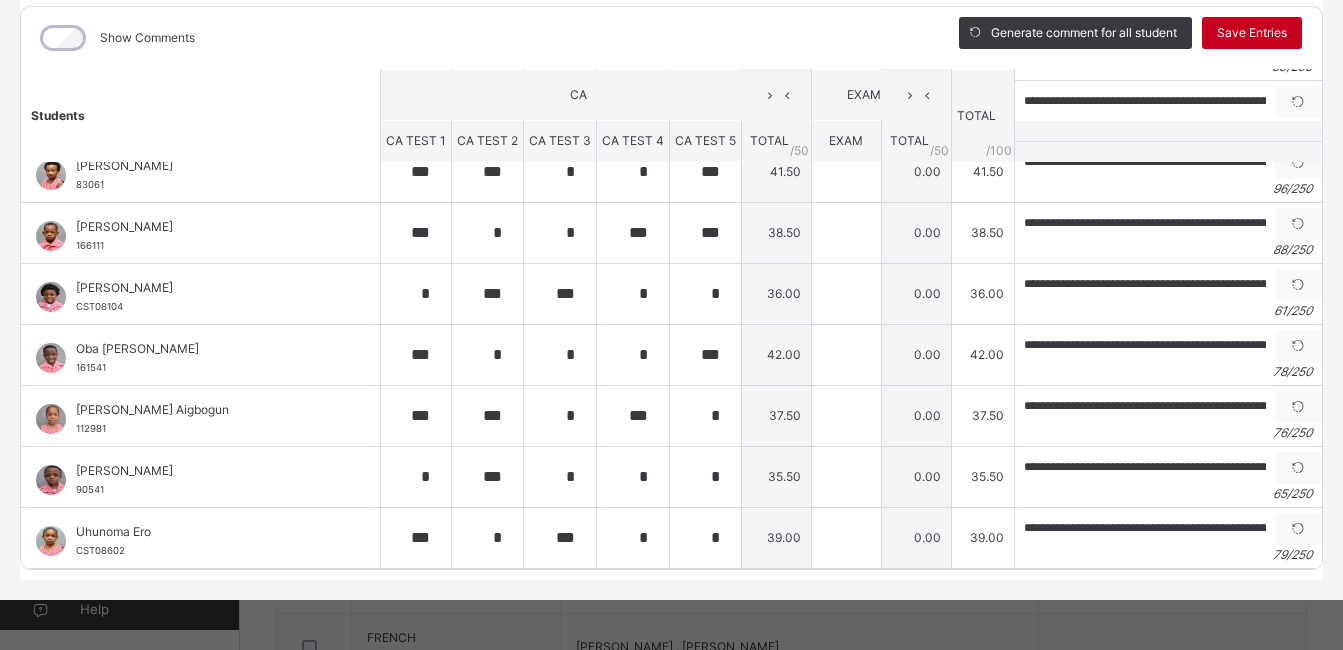 click on "Save Entries" at bounding box center (1252, 33) 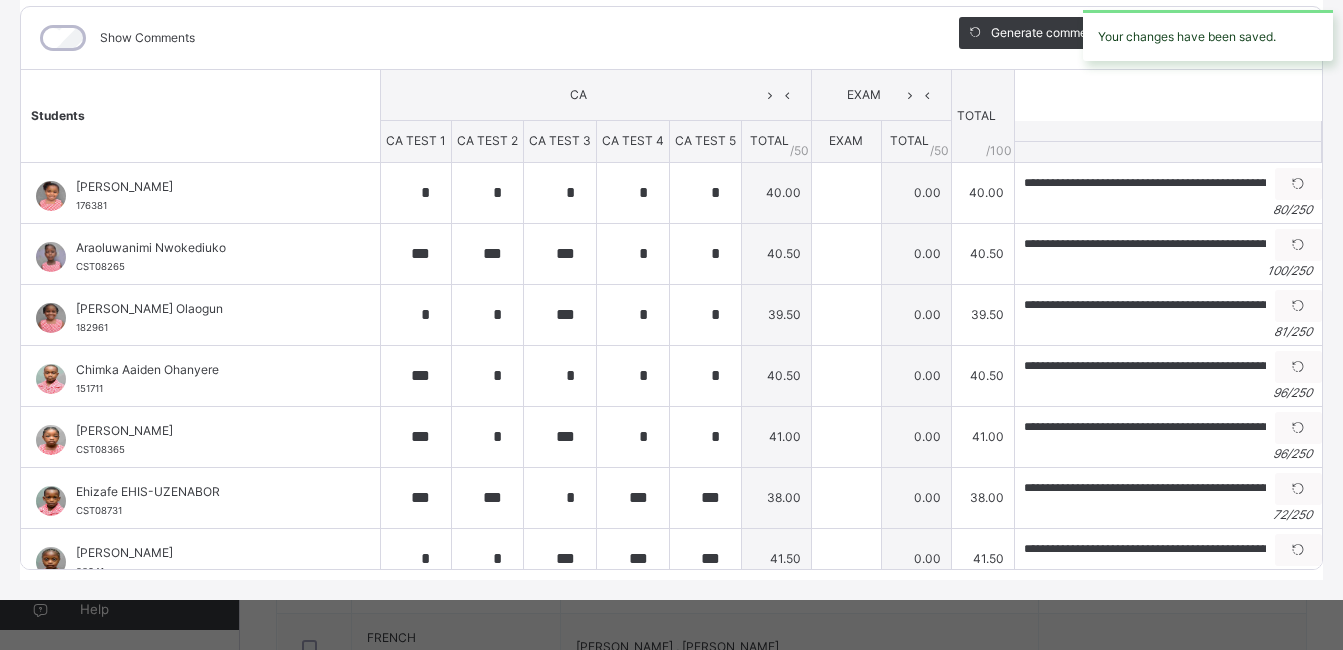 click on "Your changes have been saved." at bounding box center (1208, 35) 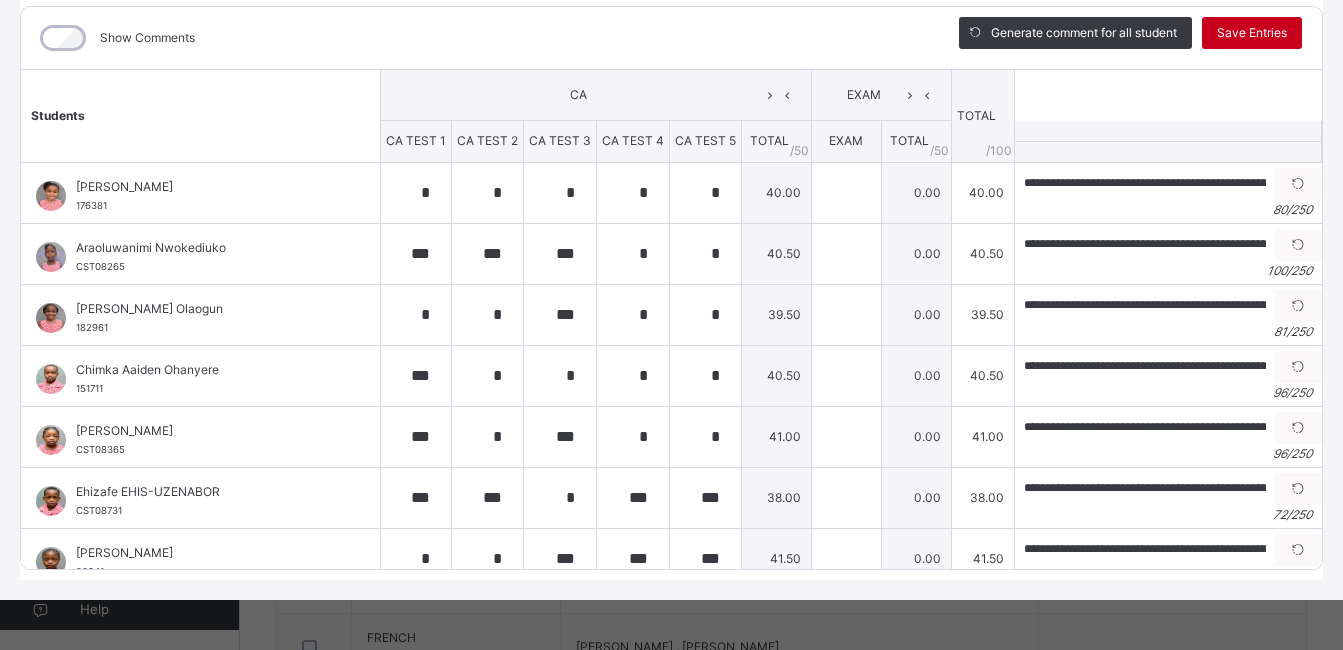 click on "Save Entries" at bounding box center [1252, 33] 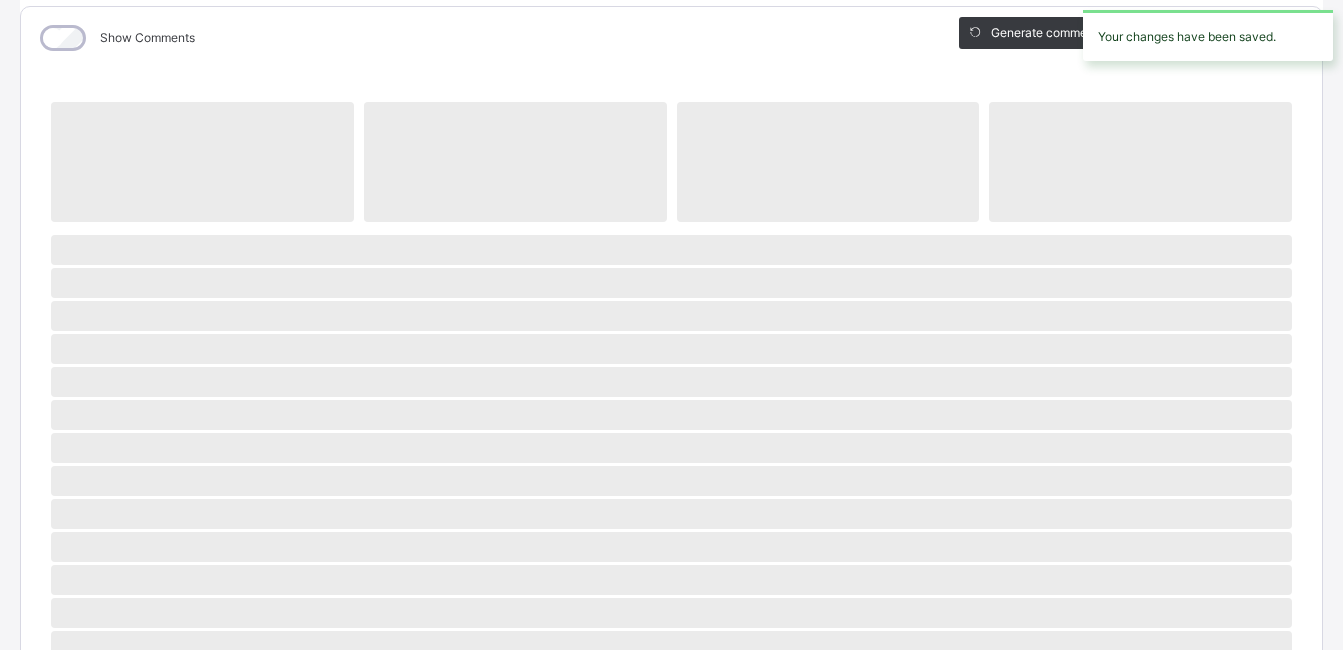 click on "Your changes have been saved." at bounding box center (1208, 35) 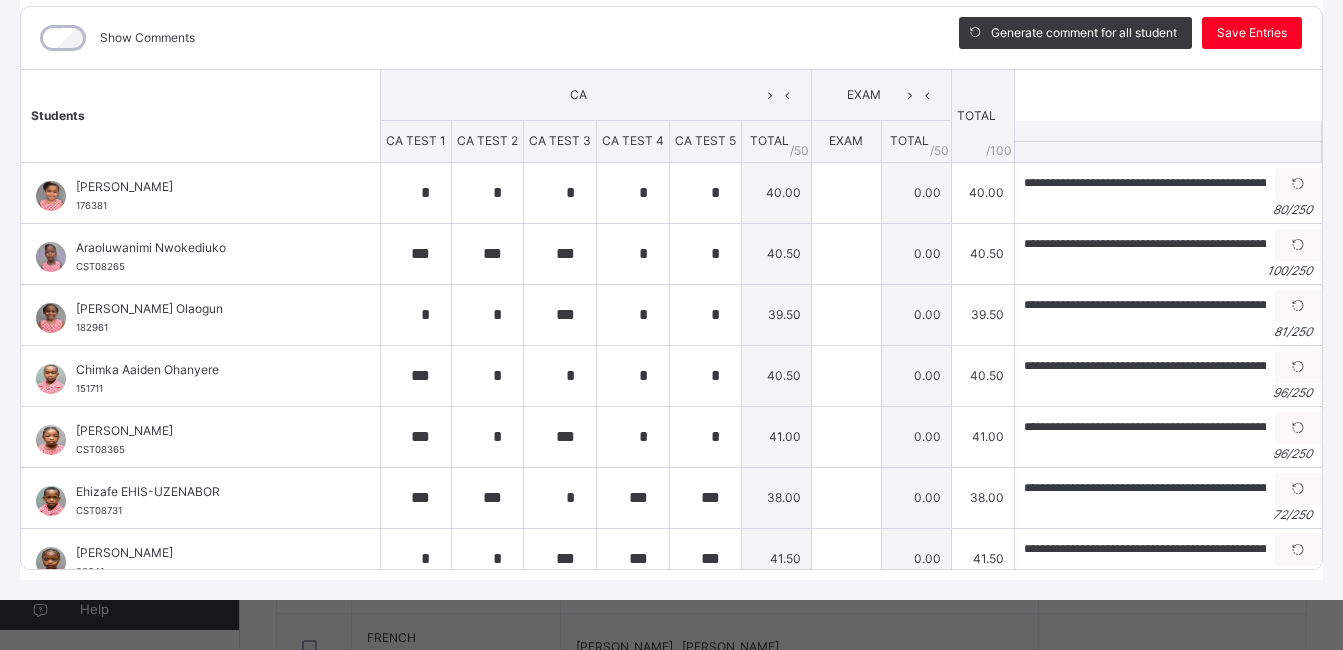scroll, scrollTop: 0, scrollLeft: 0, axis: both 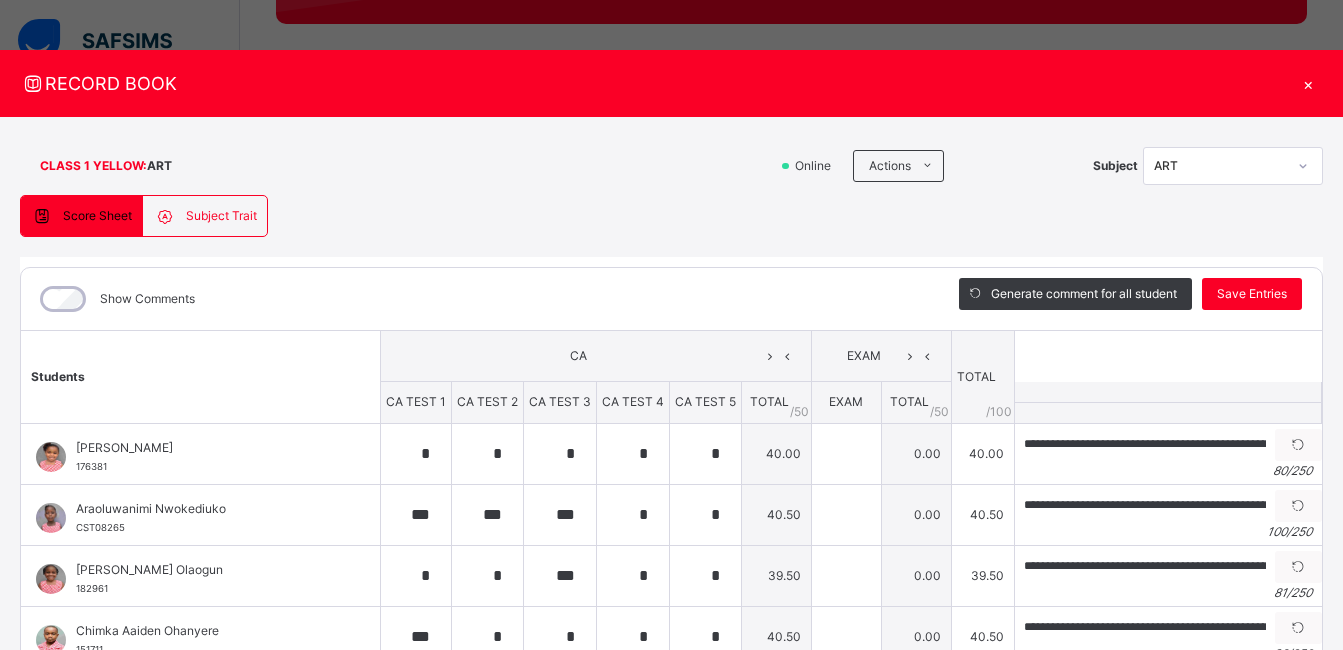 click on "×" at bounding box center [1308, 83] 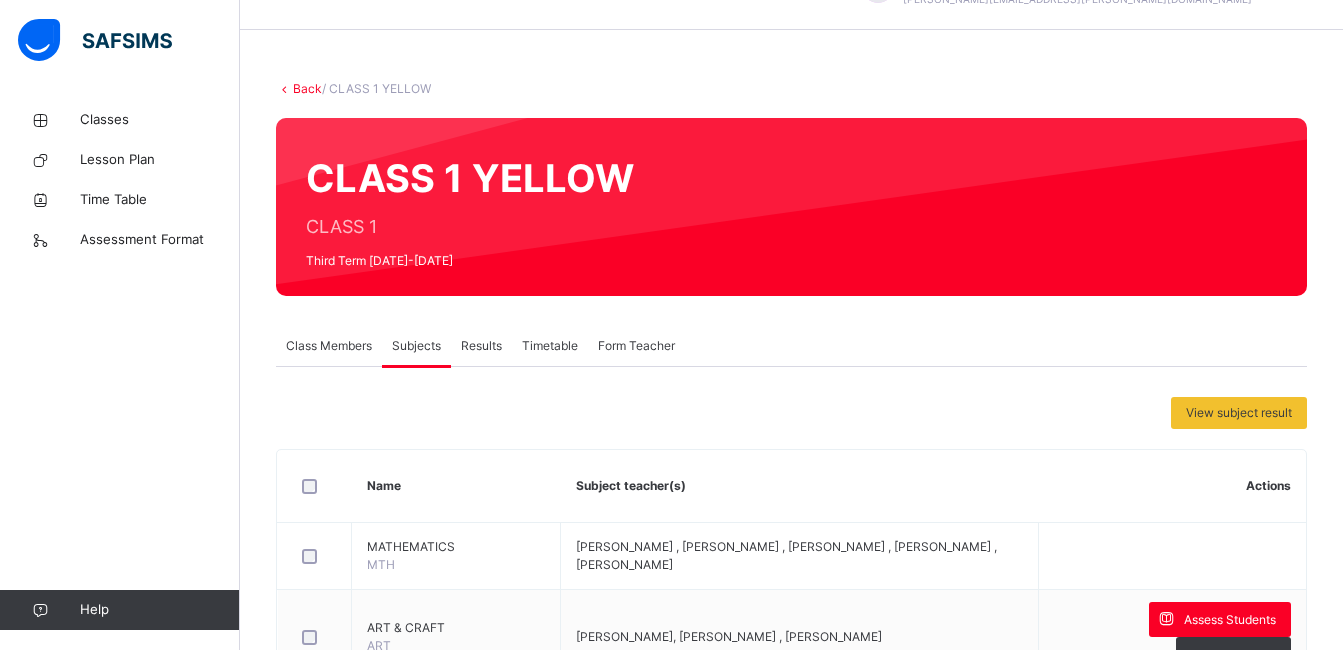 scroll, scrollTop: 0, scrollLeft: 0, axis: both 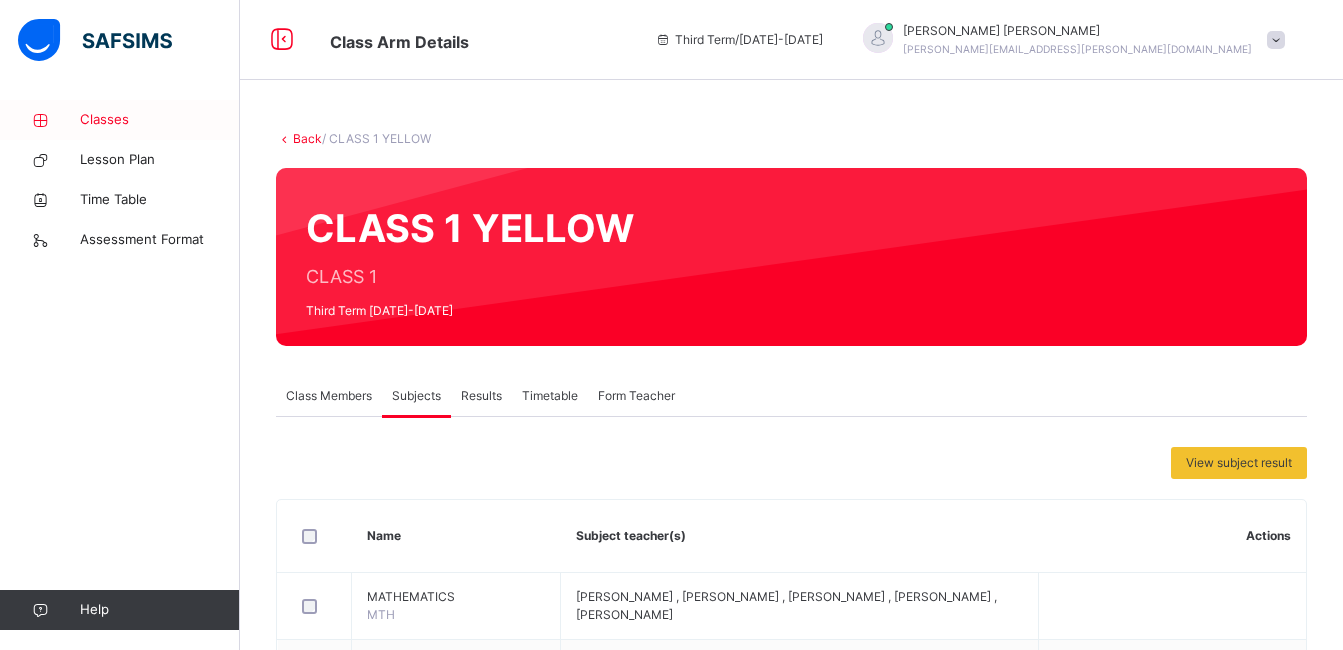 click on "Classes" at bounding box center (160, 120) 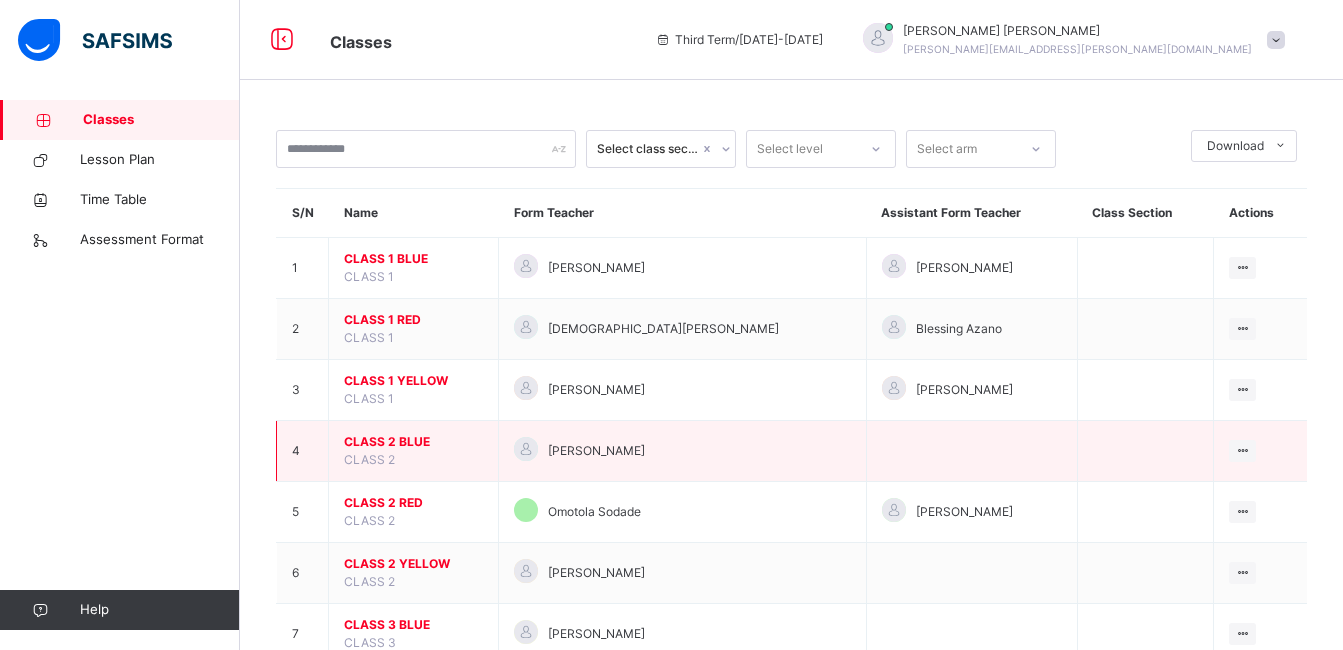 click on "CLASS 2   BLUE" at bounding box center (413, 442) 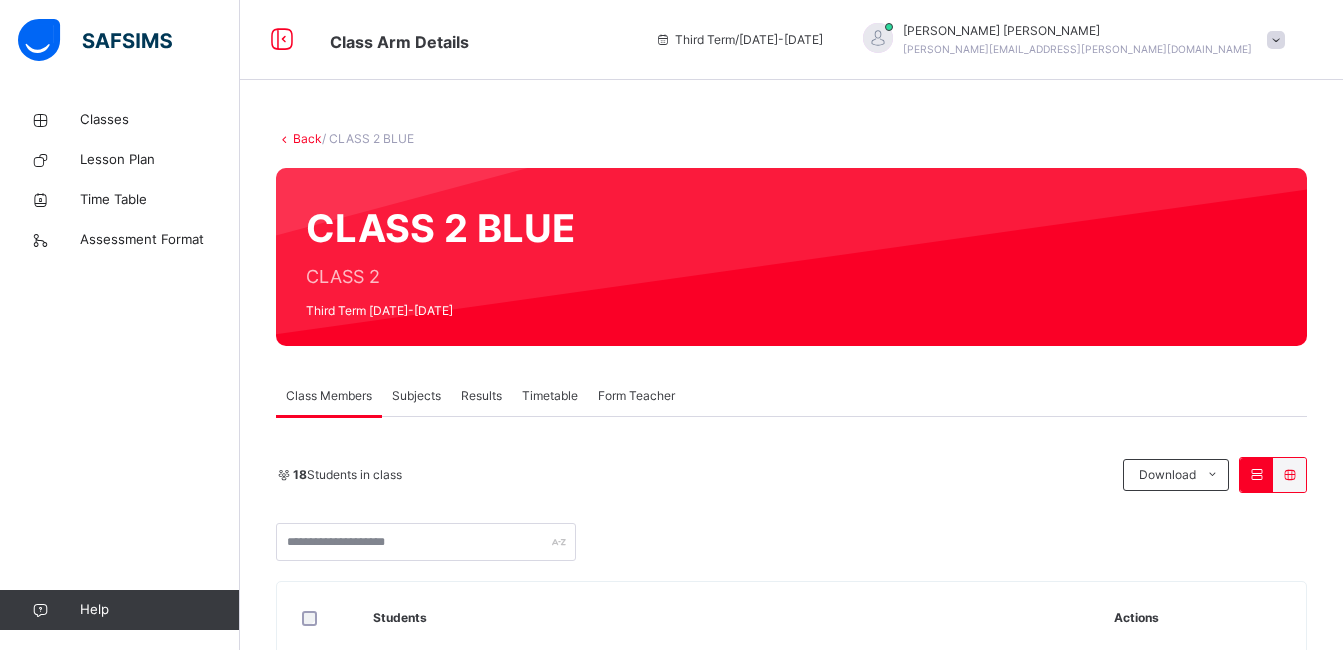 click on "Subjects" at bounding box center (416, 396) 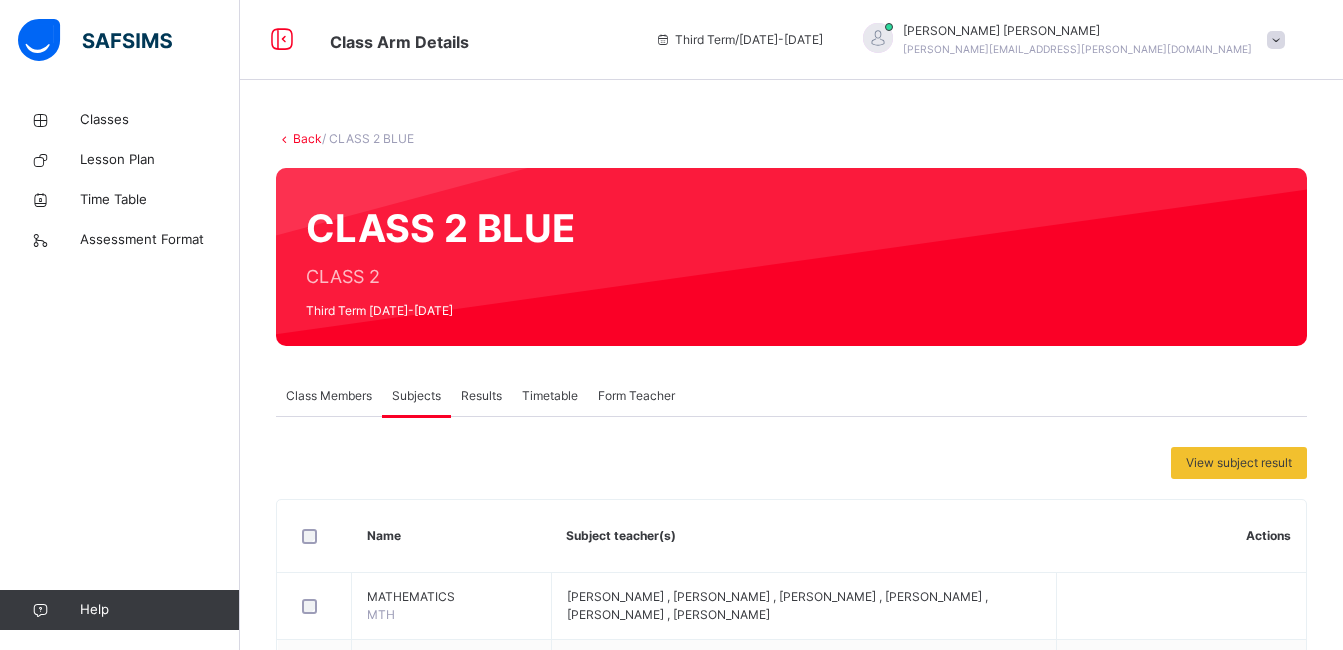 drag, startPoint x: 420, startPoint y: 393, endPoint x: 883, endPoint y: 522, distance: 480.635 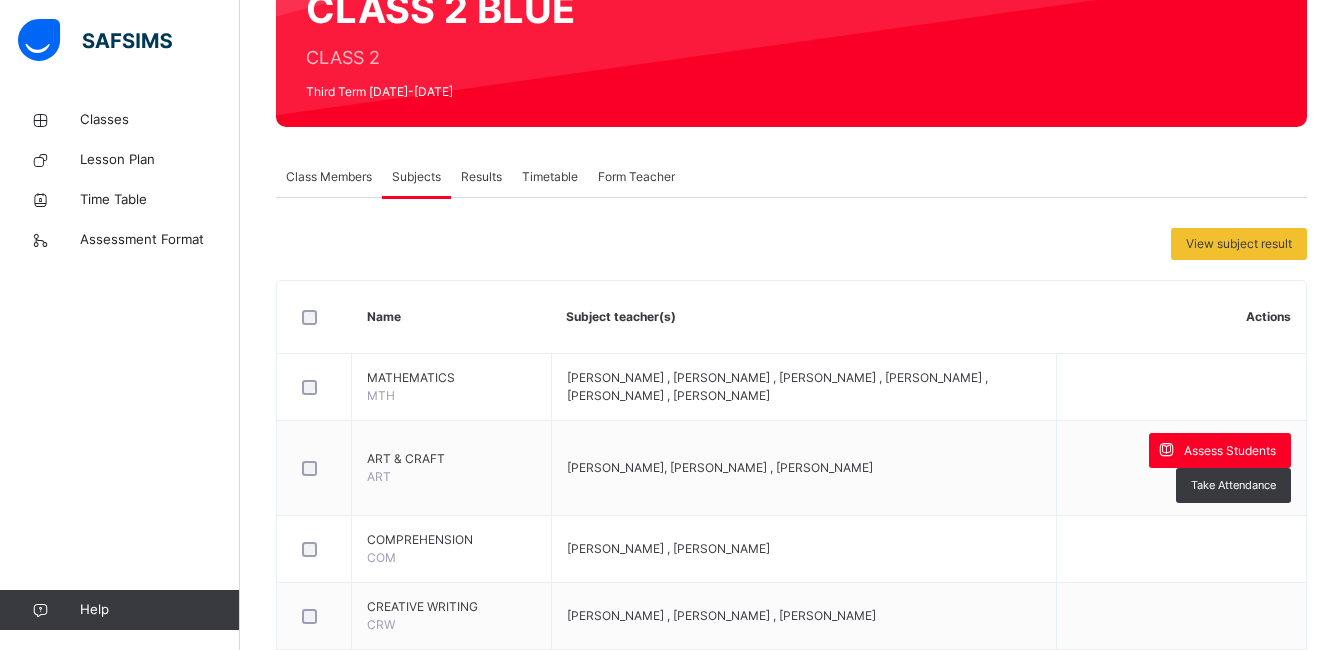 scroll, scrollTop: 232, scrollLeft: 0, axis: vertical 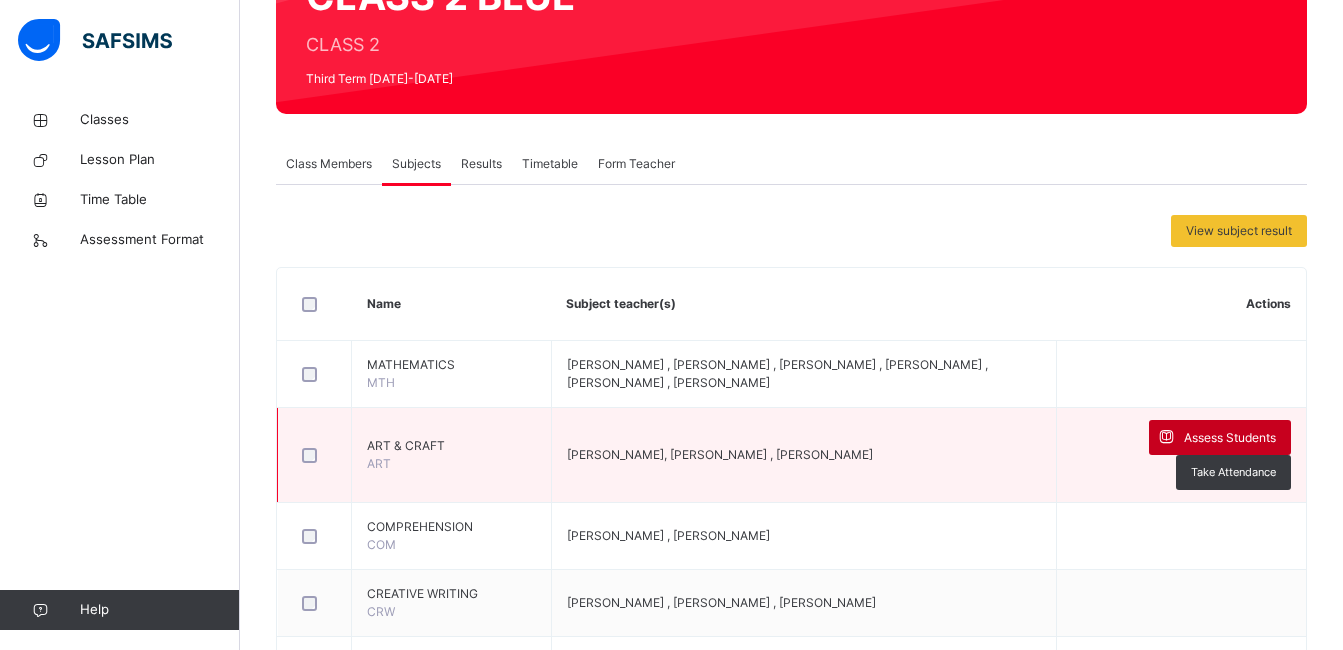click on "Assess Students" at bounding box center (1230, 438) 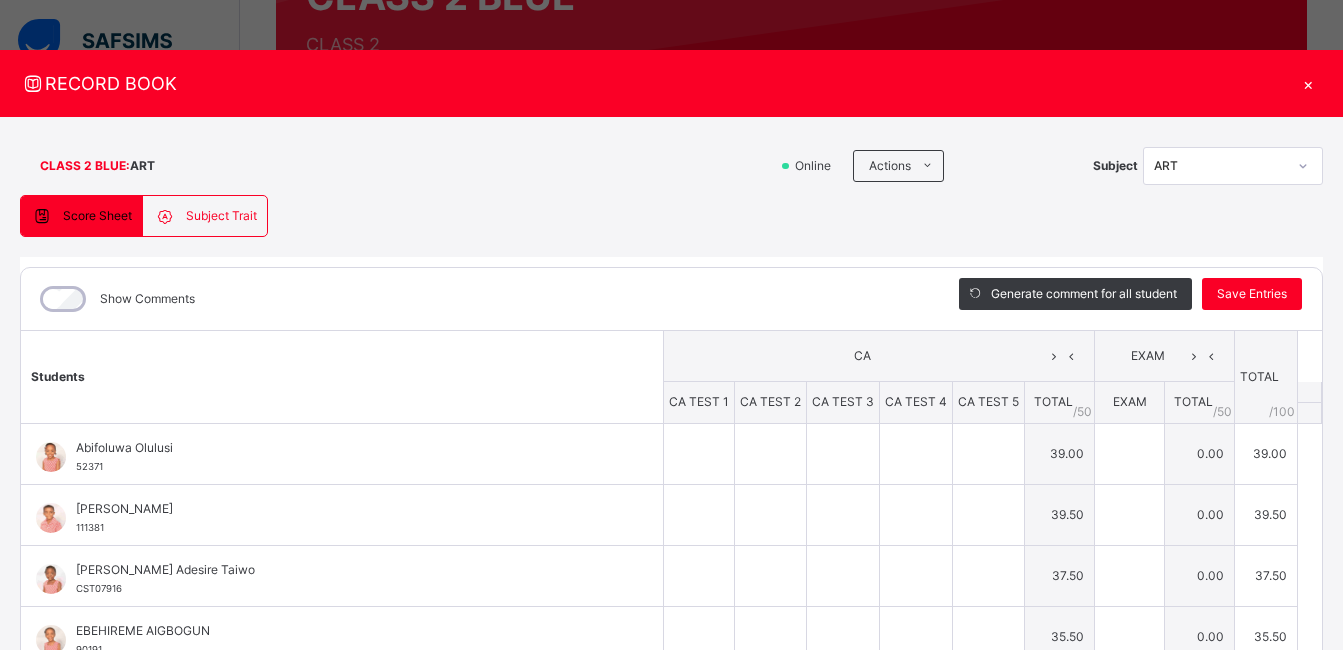 type on "*" 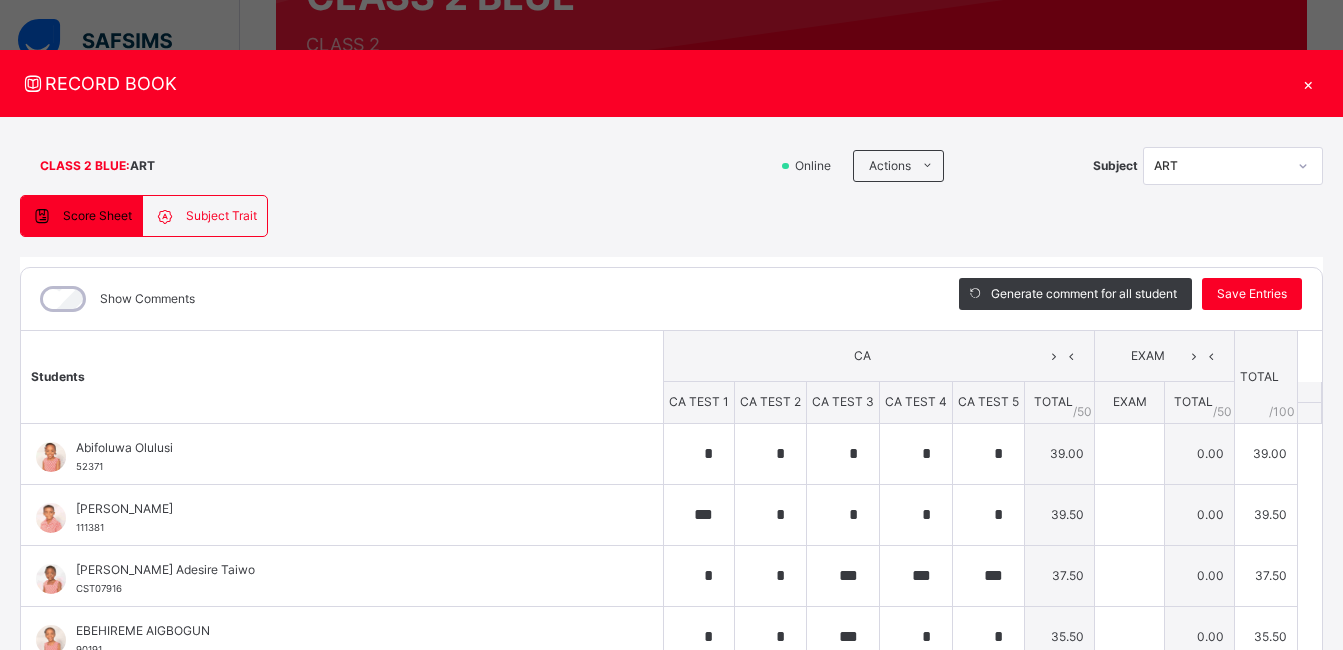 type on "*" 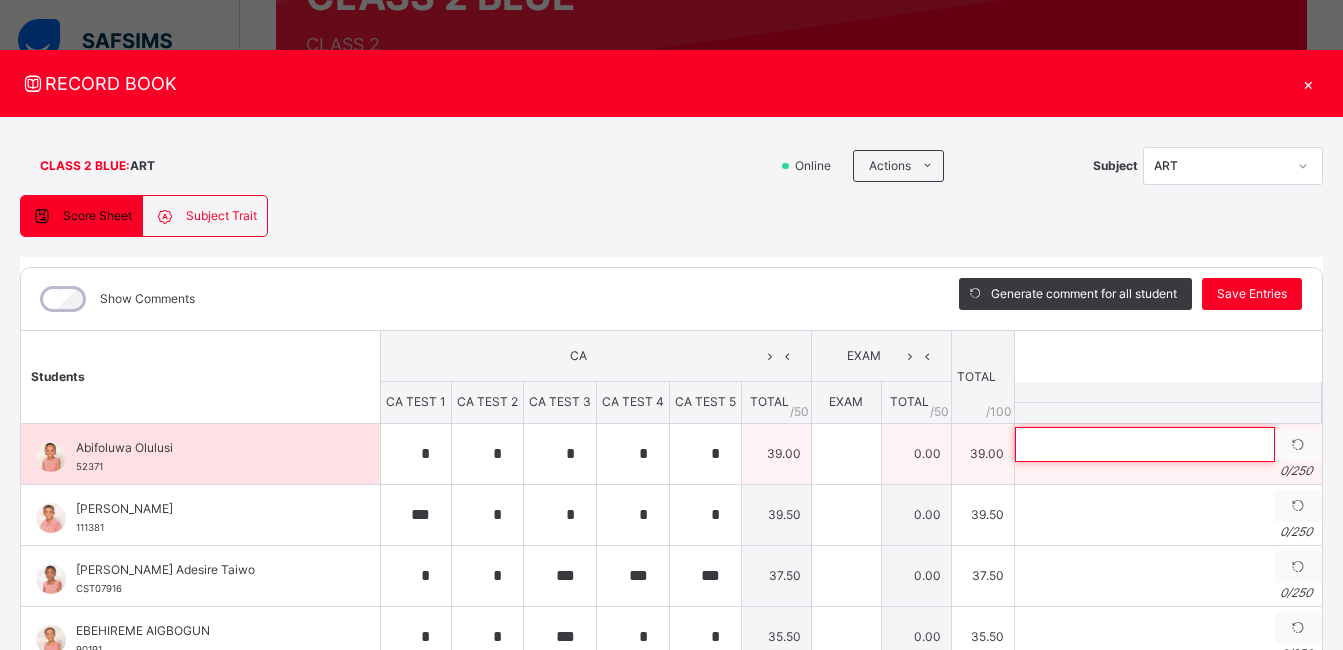 click at bounding box center [1145, 444] 